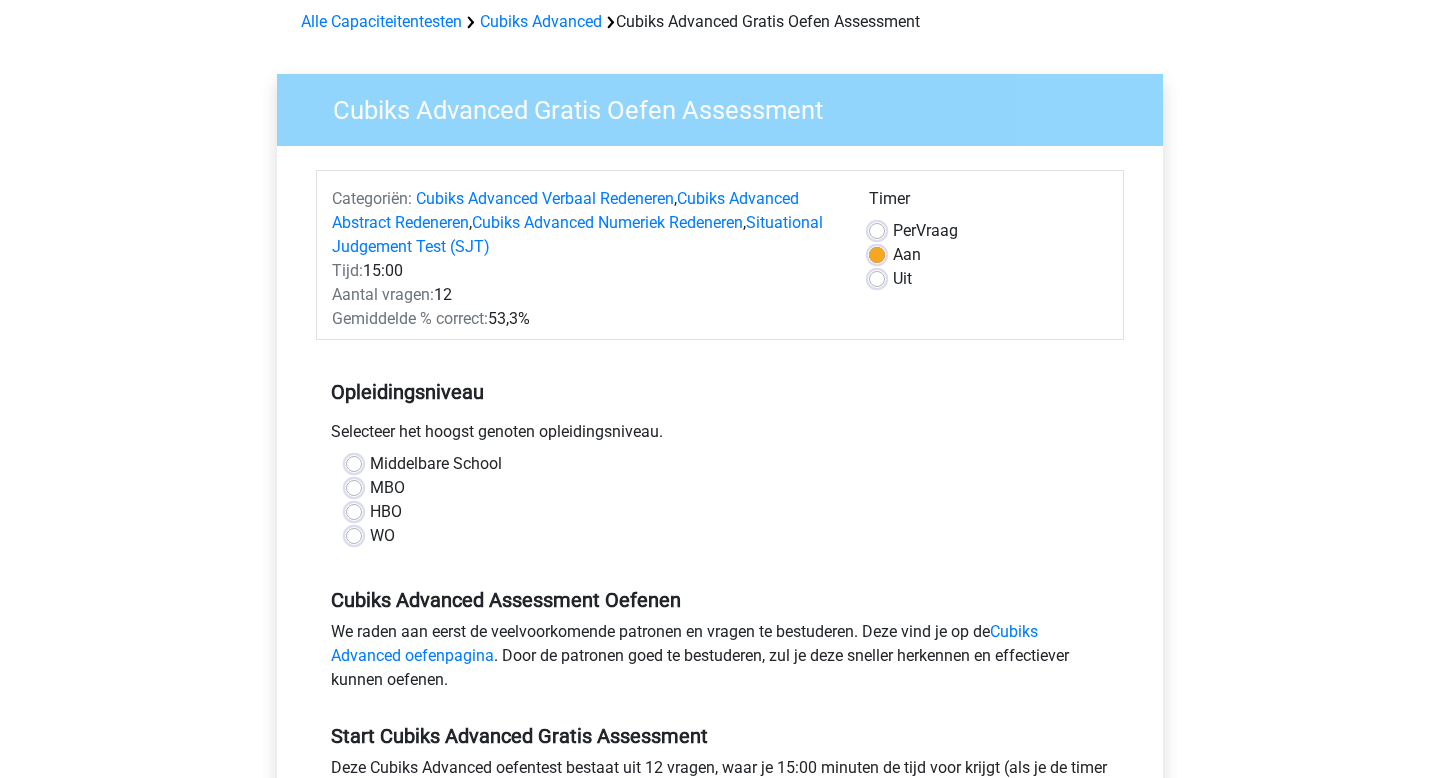 scroll, scrollTop: 120, scrollLeft: 0, axis: vertical 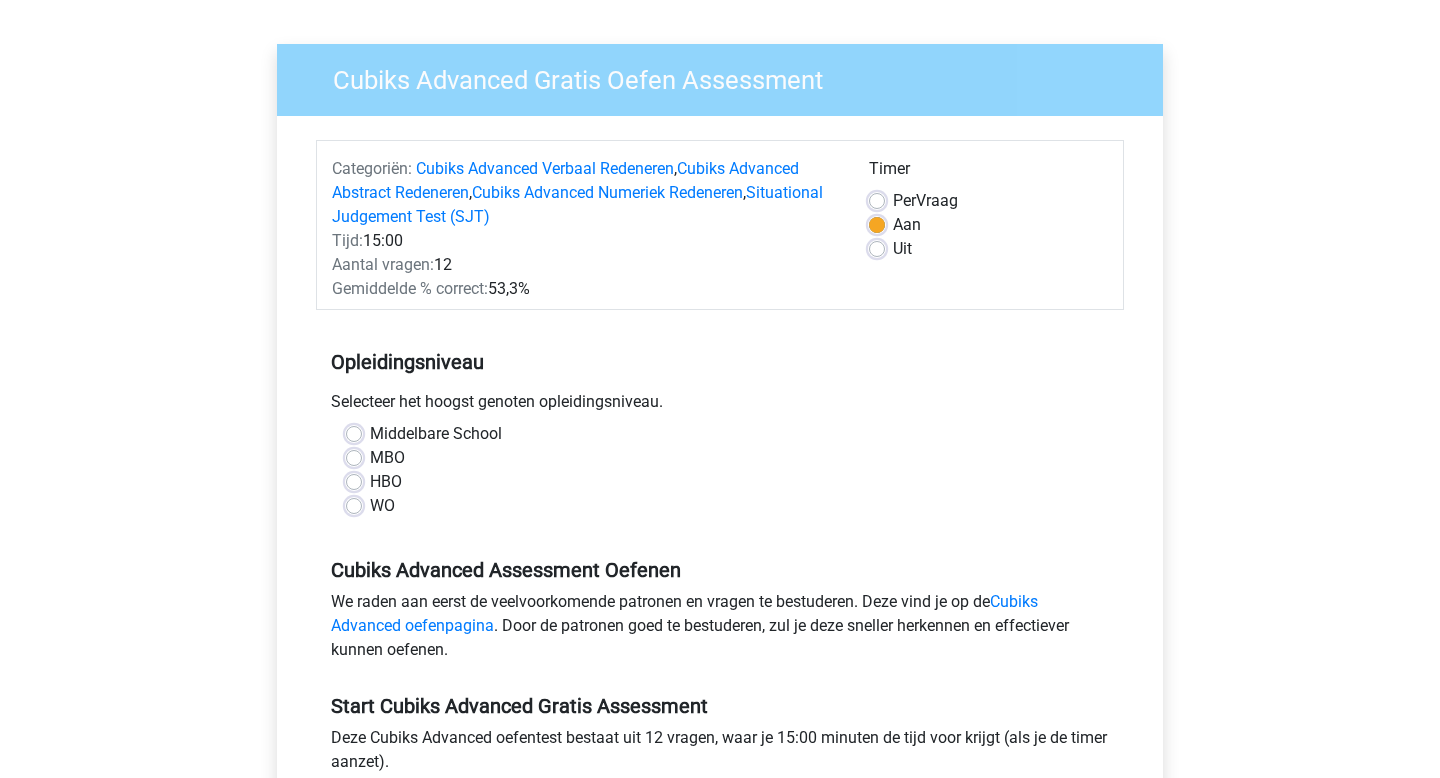 click on "WO" at bounding box center (382, 506) 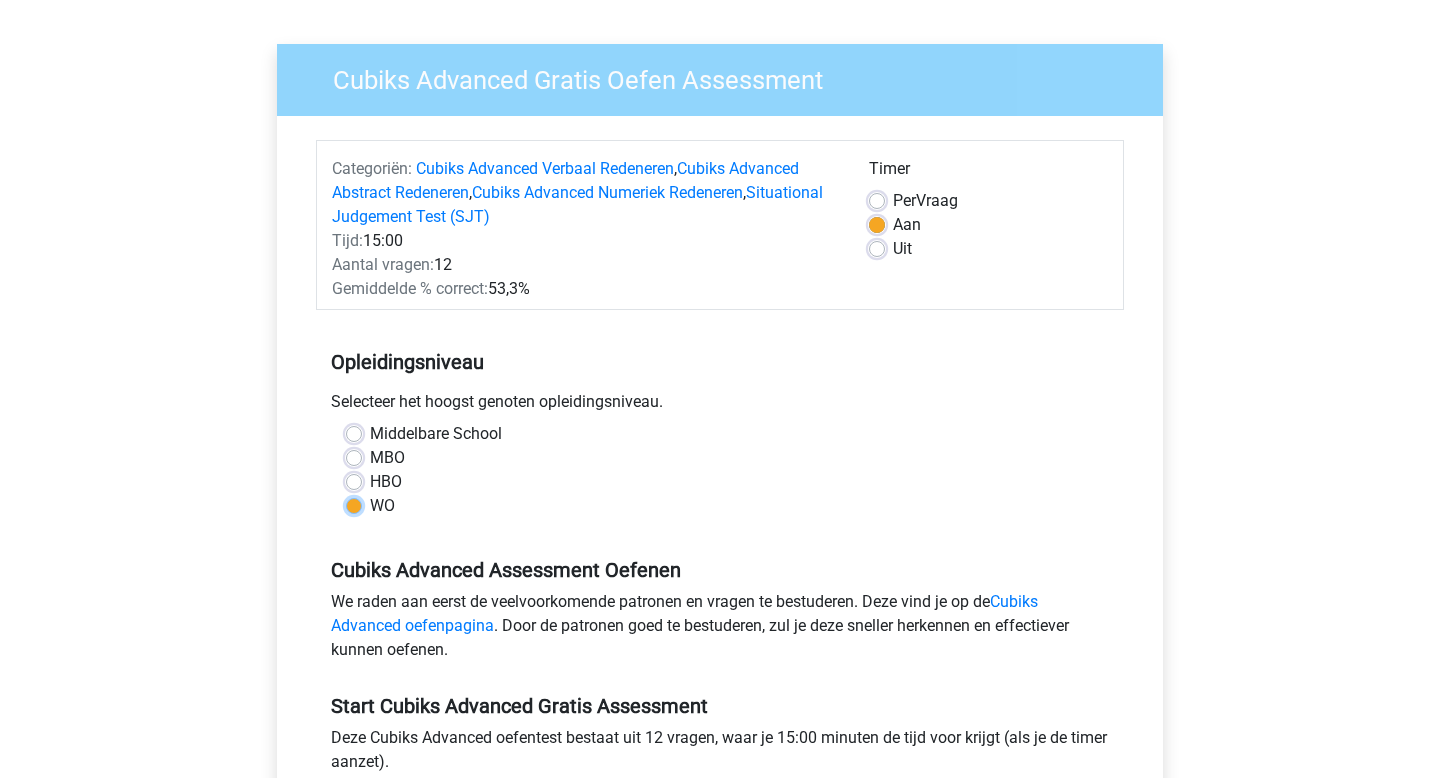 click on "WO" at bounding box center [354, 504] 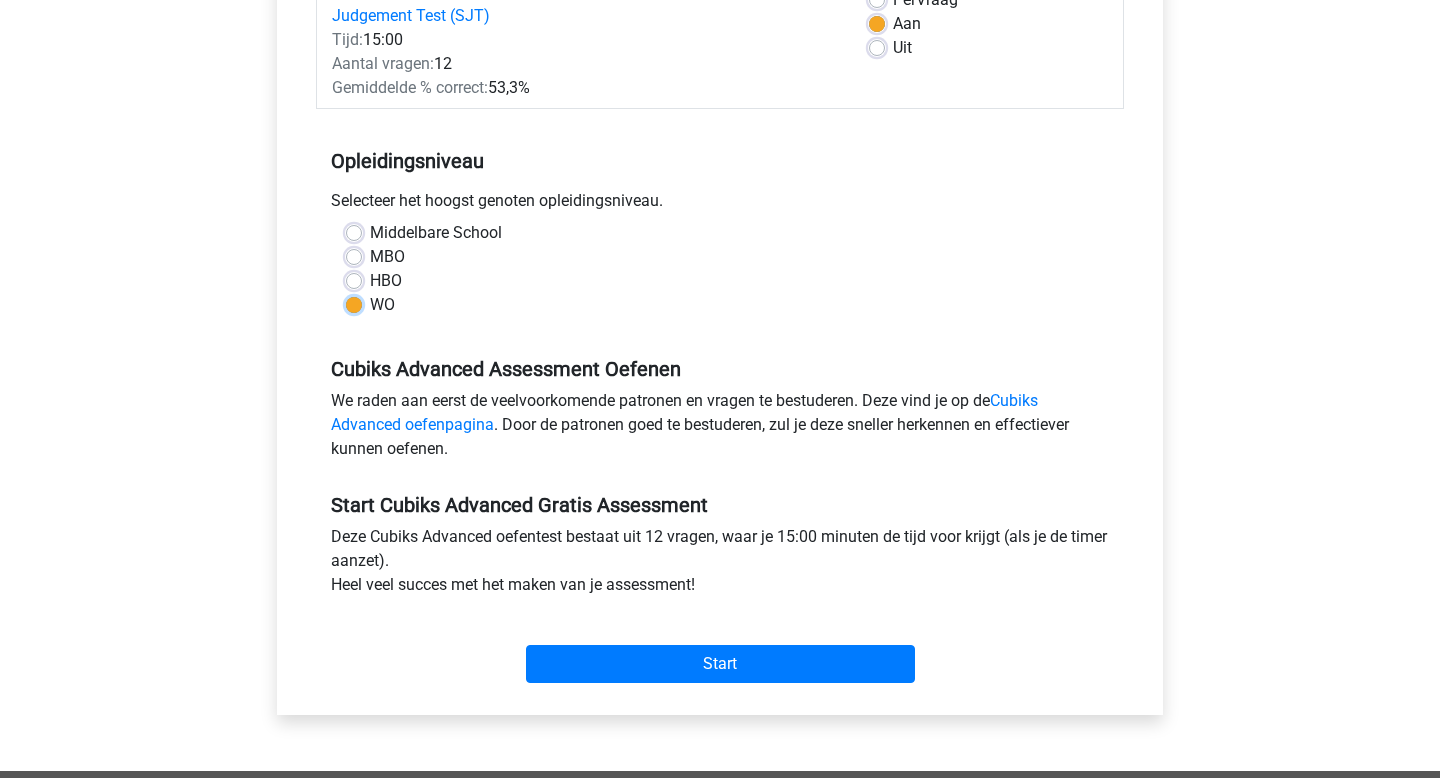scroll, scrollTop: 323, scrollLeft: 0, axis: vertical 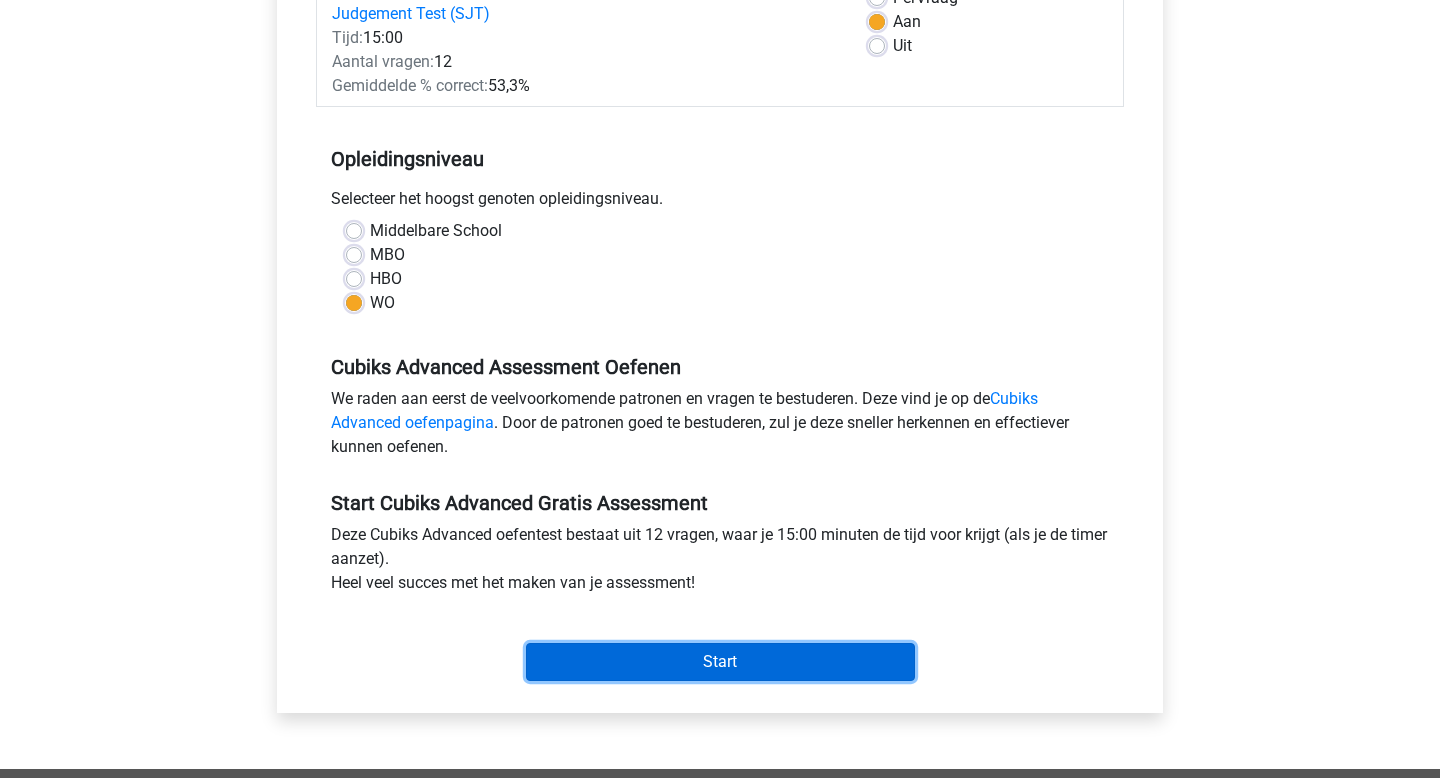click on "Start" at bounding box center [720, 662] 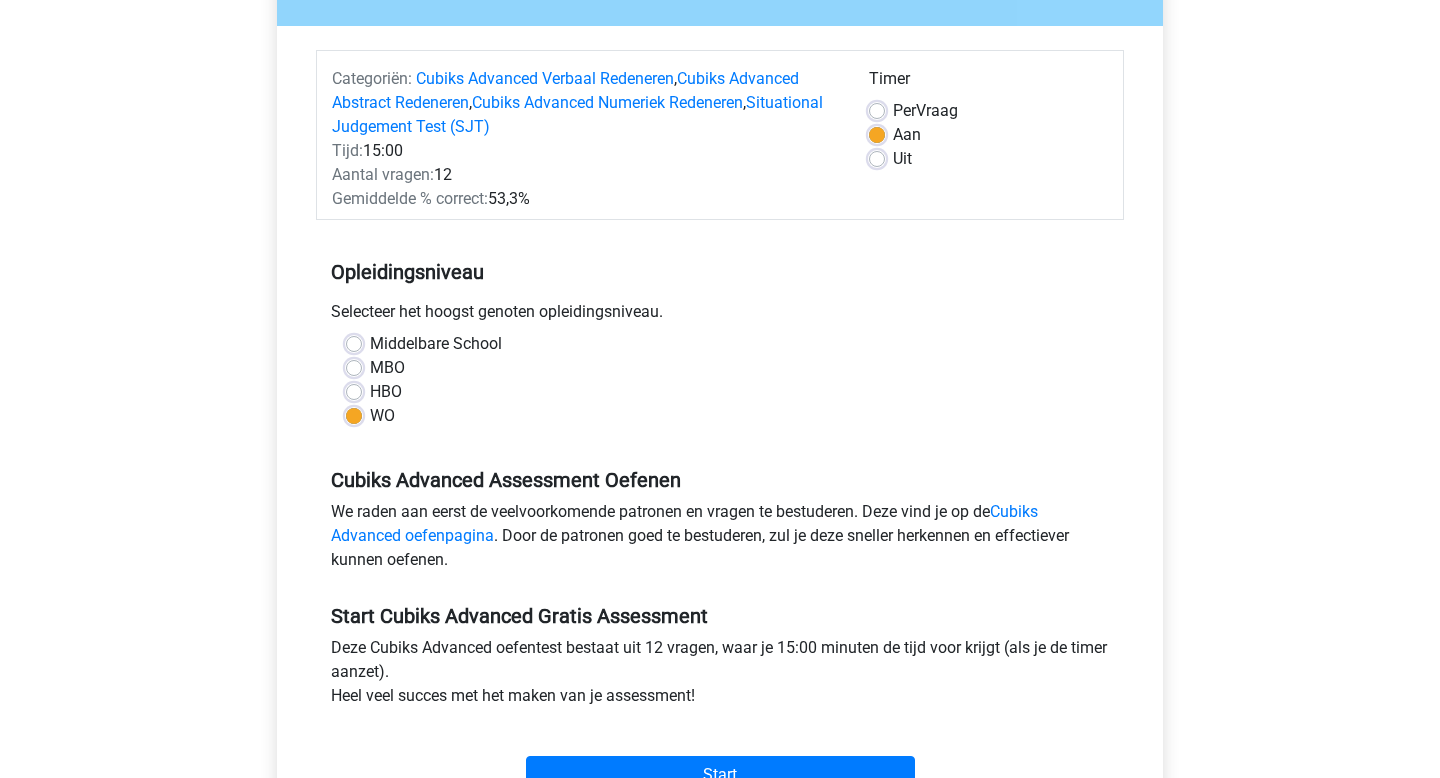 scroll, scrollTop: 379, scrollLeft: 0, axis: vertical 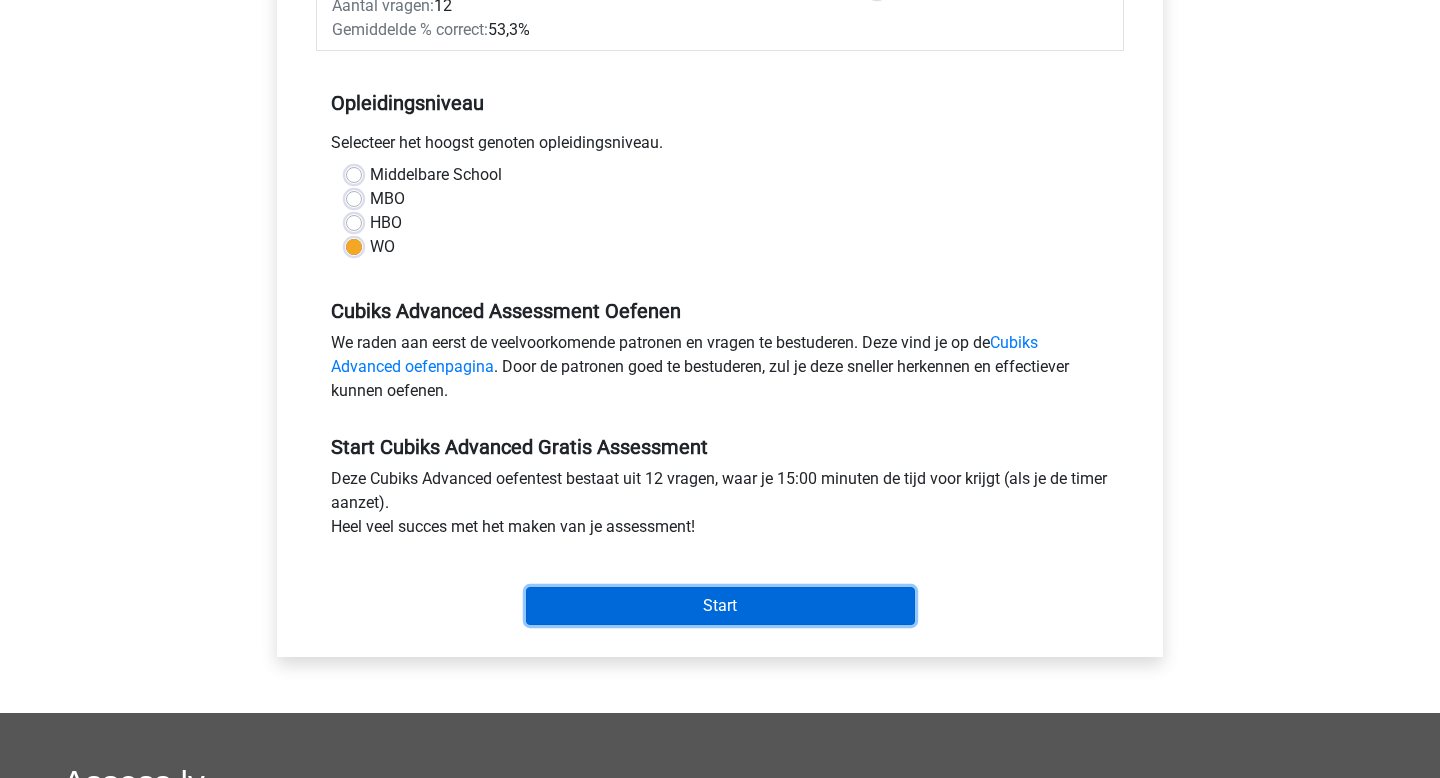 click on "Start" at bounding box center [720, 606] 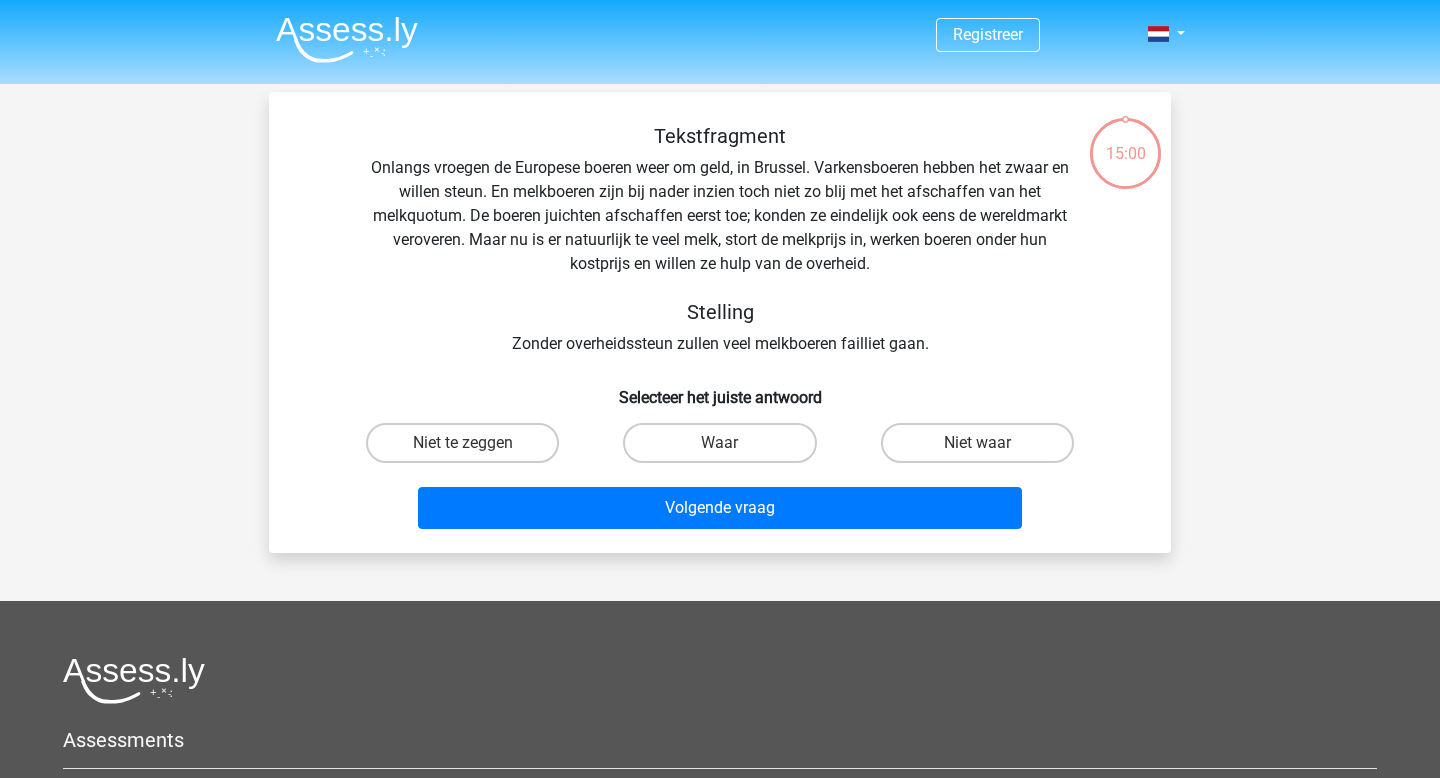 scroll, scrollTop: 0, scrollLeft: 0, axis: both 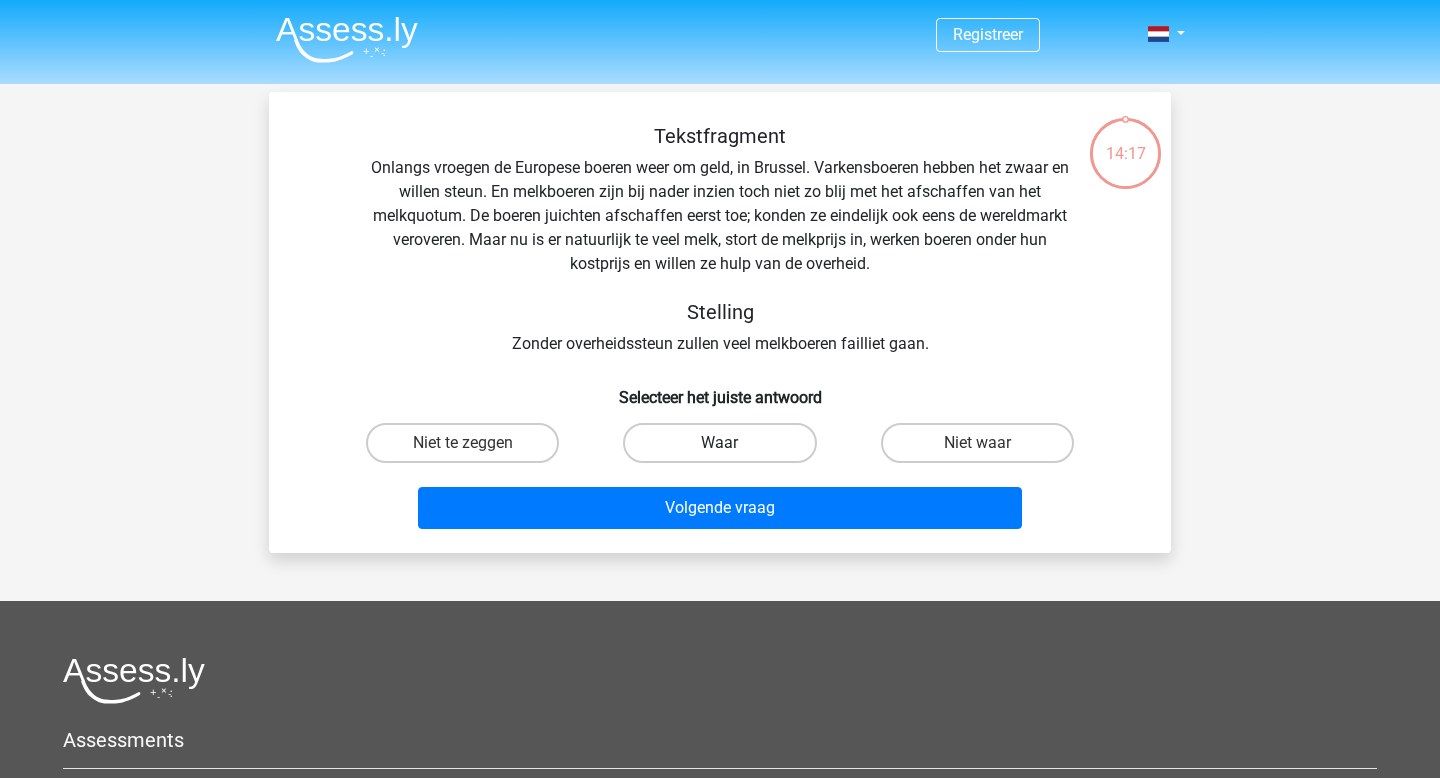 click on "Waar" at bounding box center [719, 443] 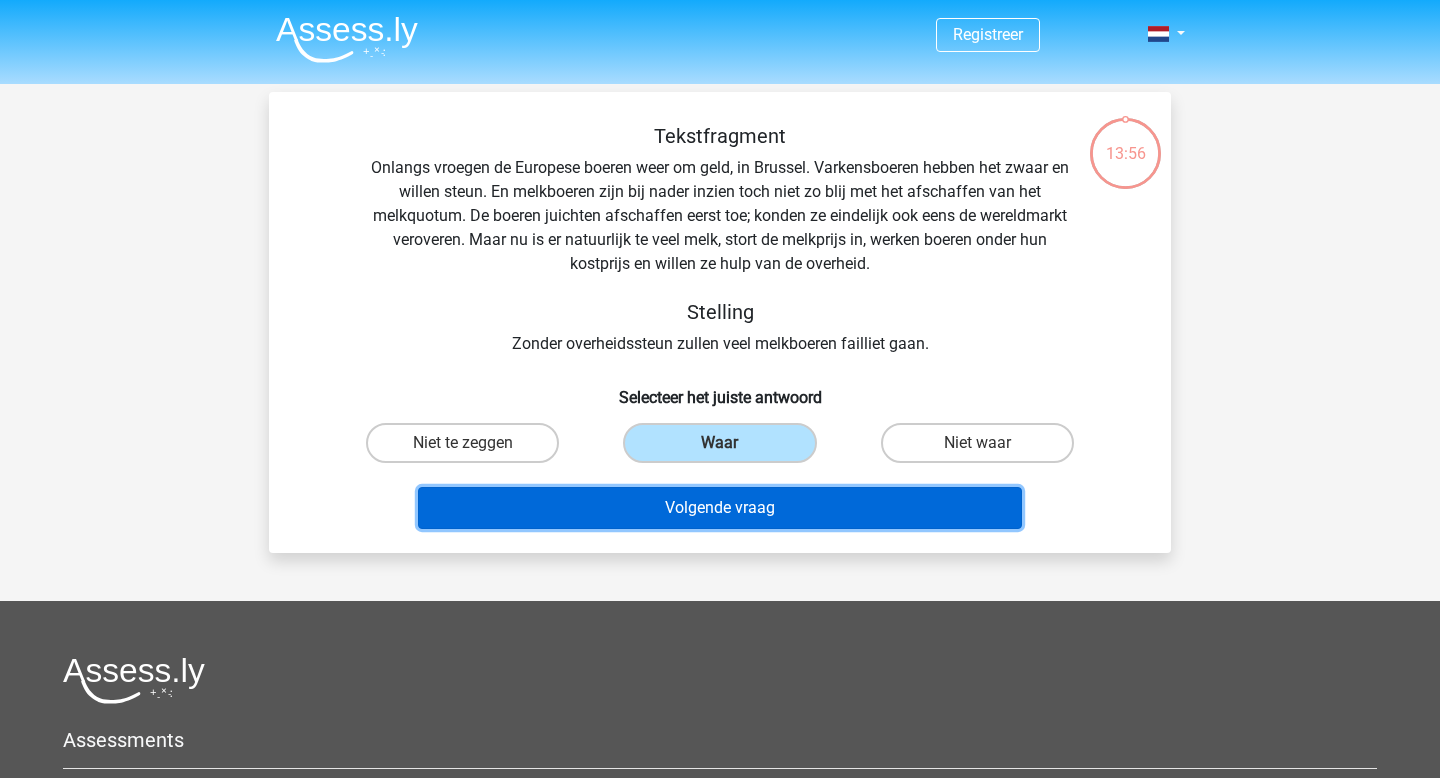 click on "Volgende vraag" at bounding box center [720, 508] 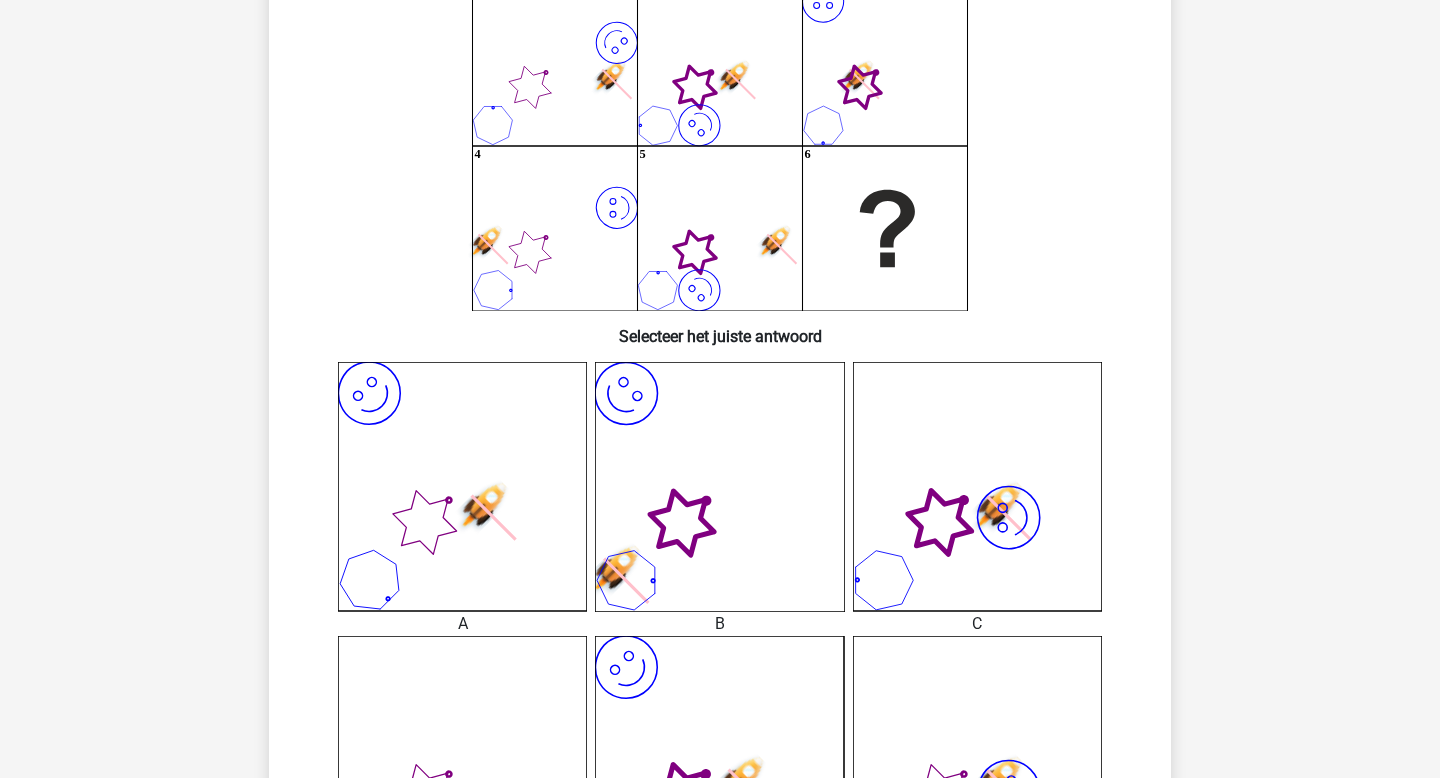 scroll, scrollTop: 202, scrollLeft: 0, axis: vertical 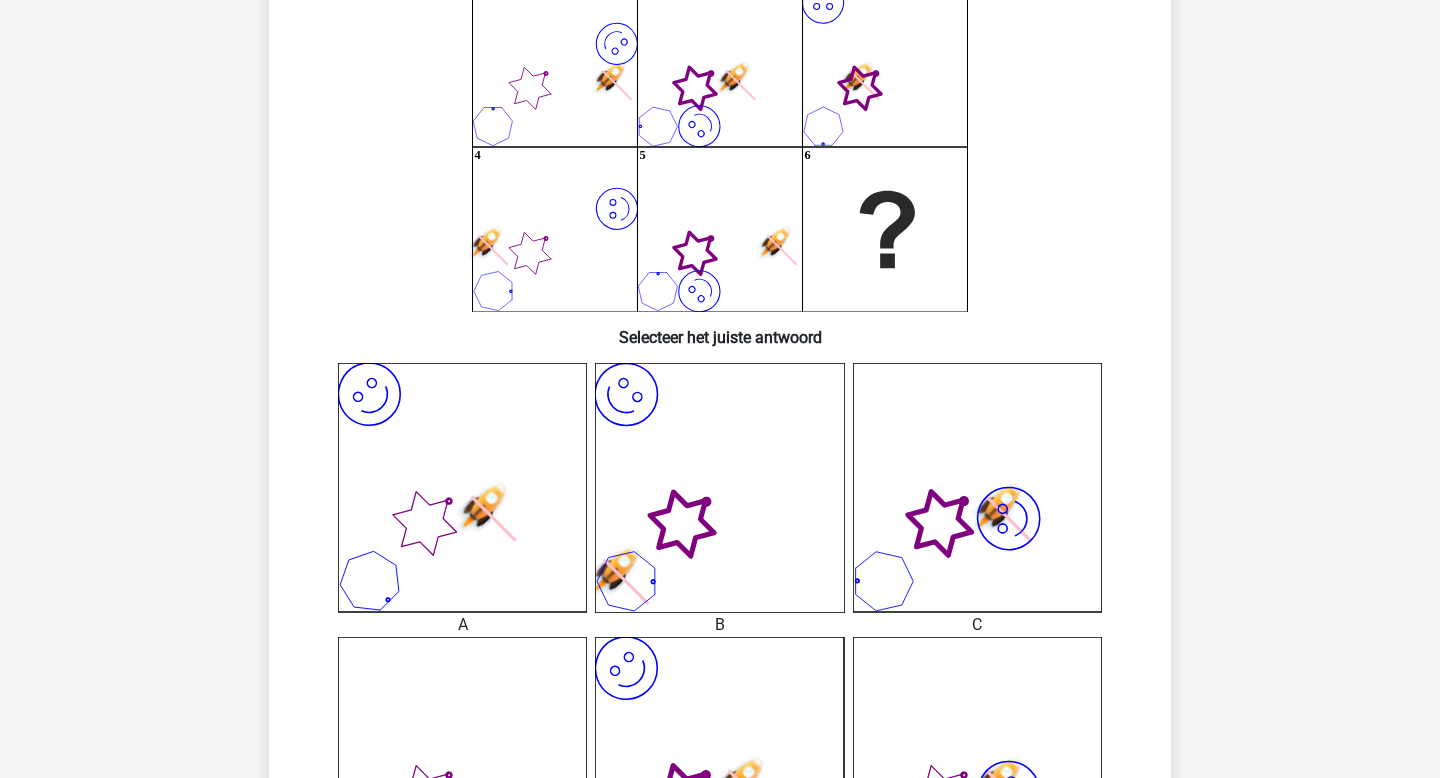 click on "image/svg+xml" 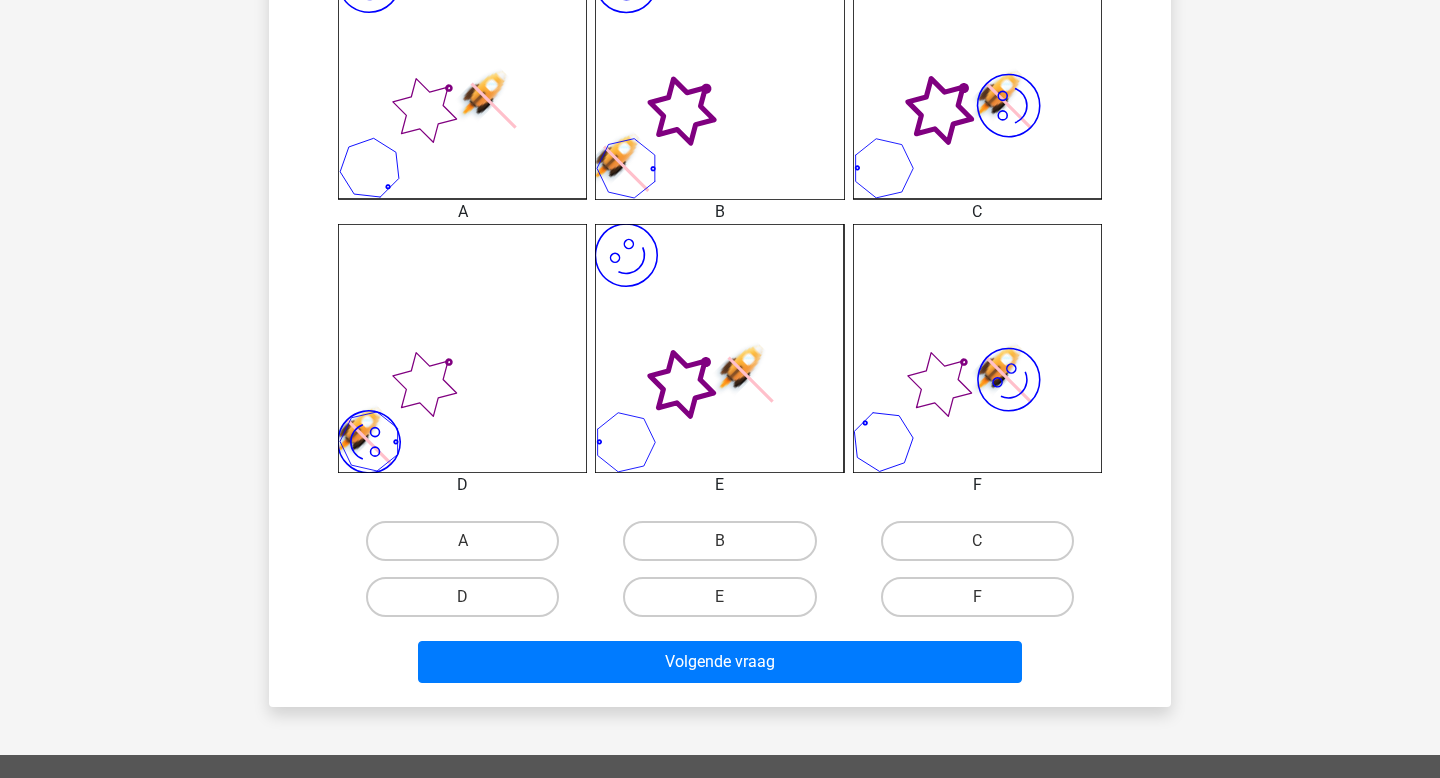 scroll, scrollTop: 831, scrollLeft: 0, axis: vertical 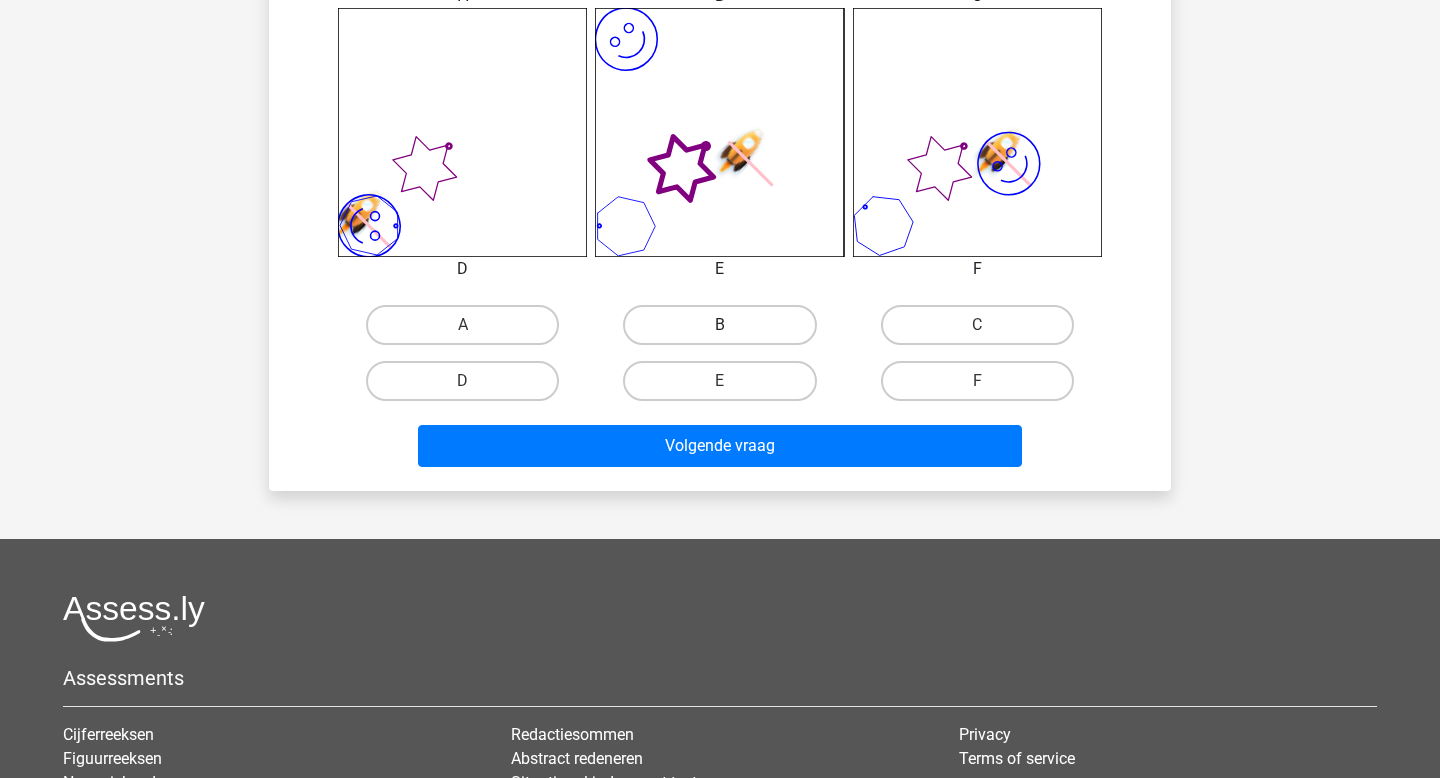 click on "B" at bounding box center (719, 325) 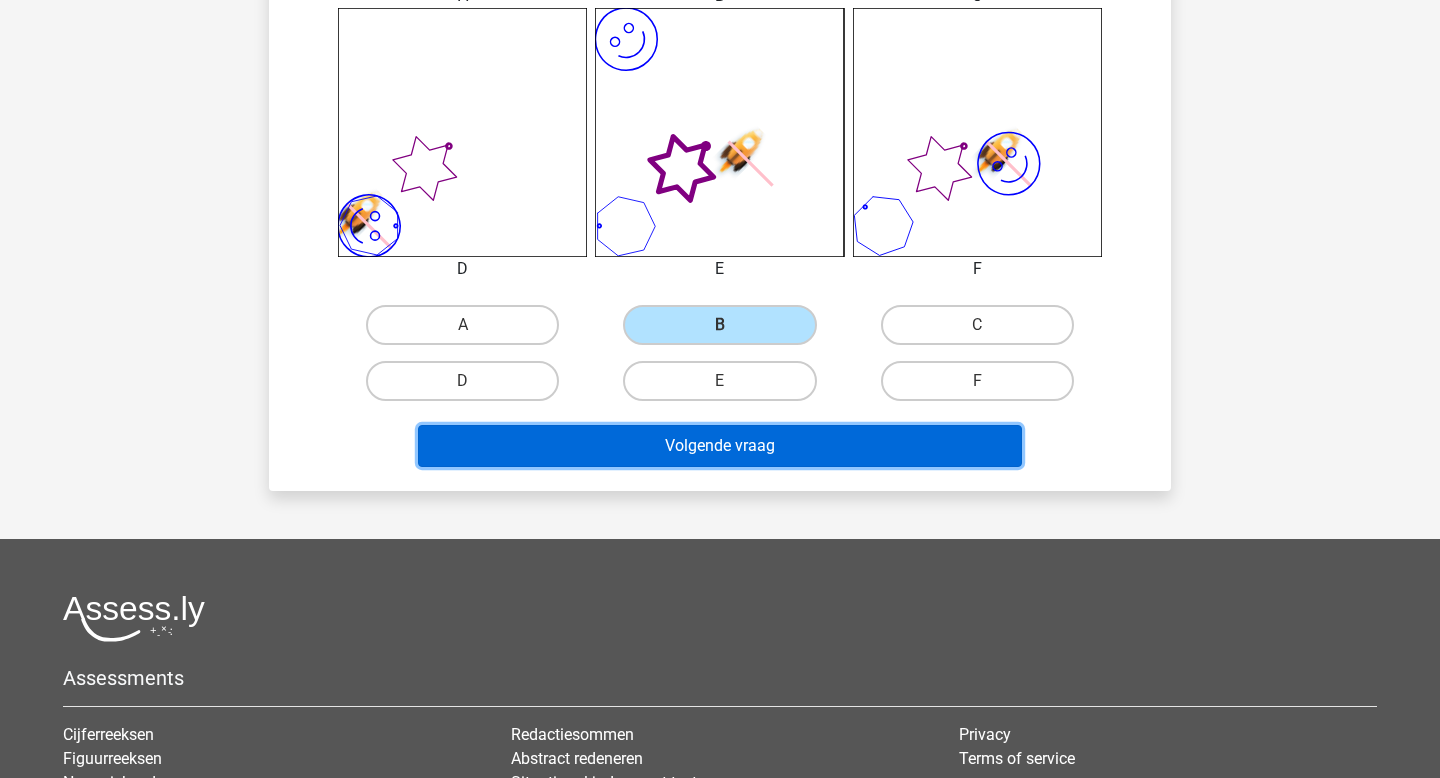 click on "Volgende vraag" at bounding box center [720, 446] 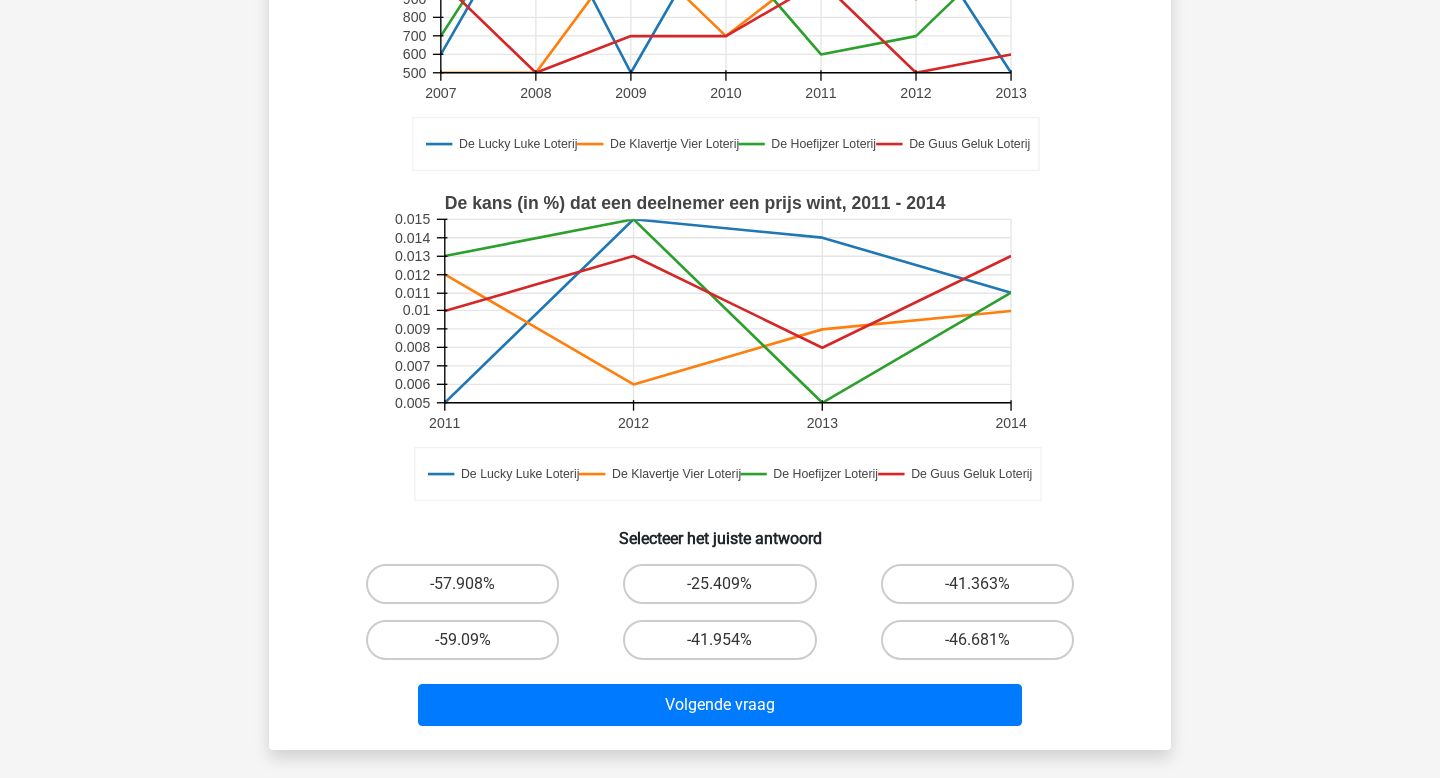 scroll, scrollTop: 498, scrollLeft: 0, axis: vertical 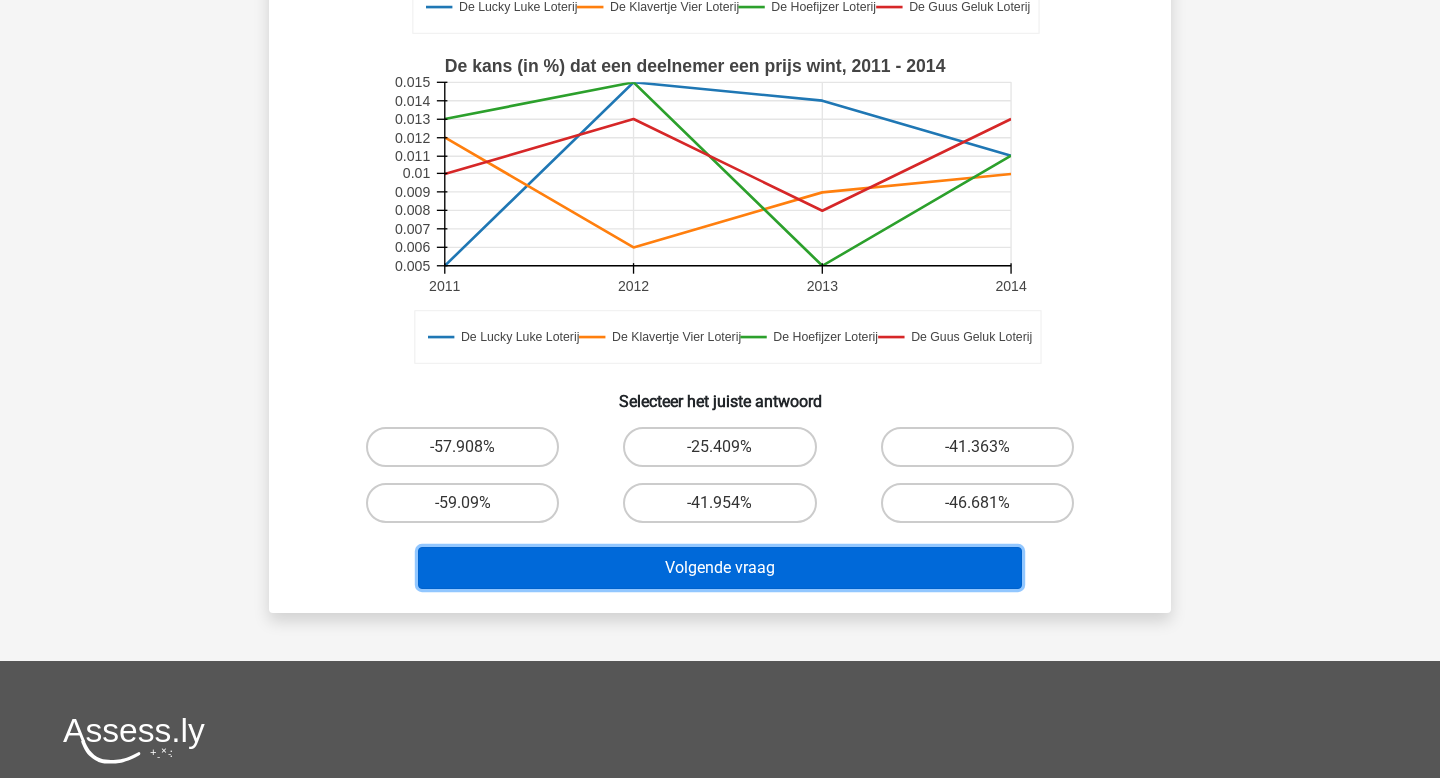 click on "Volgende vraag" at bounding box center (720, 568) 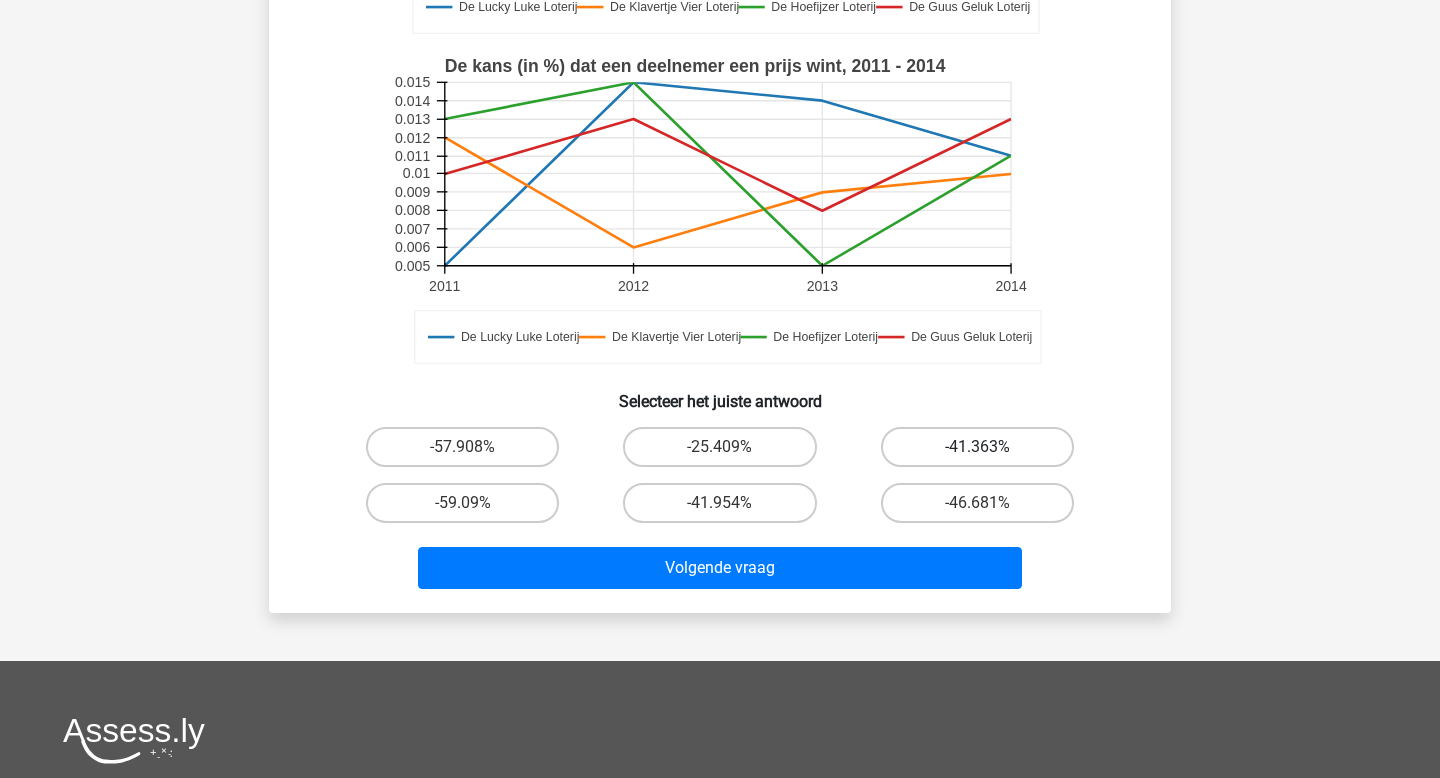 click on "-41.363%" at bounding box center [977, 447] 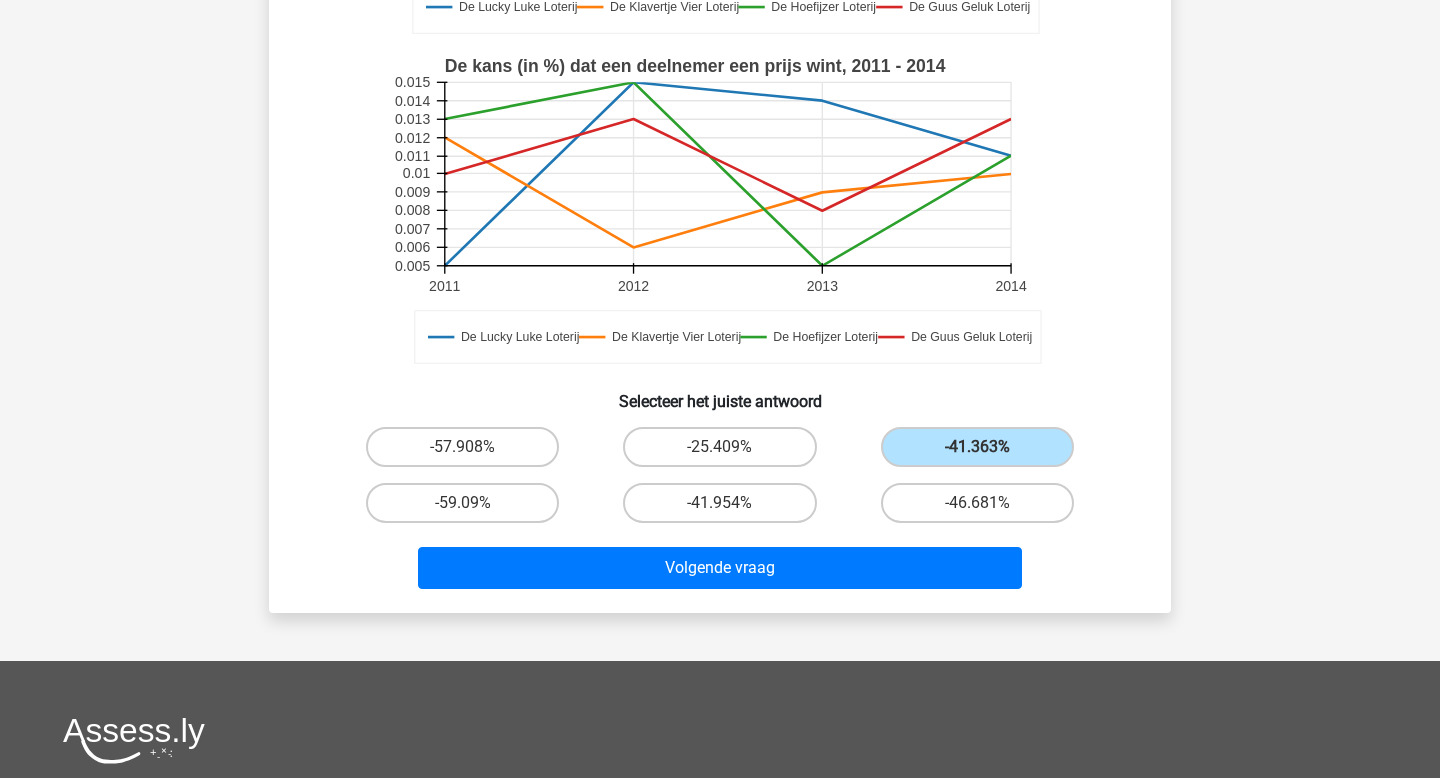 click on "-41.954%" at bounding box center (719, 503) 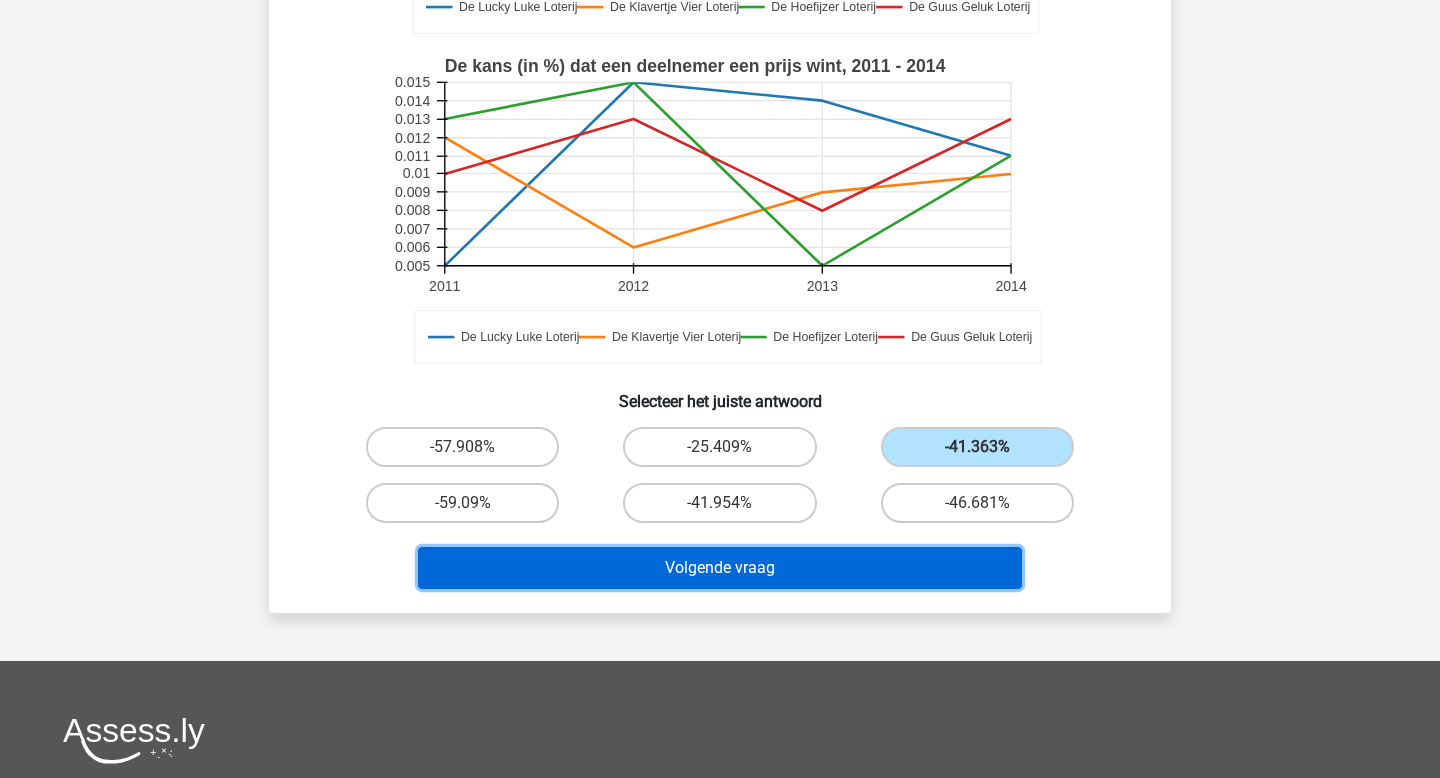 click on "Volgende vraag" at bounding box center (720, 568) 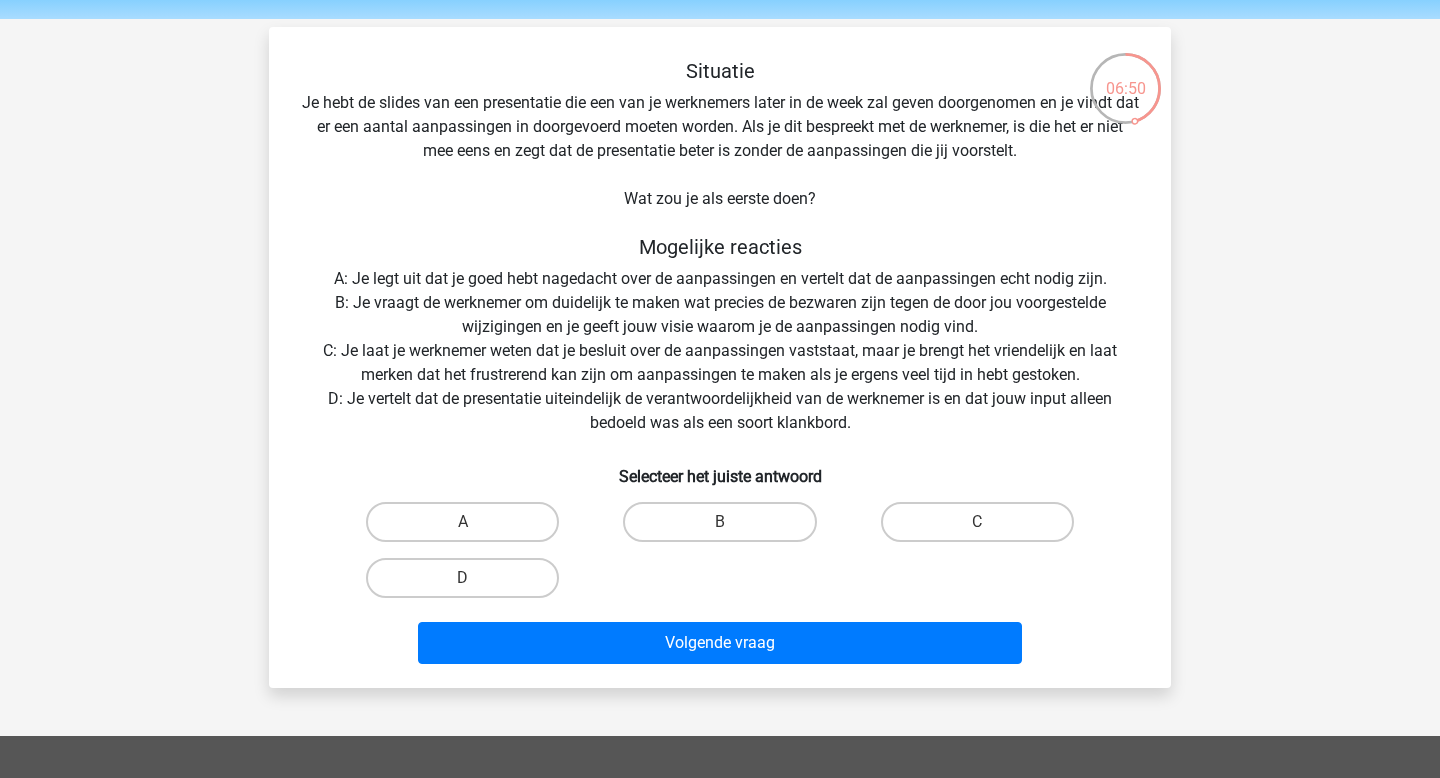 scroll, scrollTop: 62, scrollLeft: 0, axis: vertical 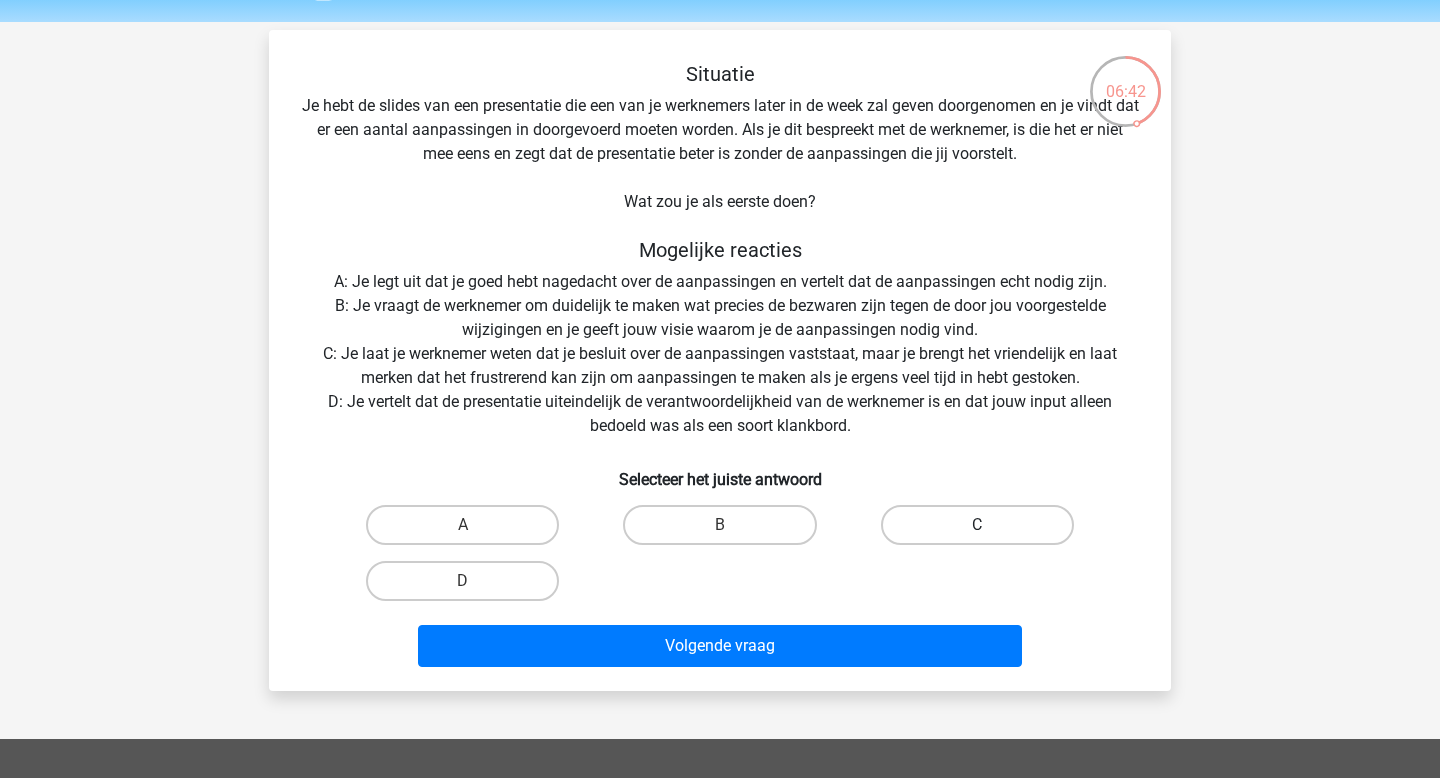 click on "C" at bounding box center (977, 525) 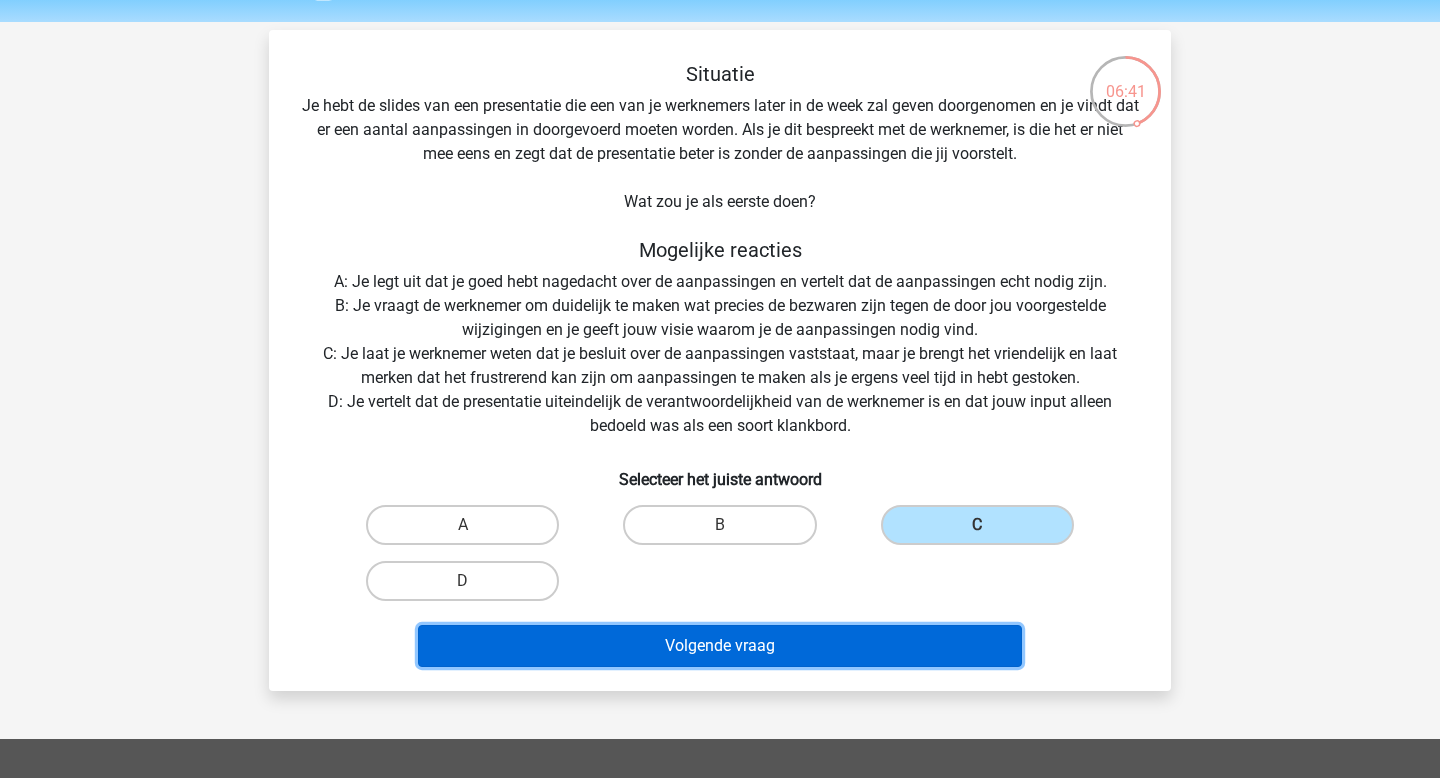 click on "Volgende vraag" at bounding box center (720, 646) 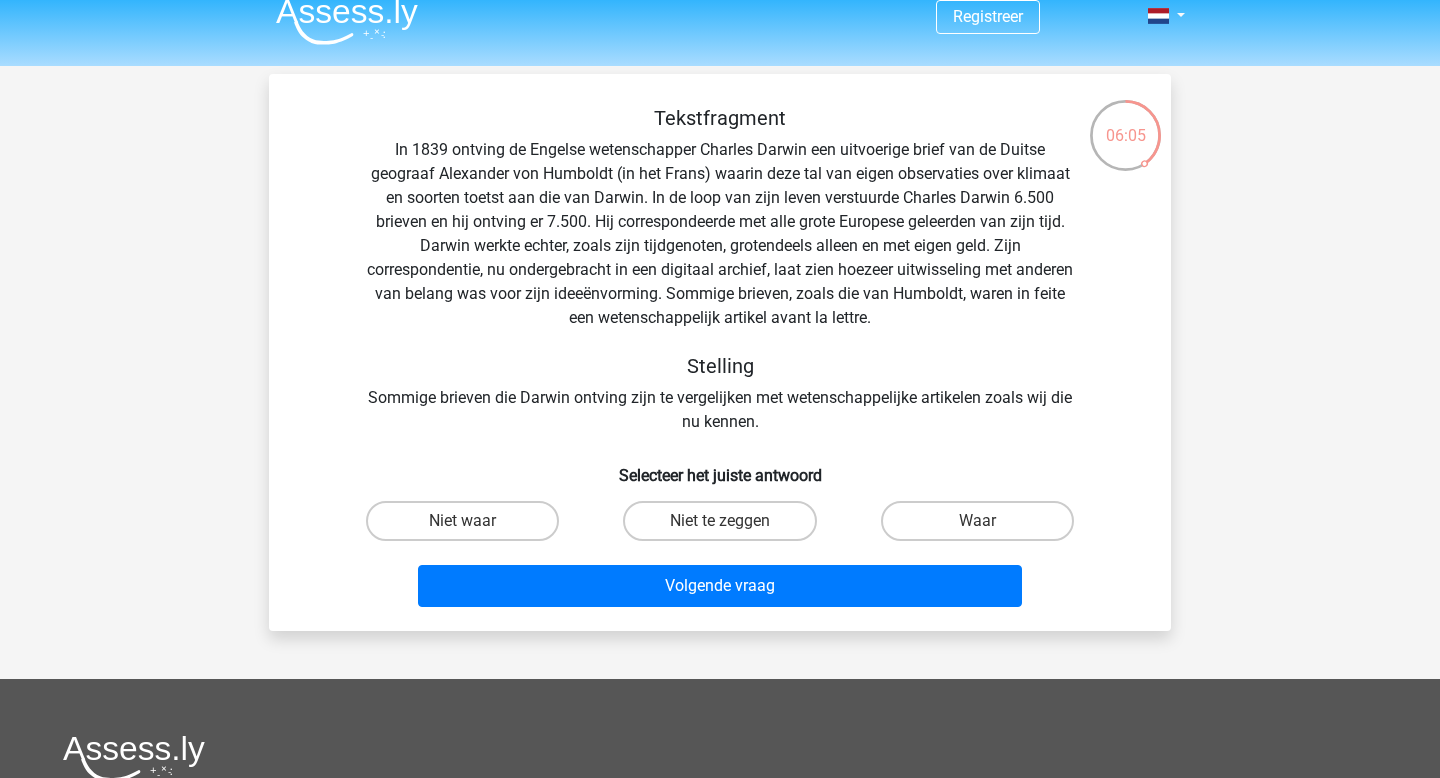 scroll, scrollTop: 17, scrollLeft: 0, axis: vertical 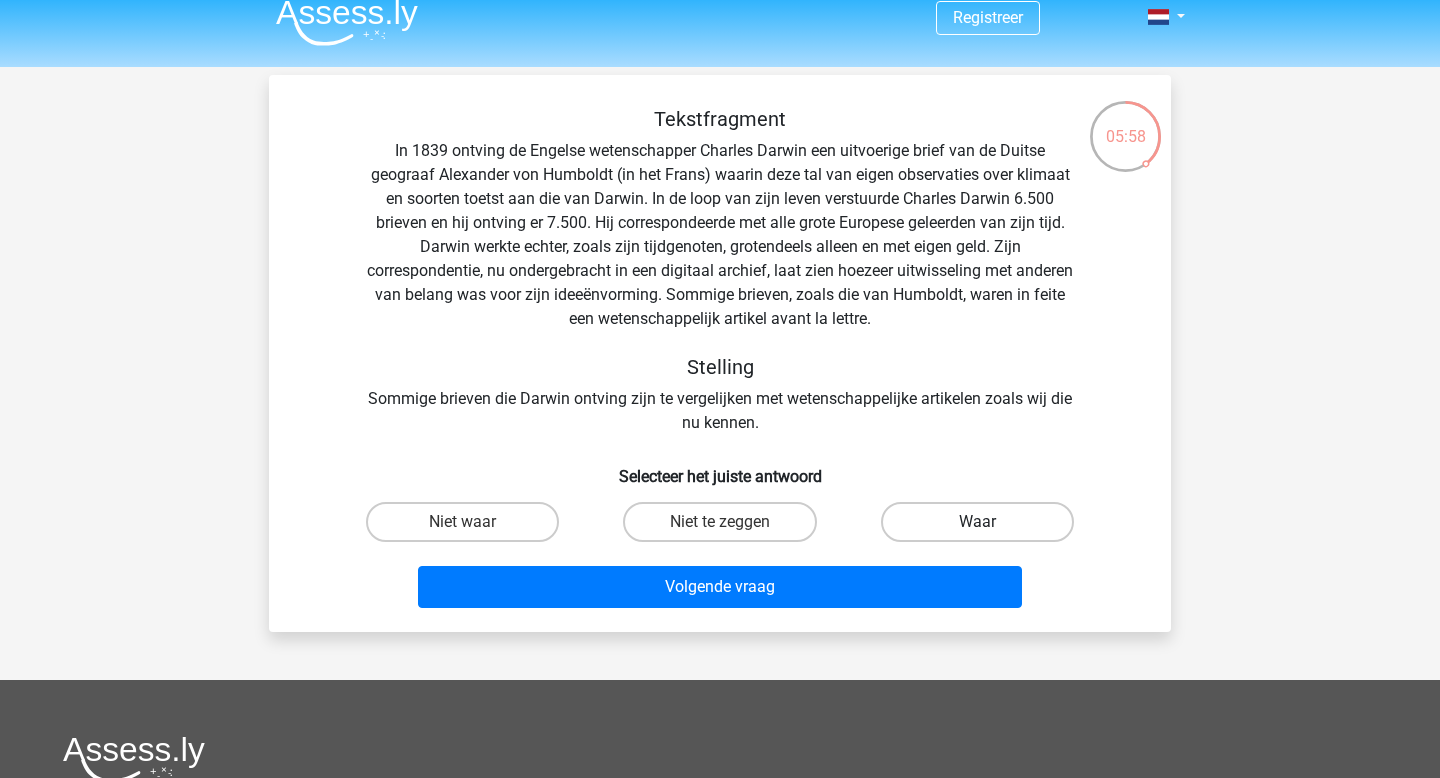 click on "Waar" at bounding box center [977, 522] 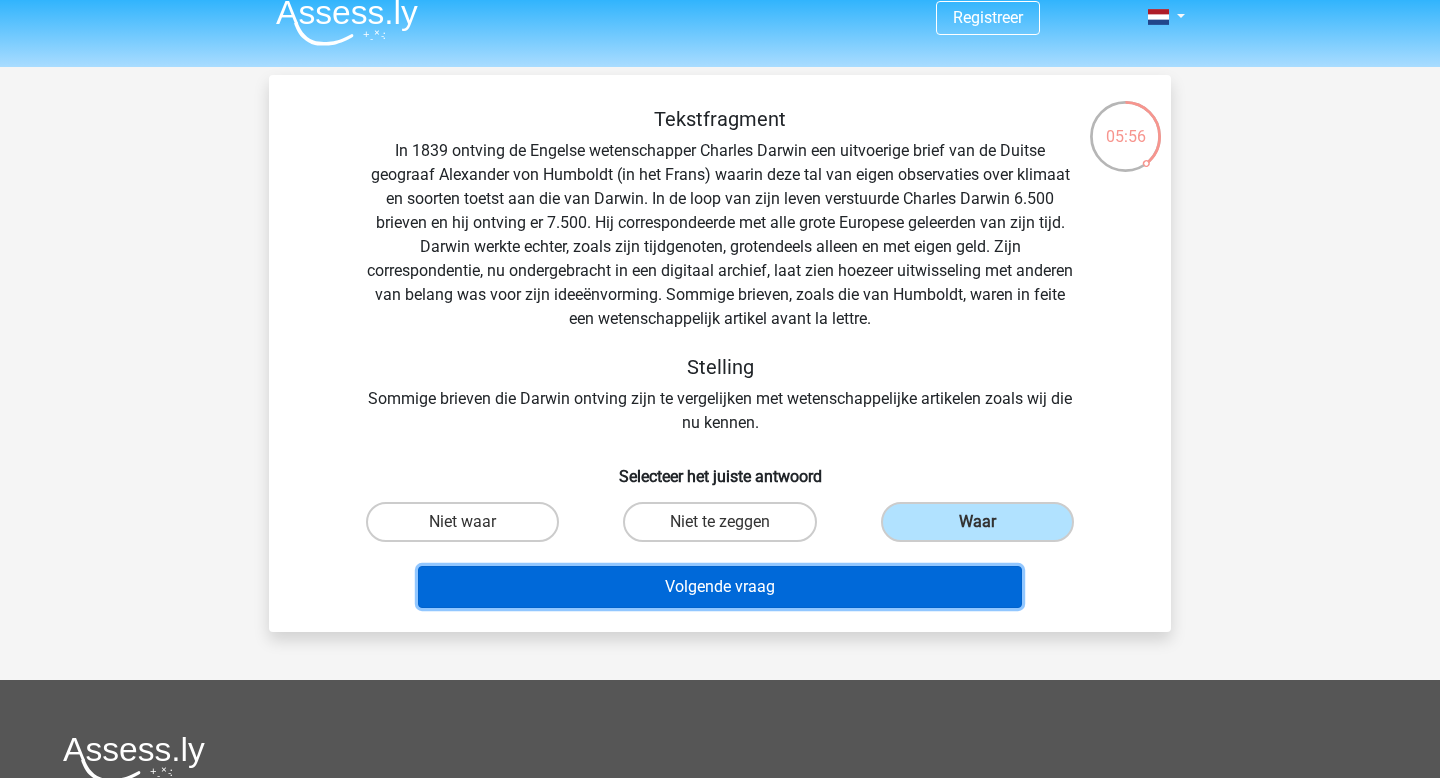 click on "Volgende vraag" at bounding box center (720, 587) 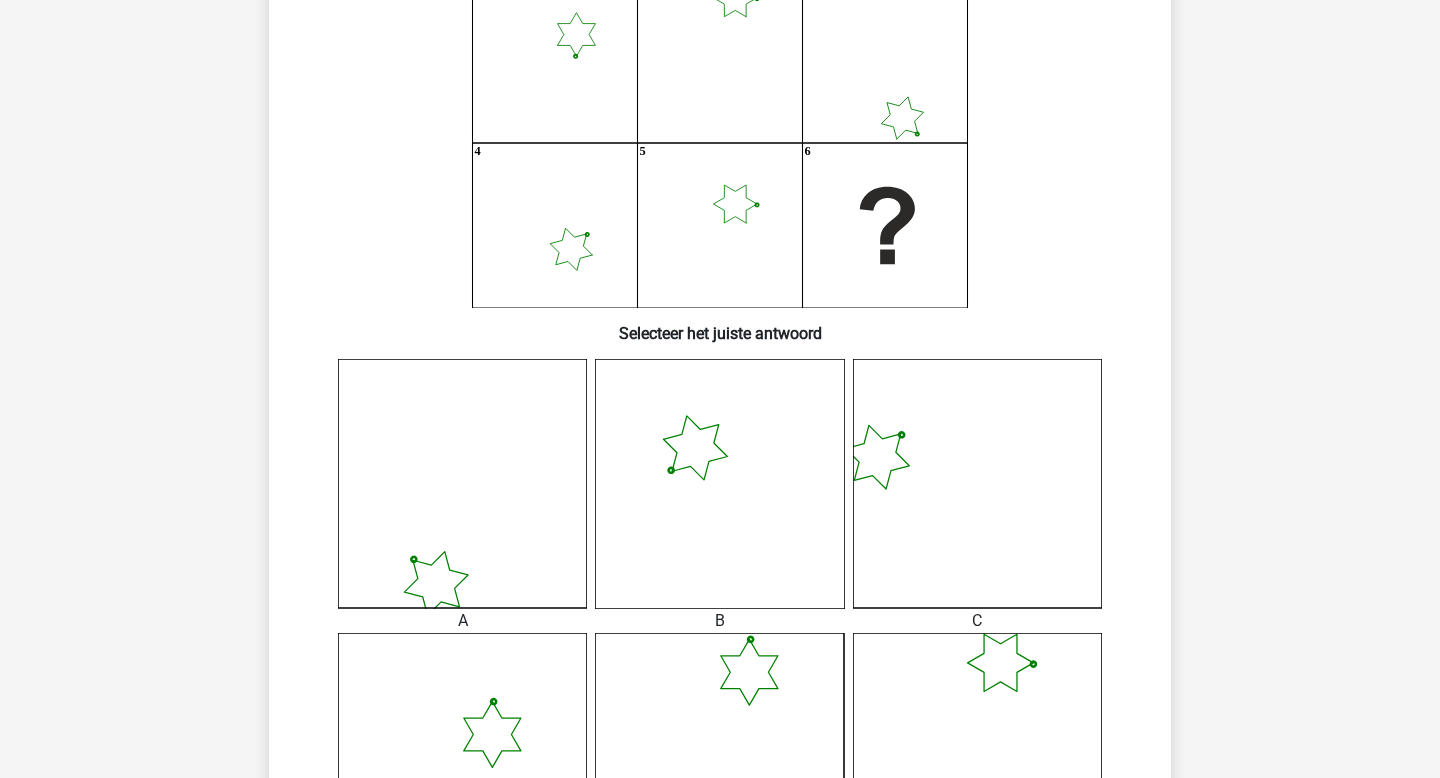 scroll, scrollTop: 209, scrollLeft: 0, axis: vertical 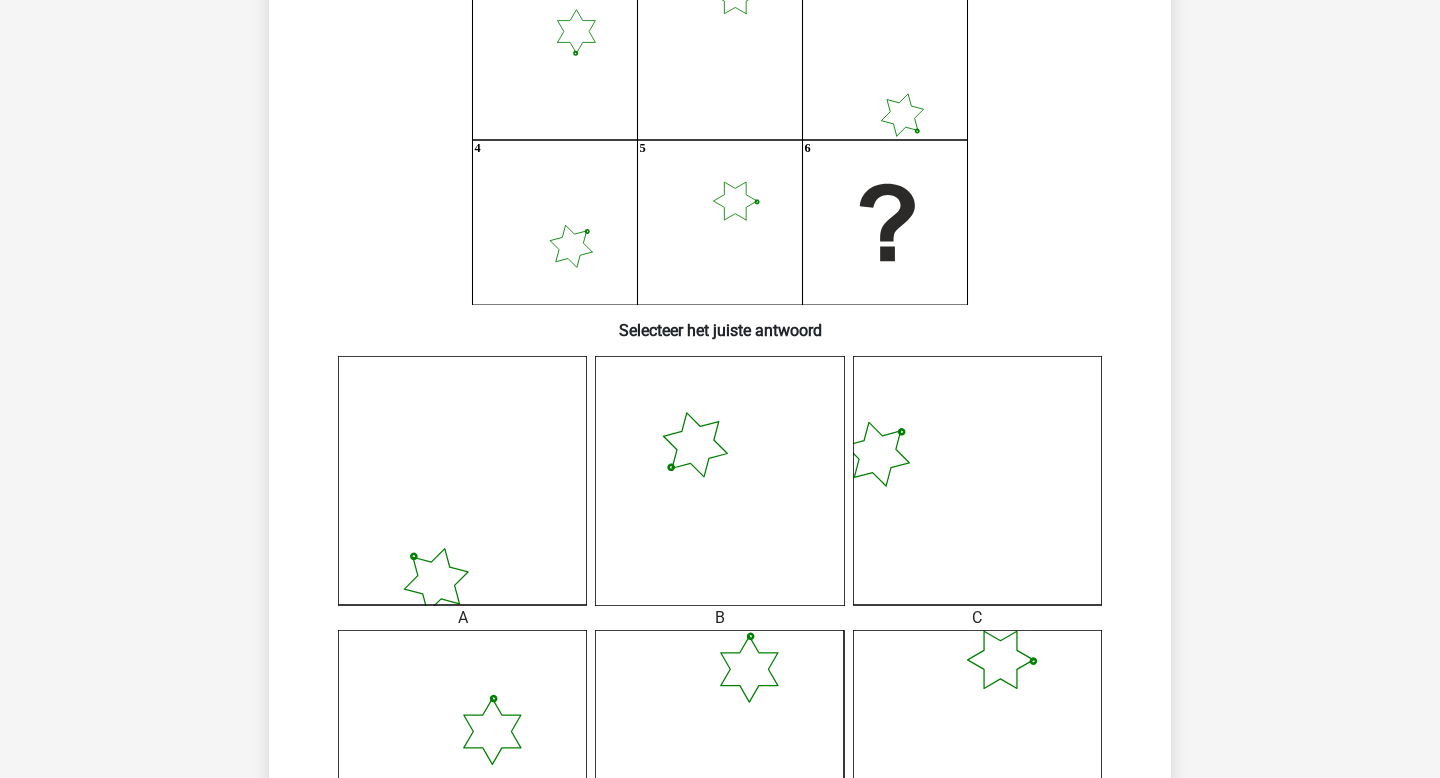 click 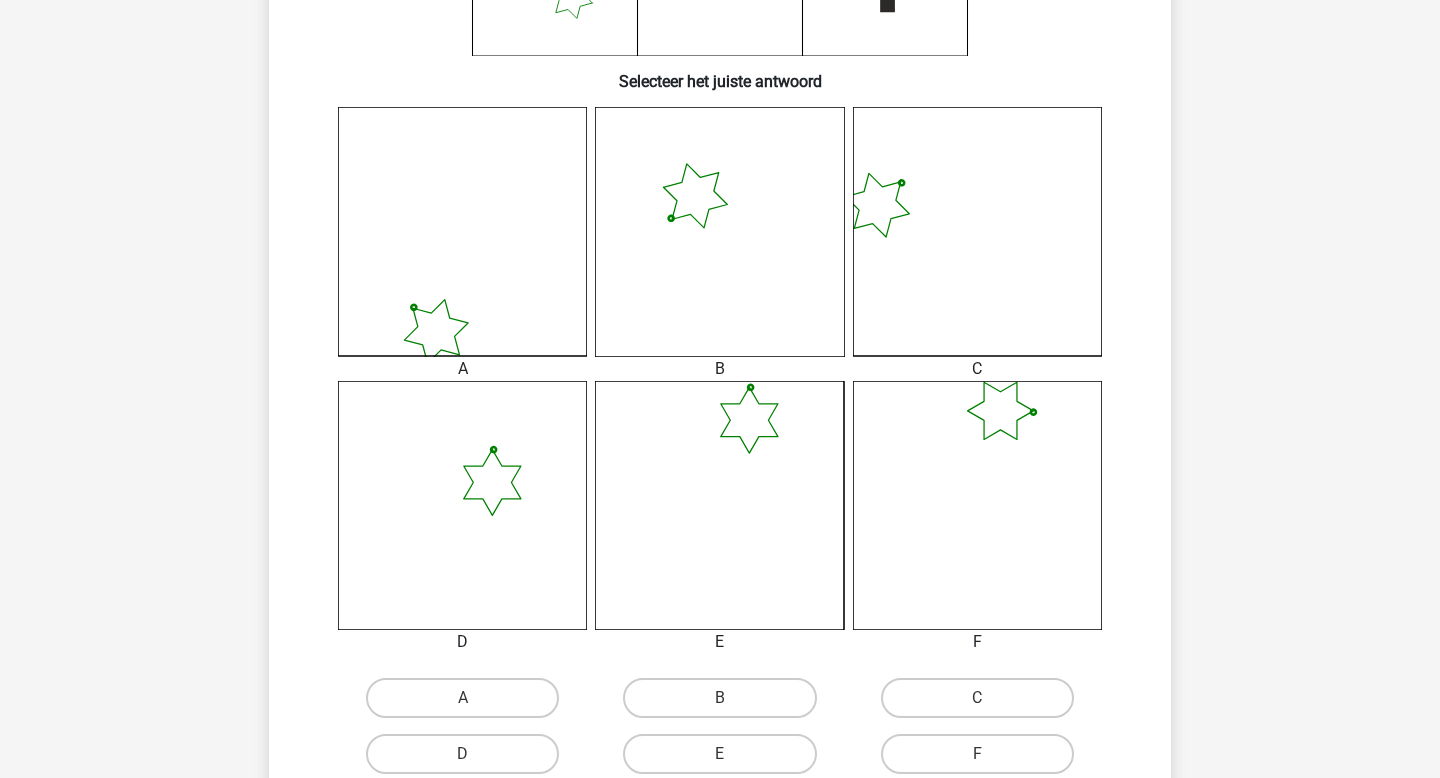 scroll, scrollTop: 761, scrollLeft: 0, axis: vertical 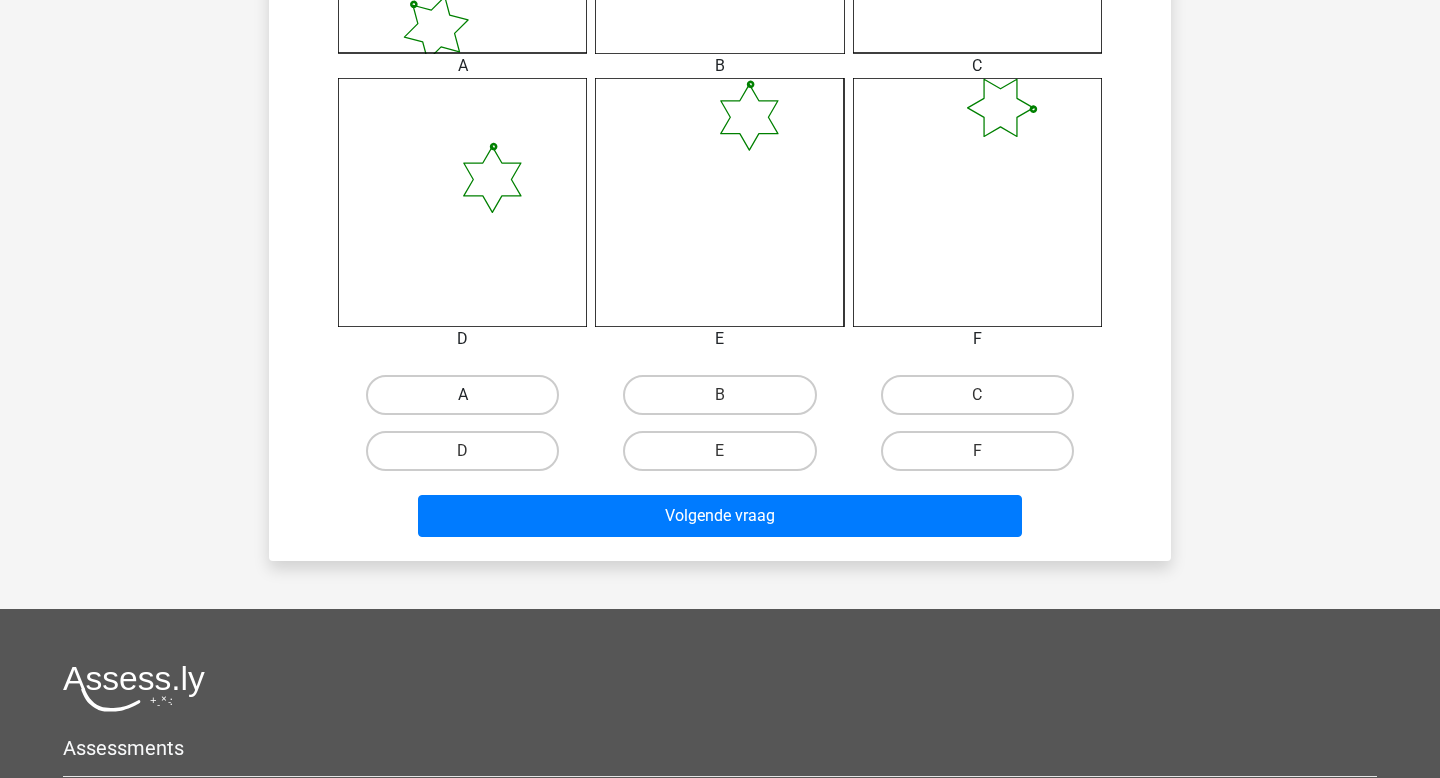 click on "A" at bounding box center [462, 395] 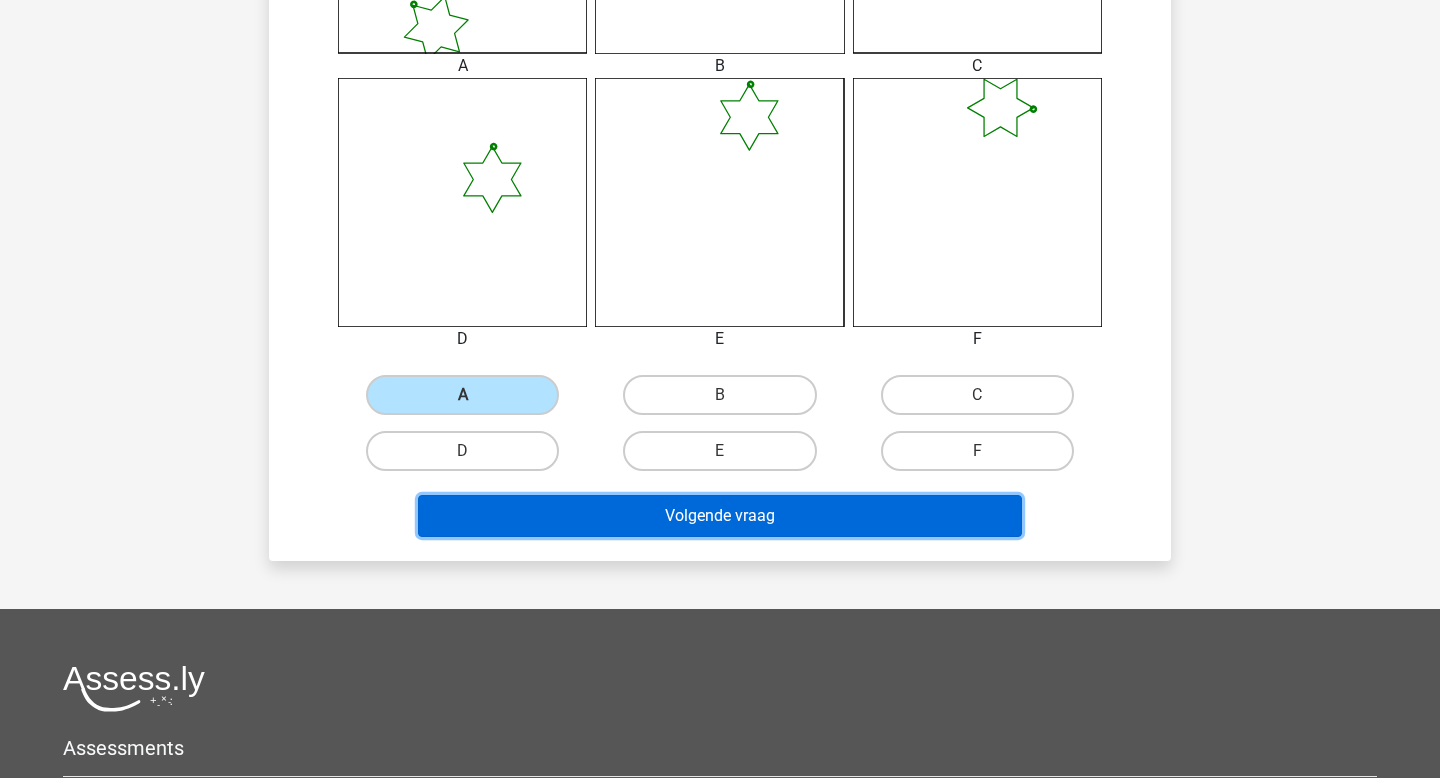 click on "Volgende vraag" at bounding box center [720, 516] 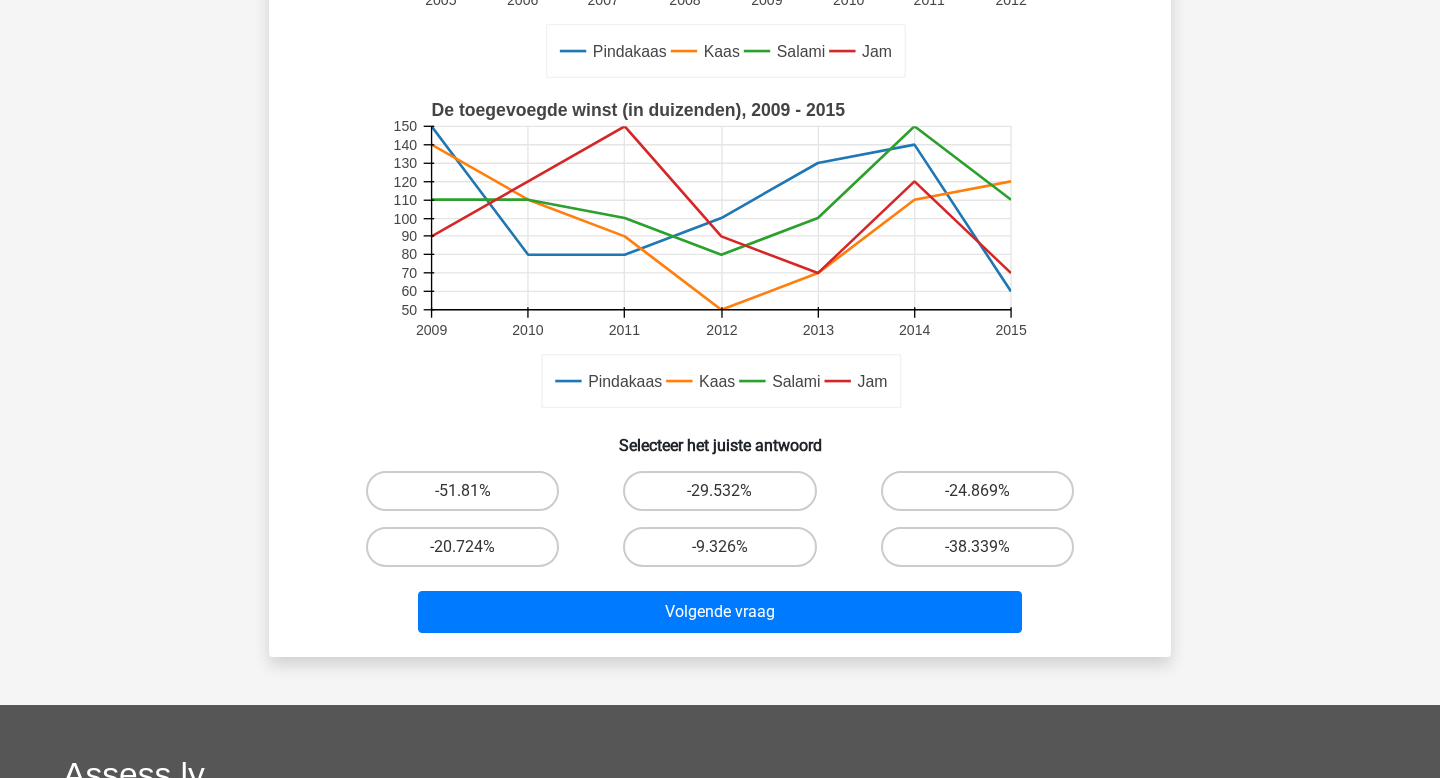 scroll, scrollTop: 496, scrollLeft: 0, axis: vertical 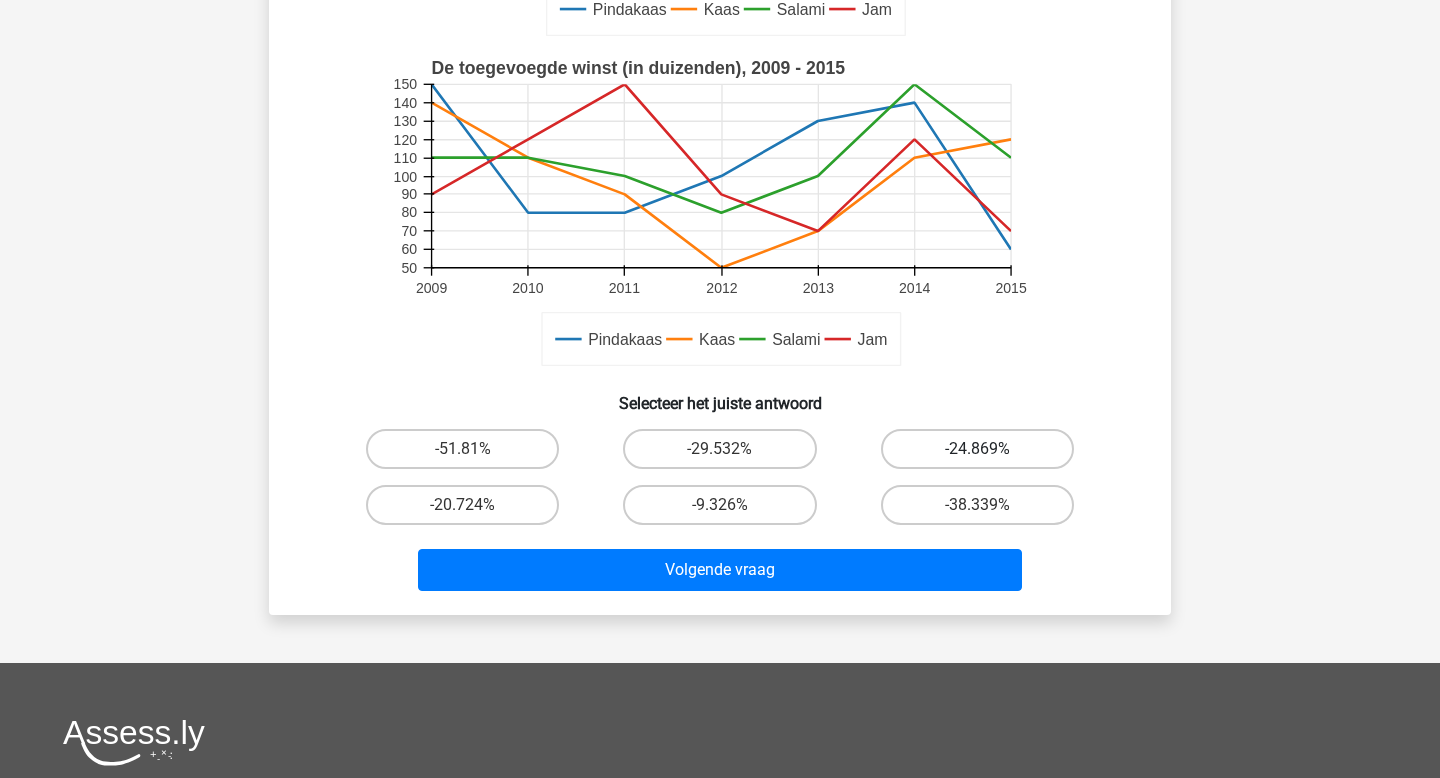 click on "-24.869%" at bounding box center (977, 449) 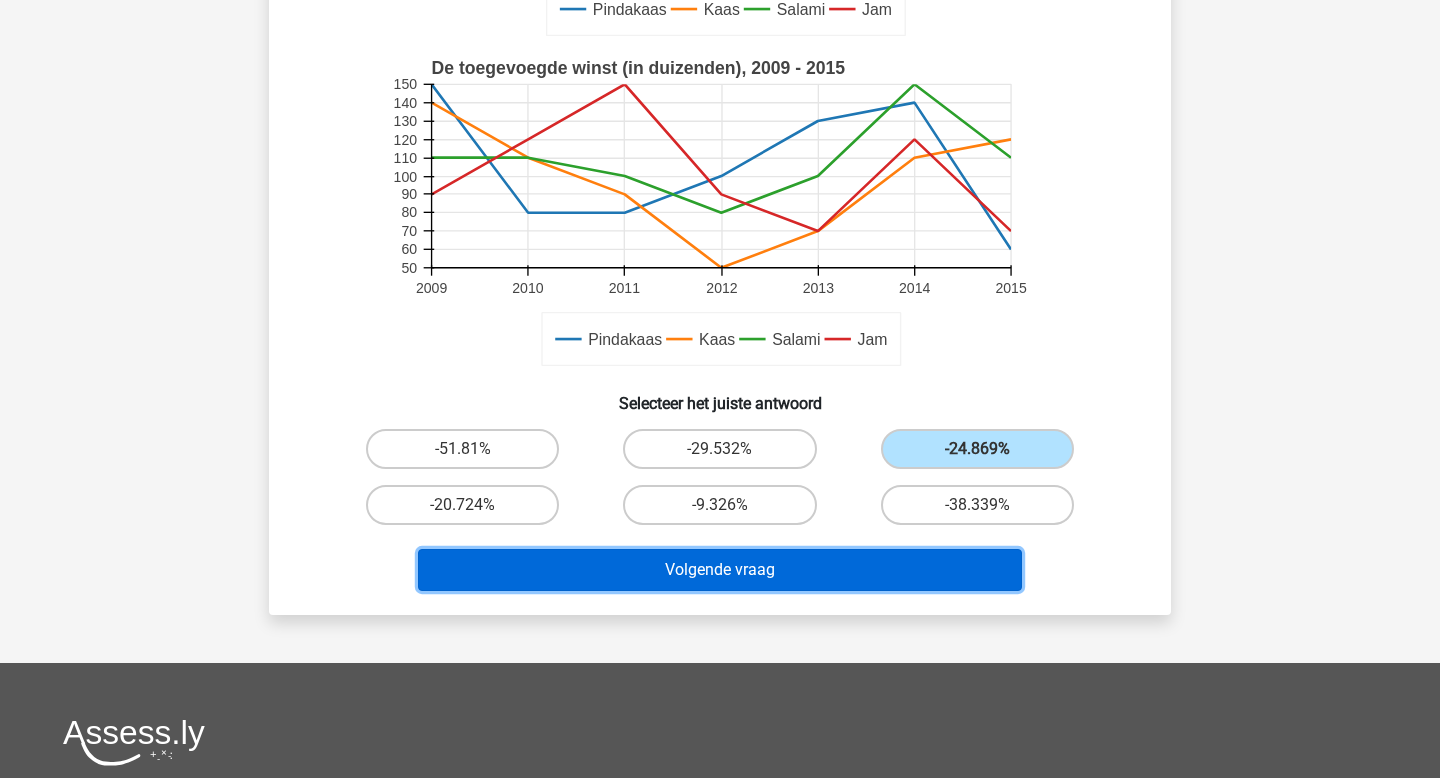 click on "Volgende vraag" at bounding box center [720, 570] 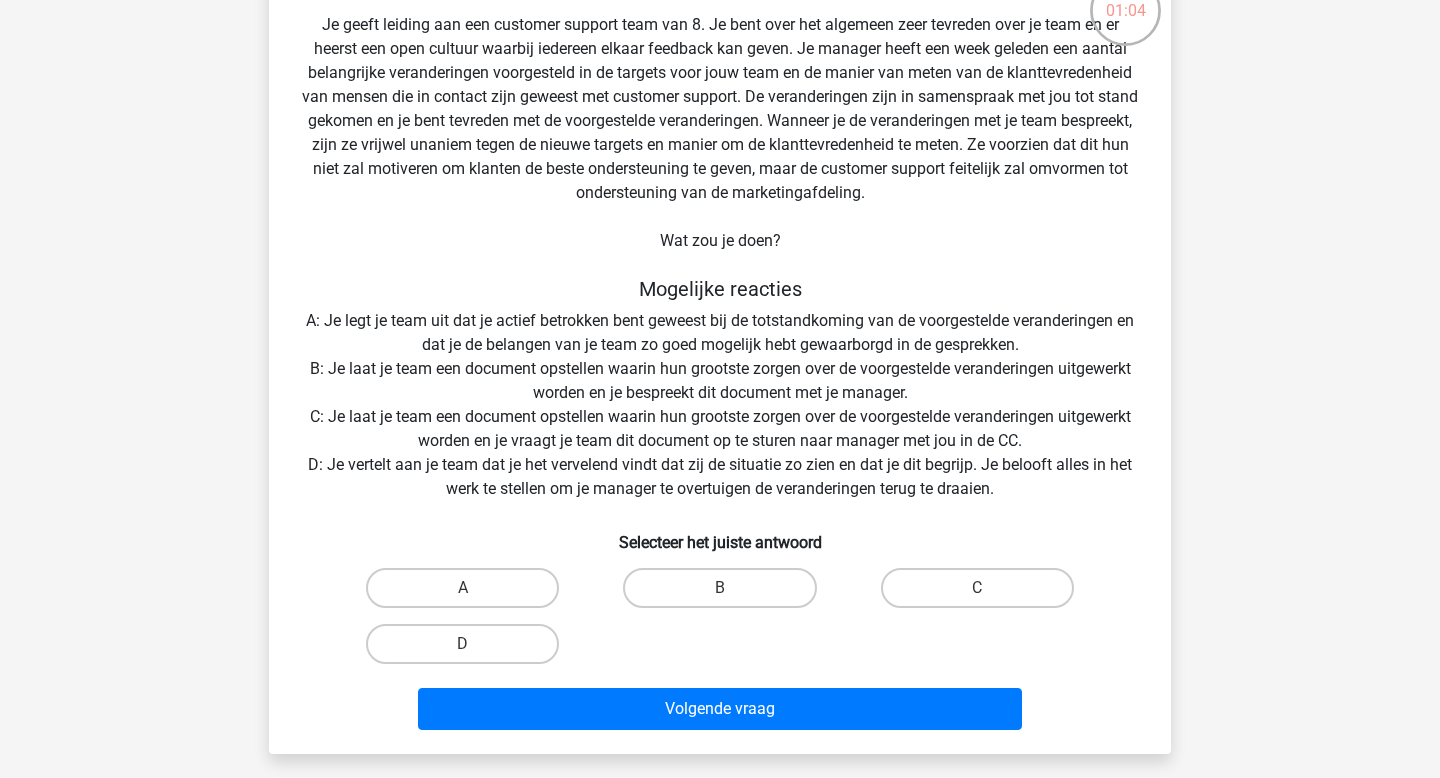 scroll, scrollTop: 148, scrollLeft: 0, axis: vertical 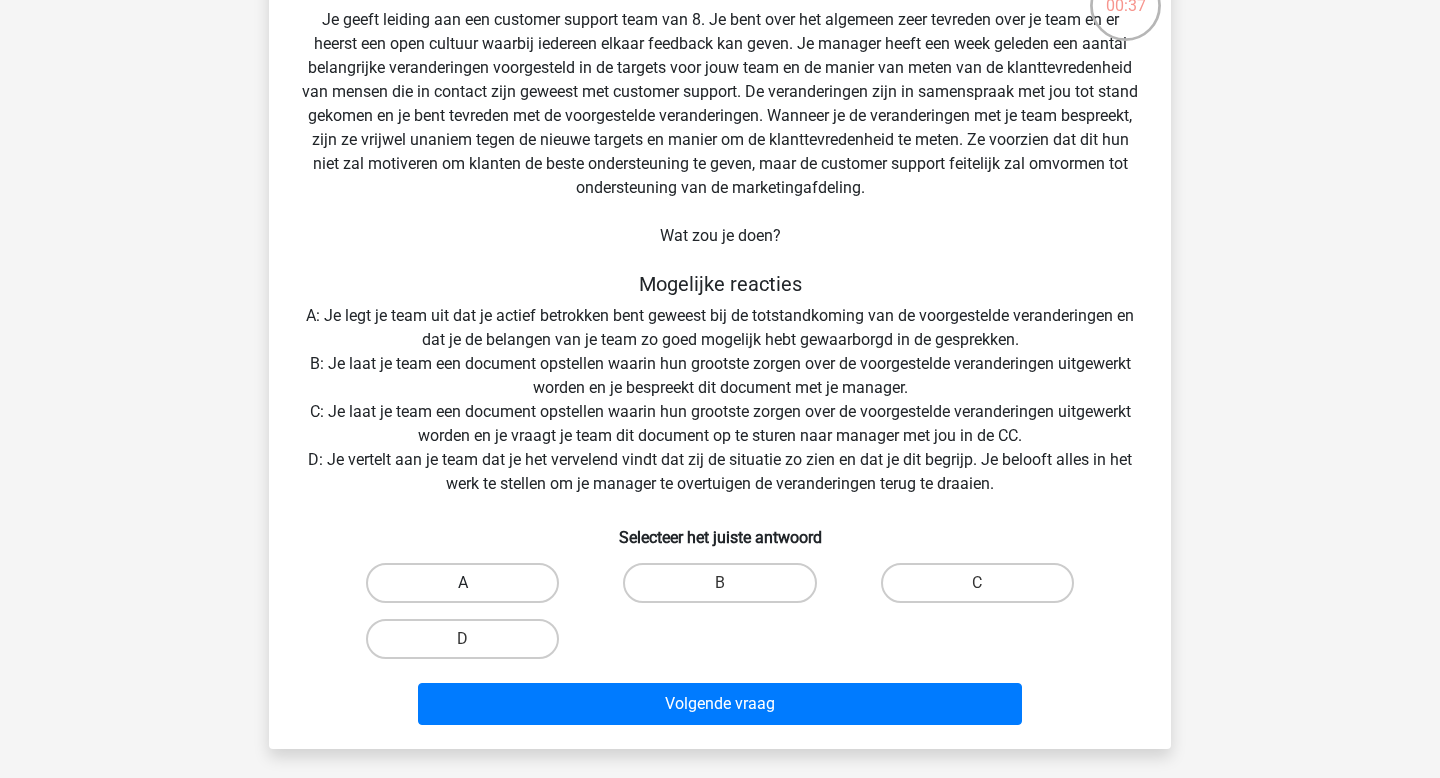 click on "A" at bounding box center [462, 583] 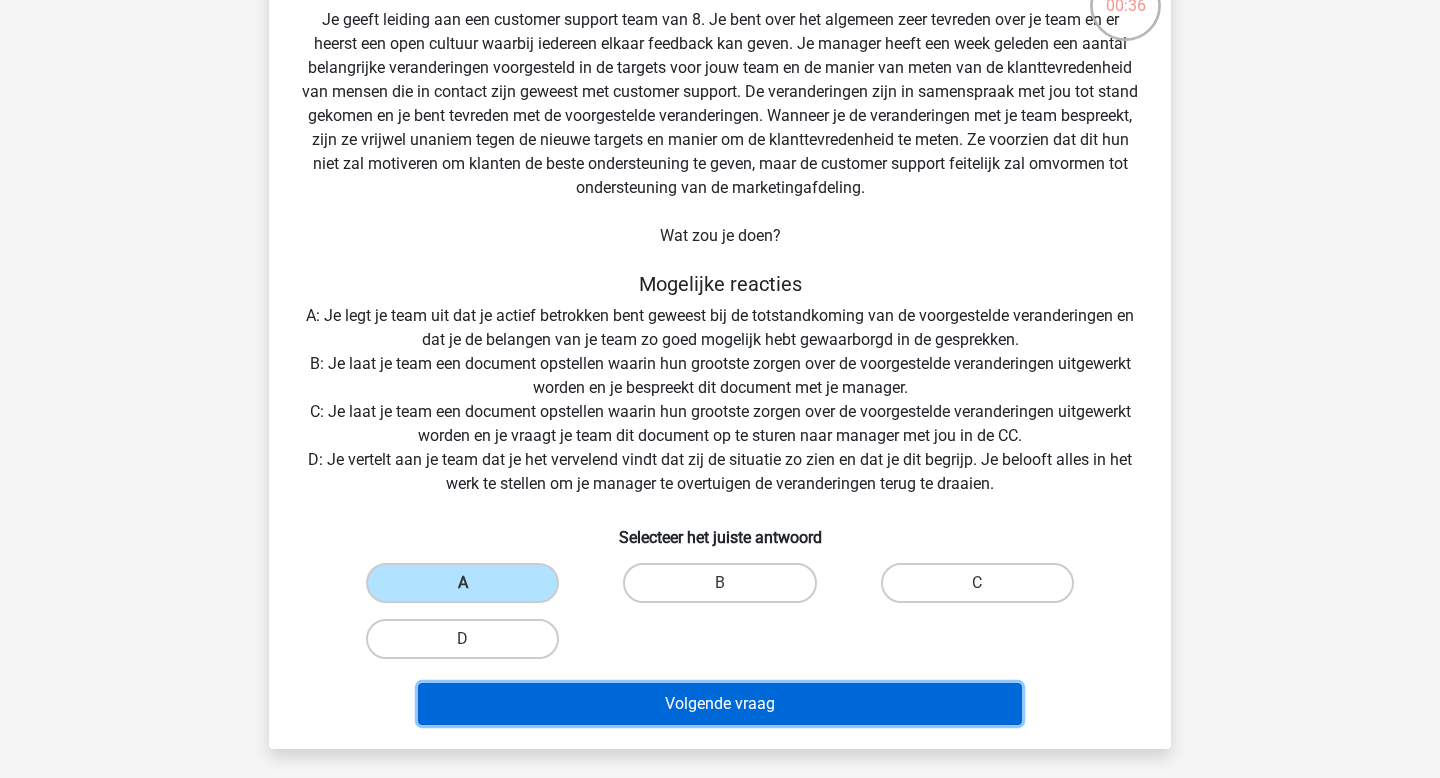 click on "Volgende vraag" at bounding box center [720, 704] 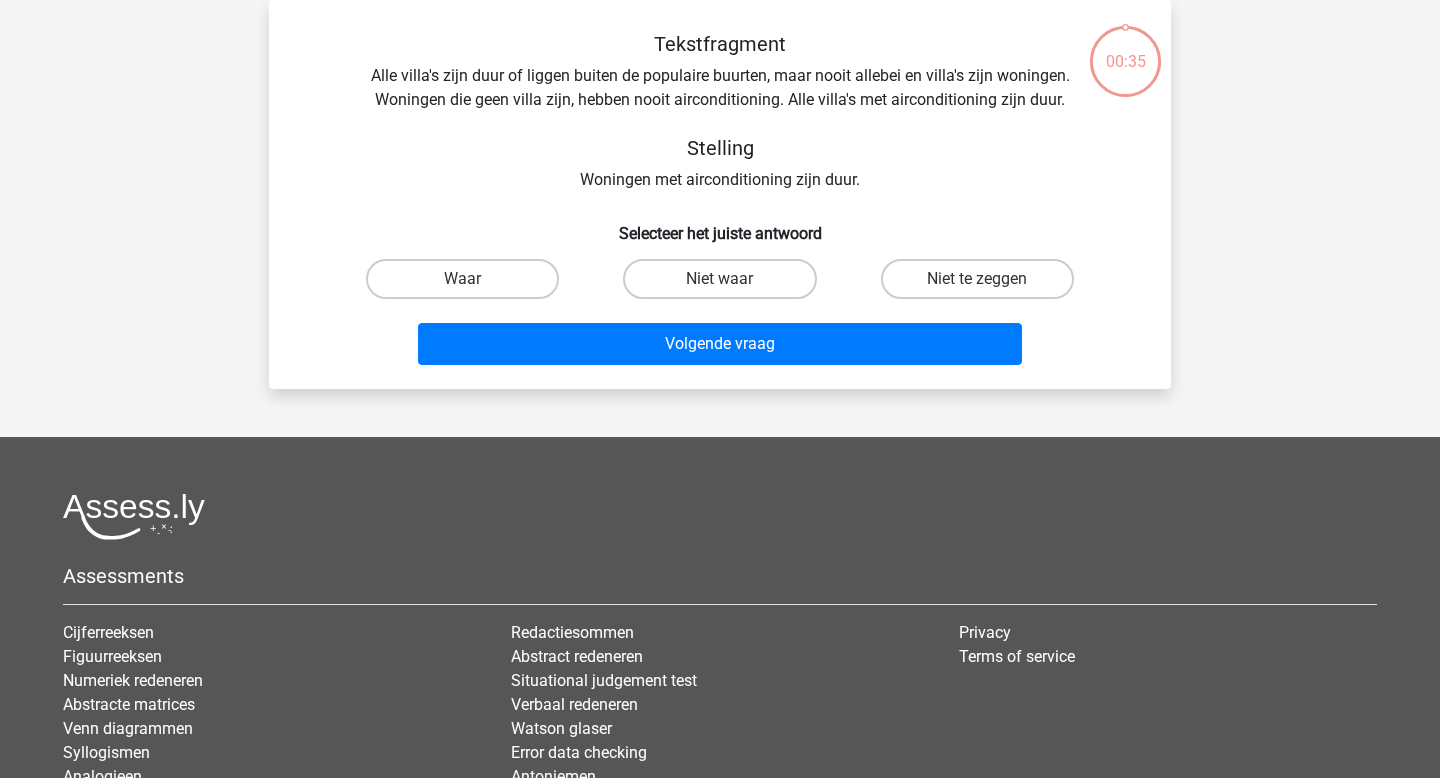 scroll, scrollTop: 0, scrollLeft: 0, axis: both 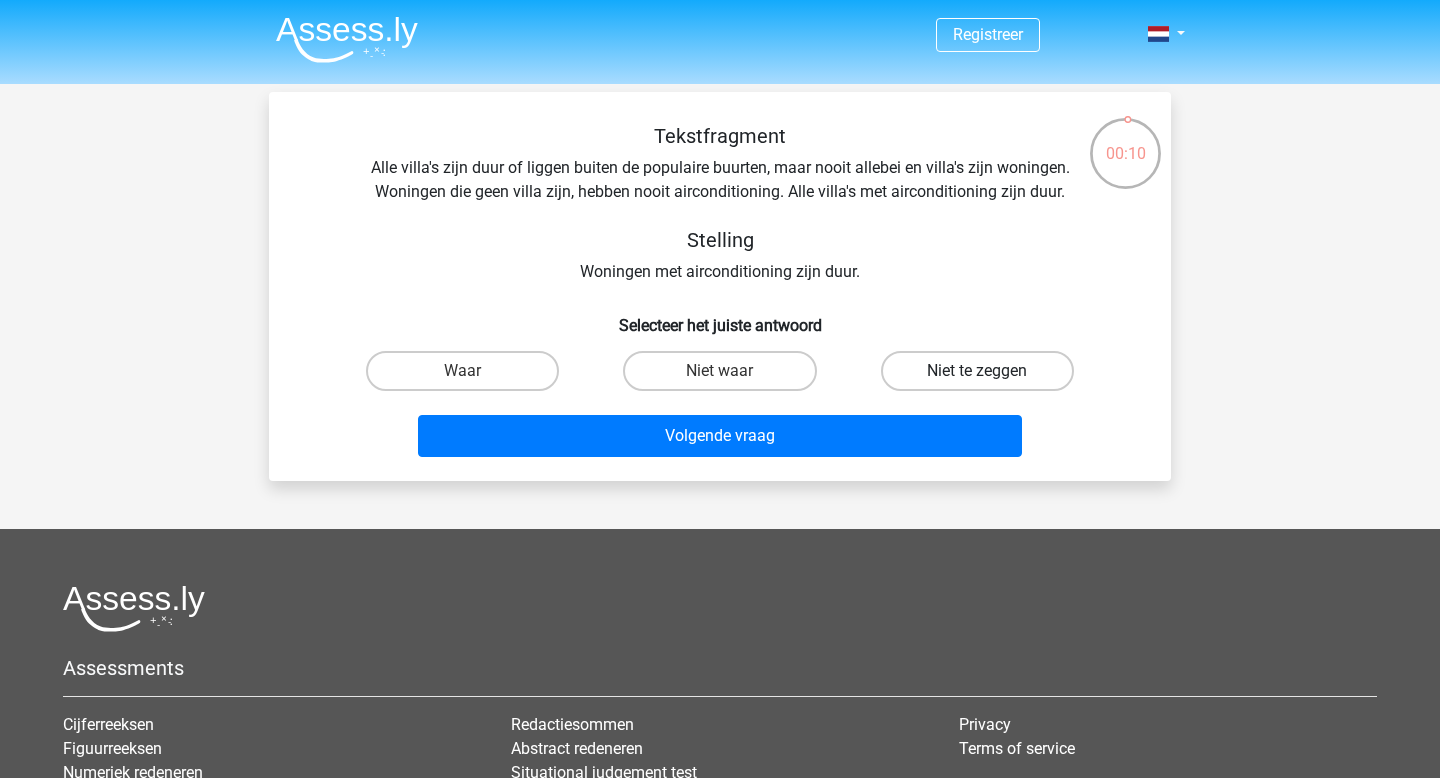 click on "Niet te zeggen" at bounding box center (977, 371) 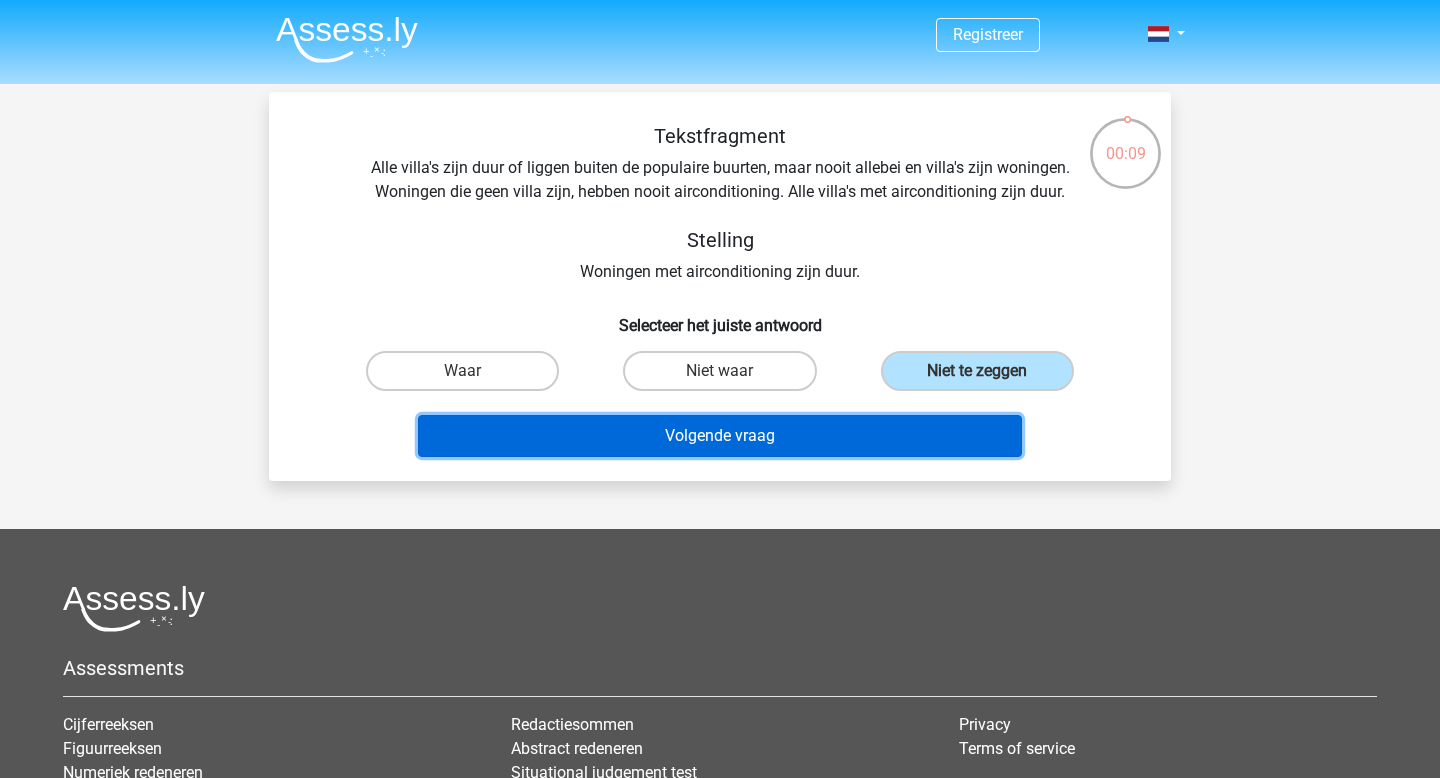 click on "Volgende vraag" at bounding box center (720, 436) 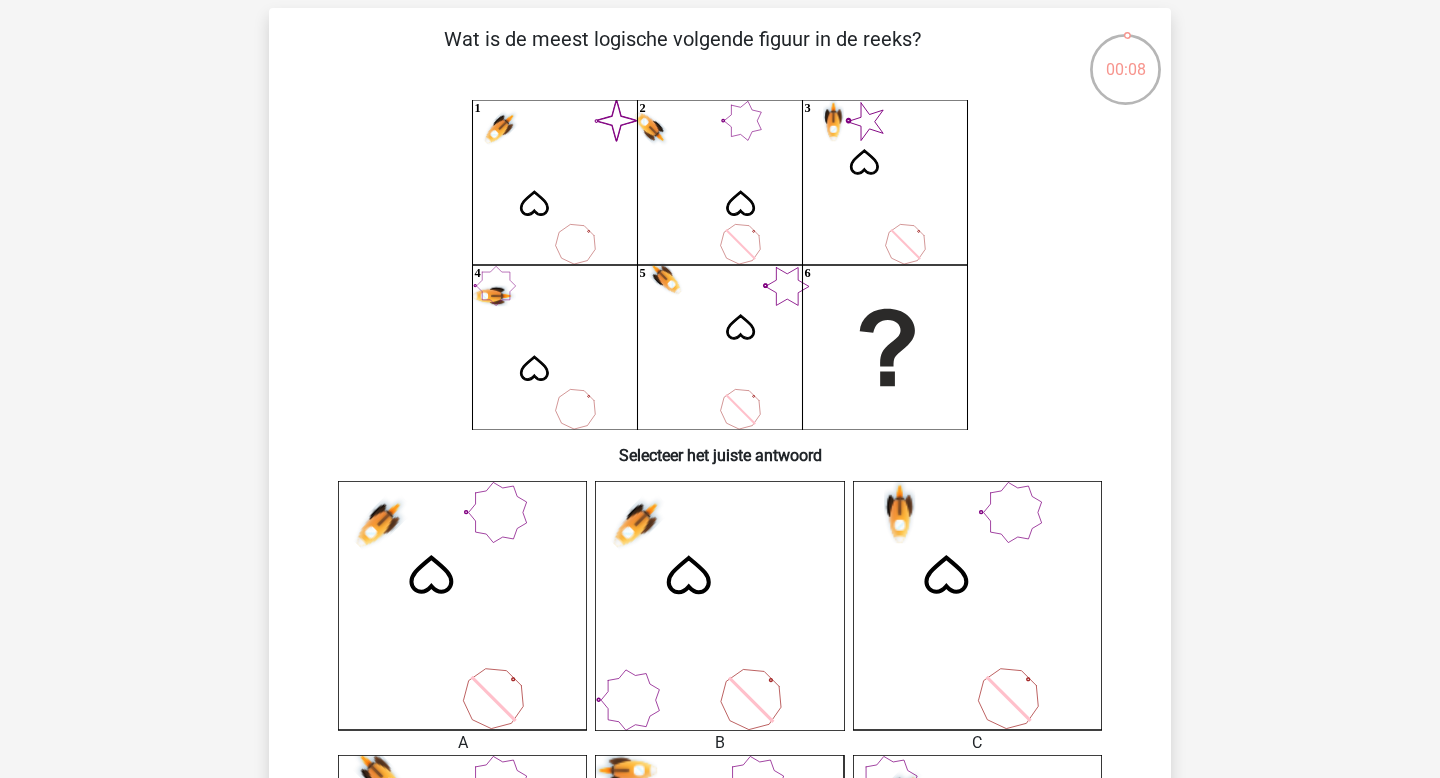 scroll, scrollTop: 80, scrollLeft: 0, axis: vertical 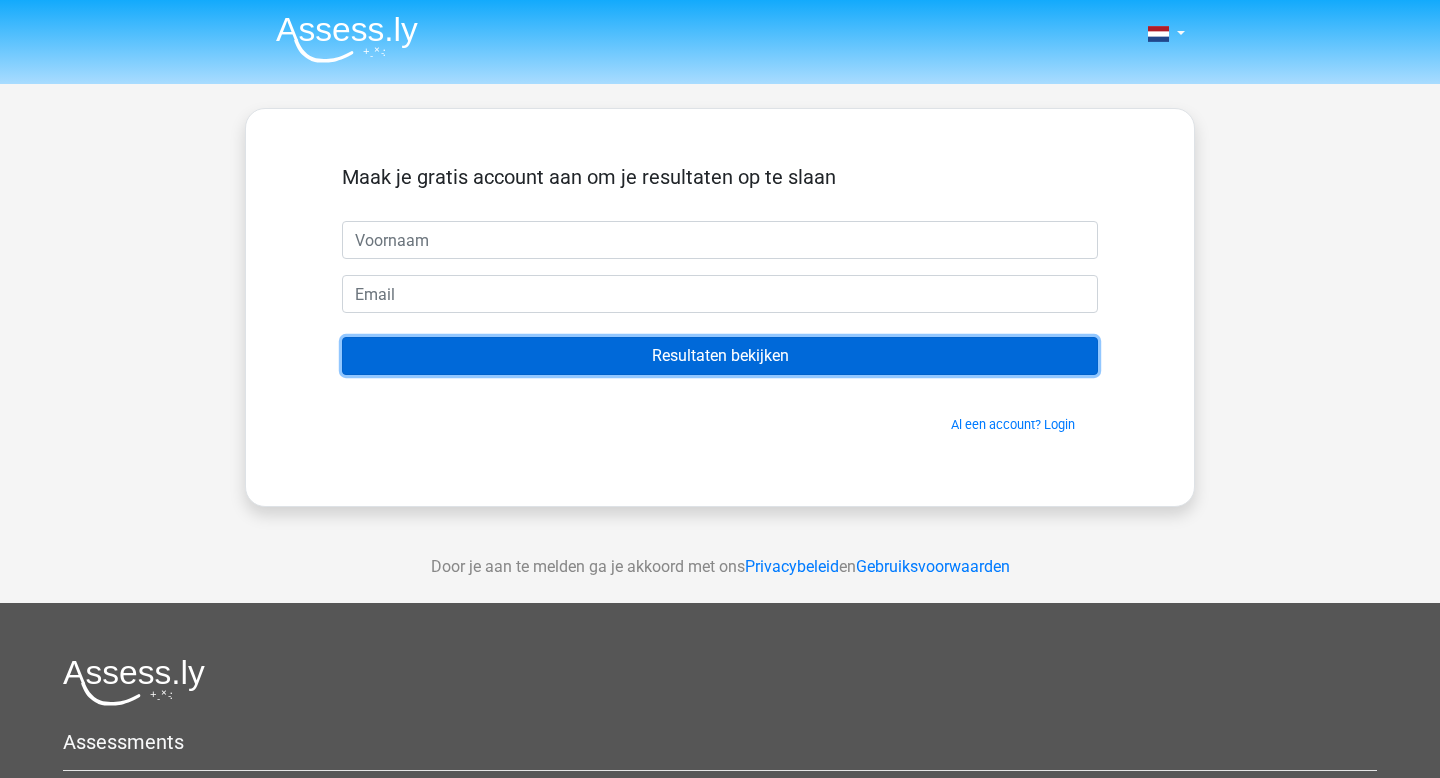 click on "Resultaten bekijken" at bounding box center (720, 356) 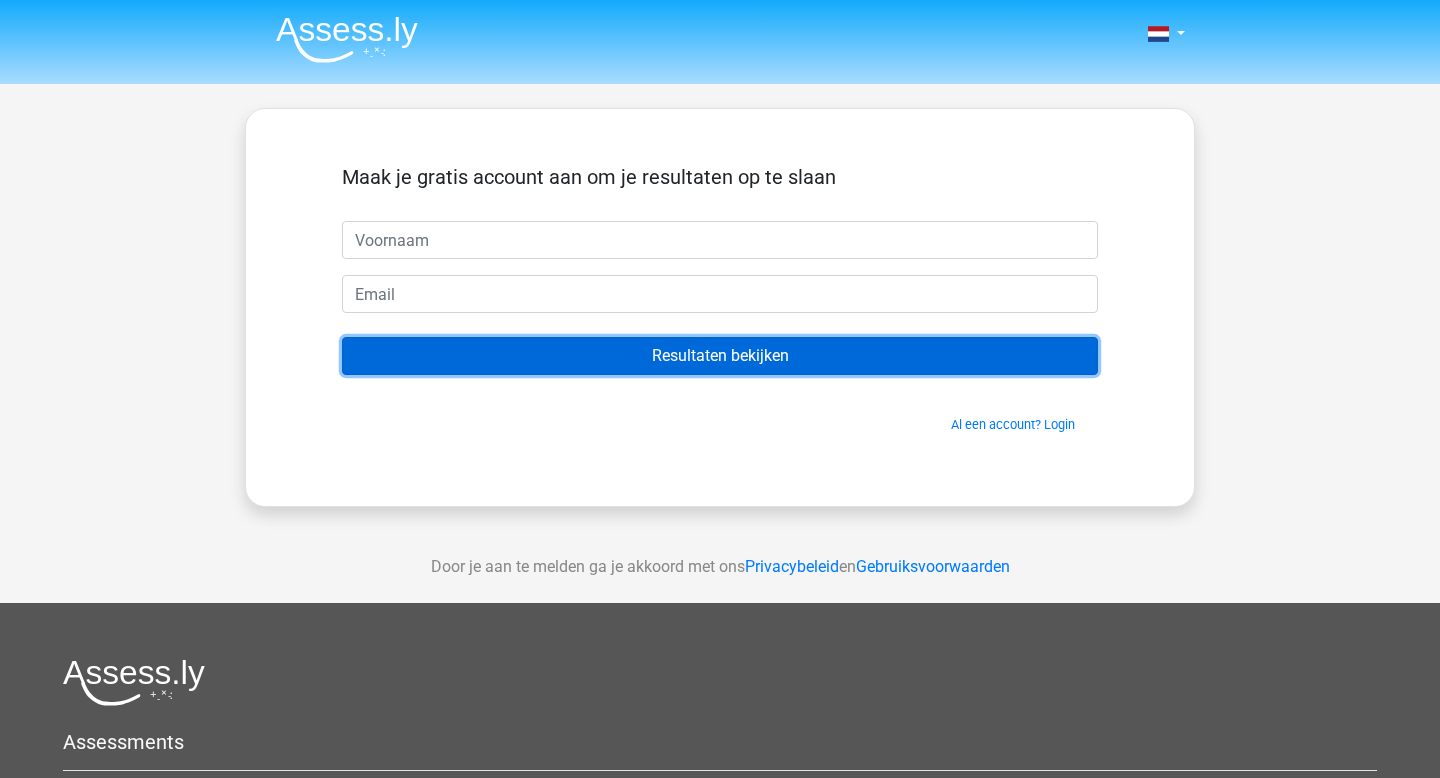 click on "Resultaten bekijken" at bounding box center (720, 356) 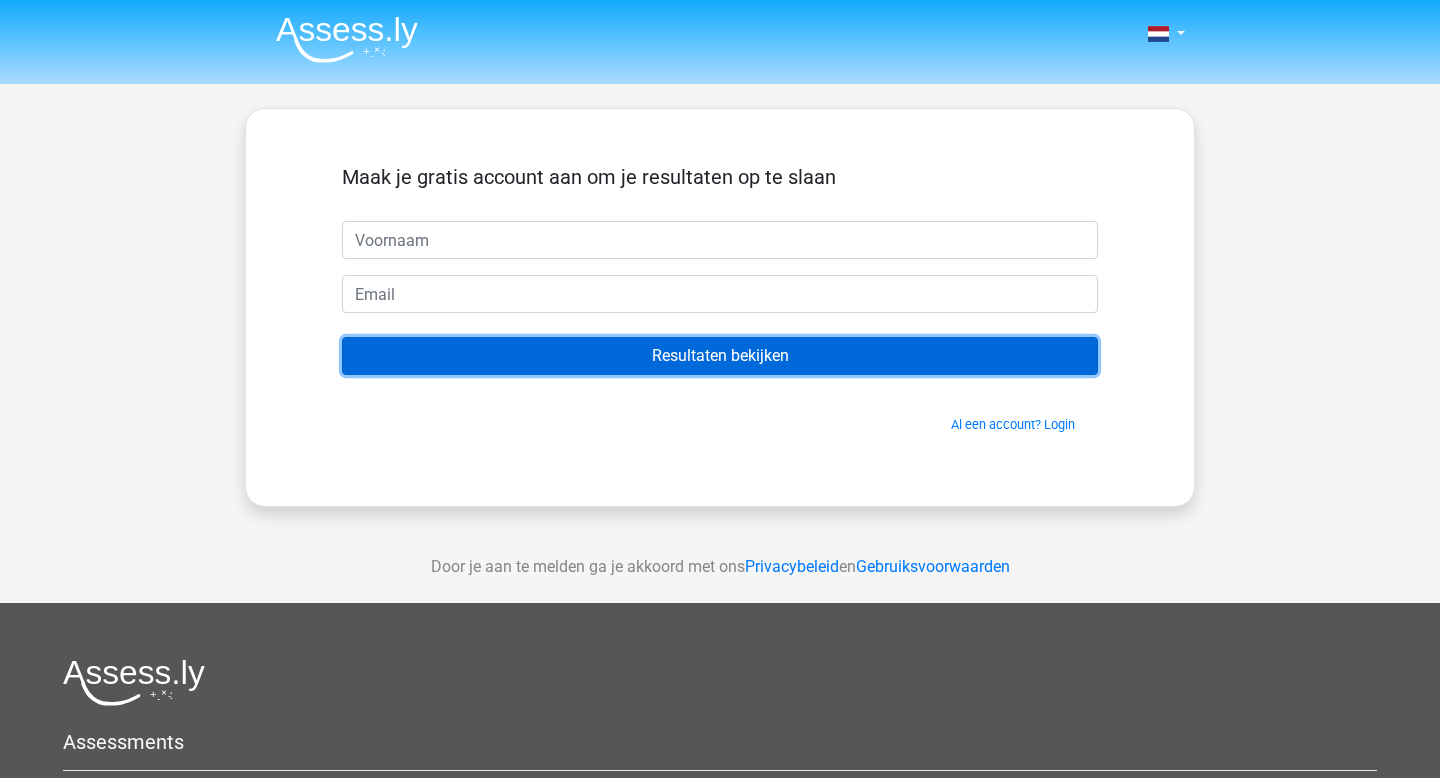 click on "Resultaten bekijken" at bounding box center [720, 356] 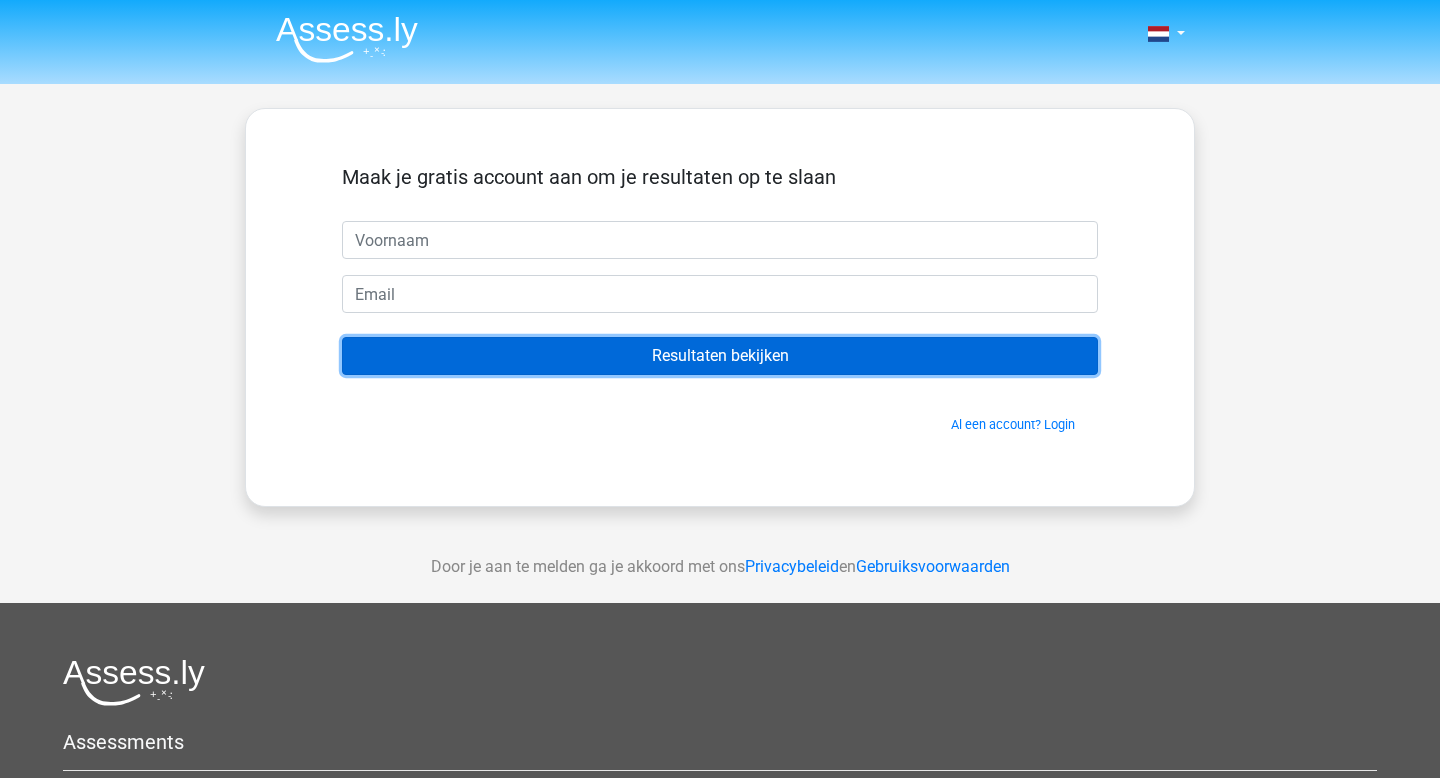 click on "Resultaten bekijken" at bounding box center [720, 356] 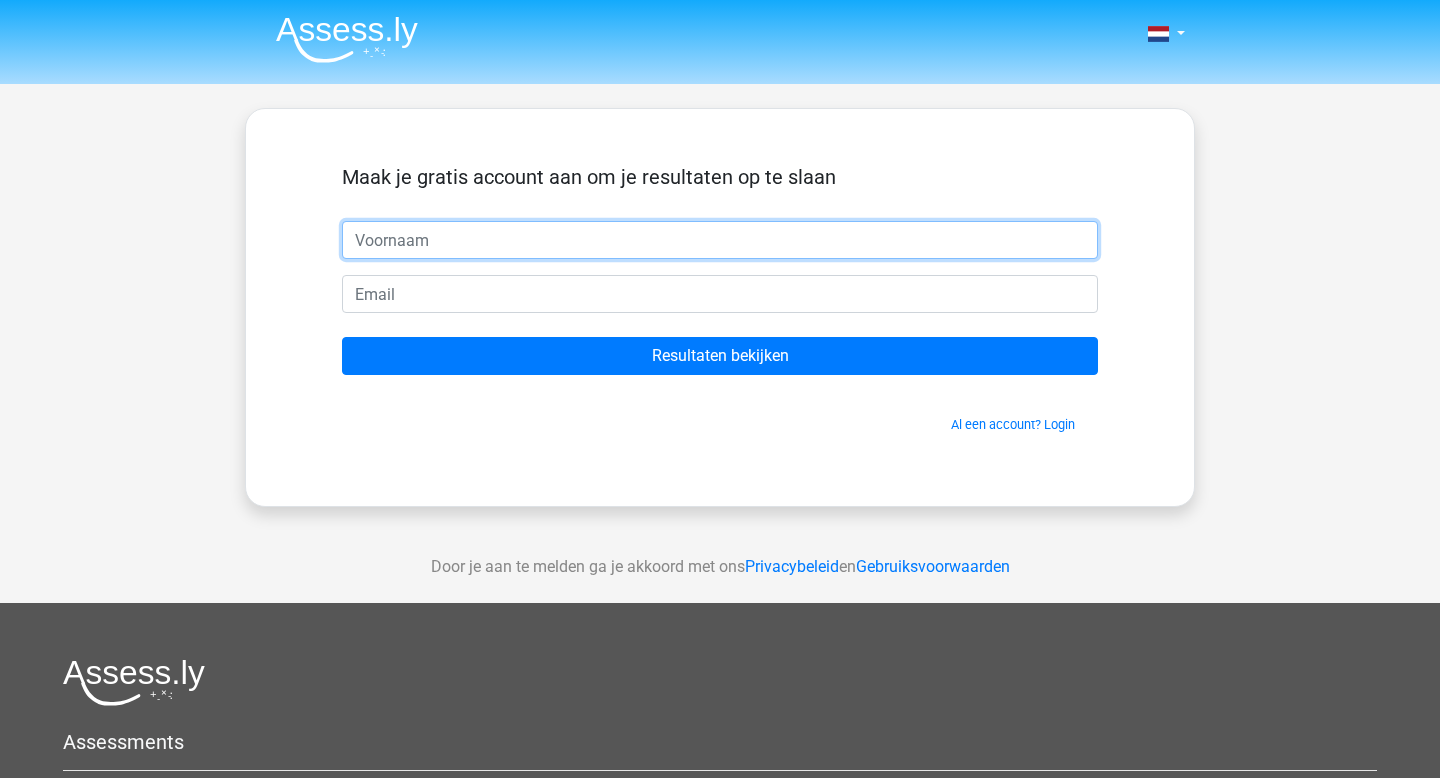 type on "," 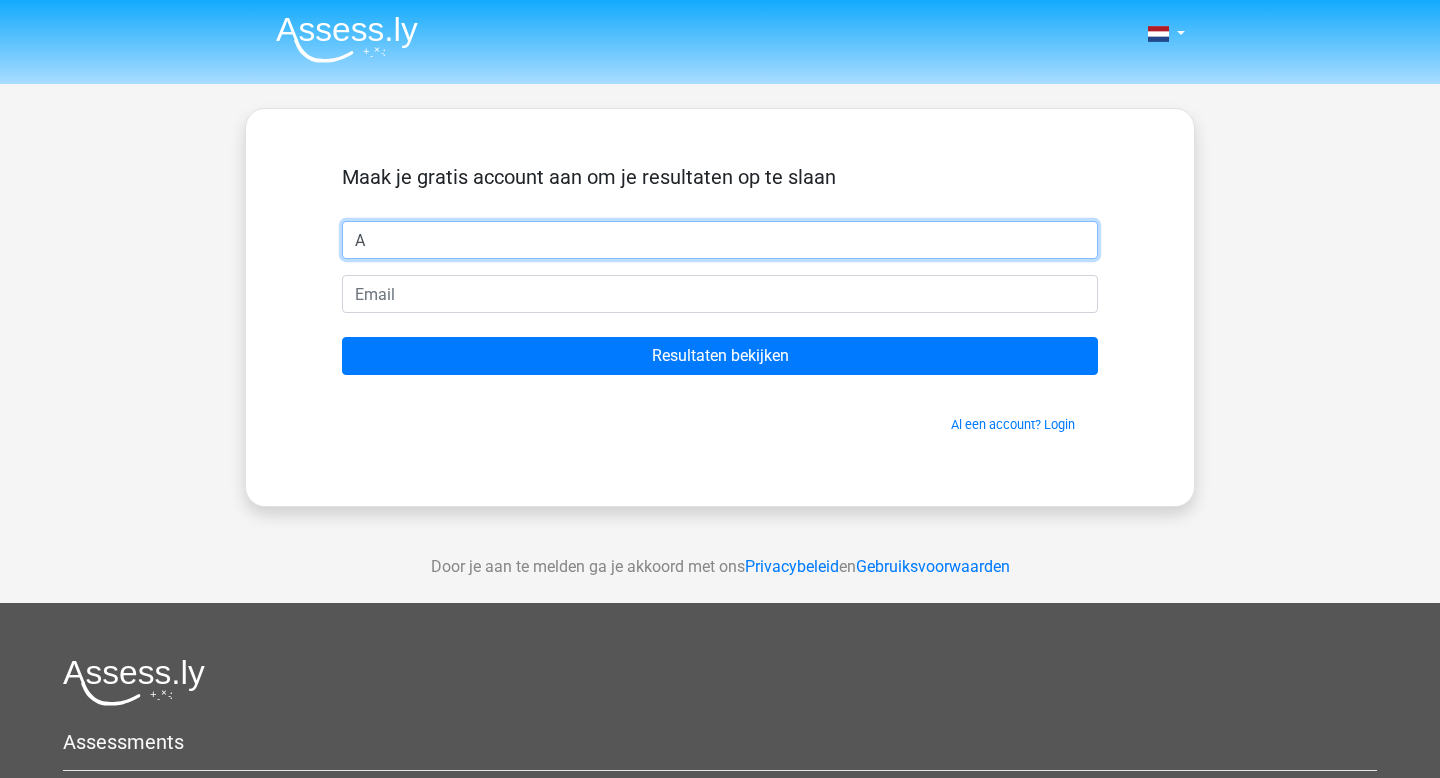 type on "A" 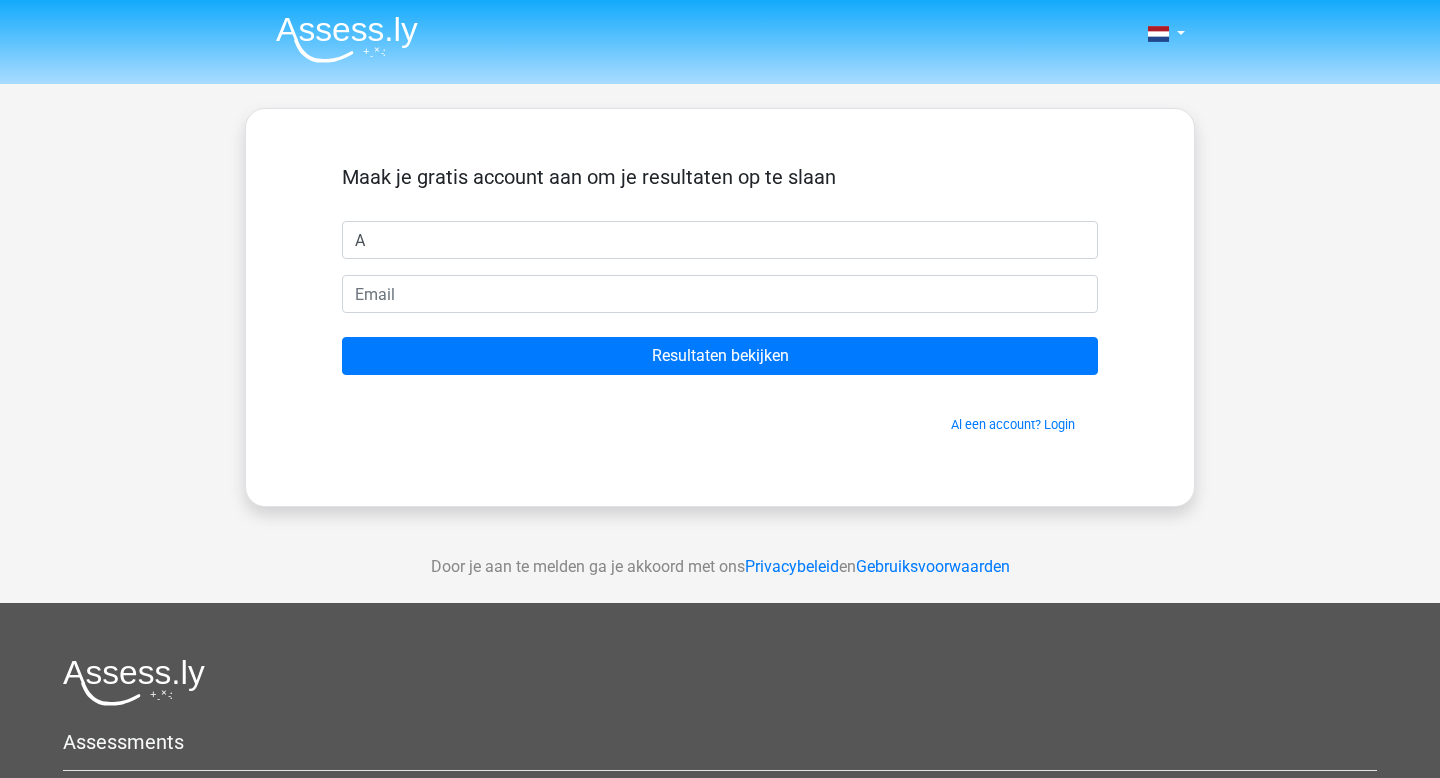 click on "Maak je gratis account aan om je resultaten op te slaan
A
Resultaten bekijken
Al een account? Login" at bounding box center [720, 299] 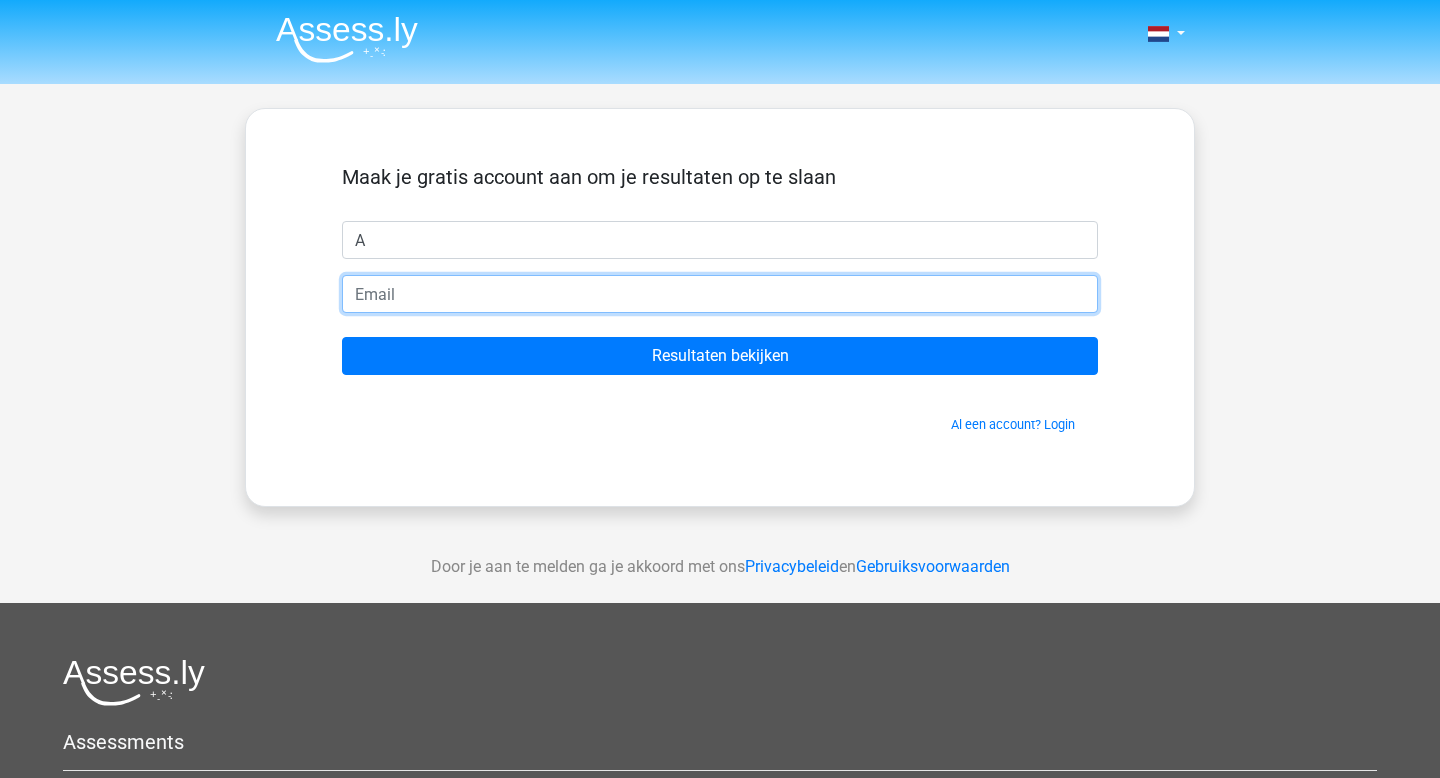 click at bounding box center (720, 294) 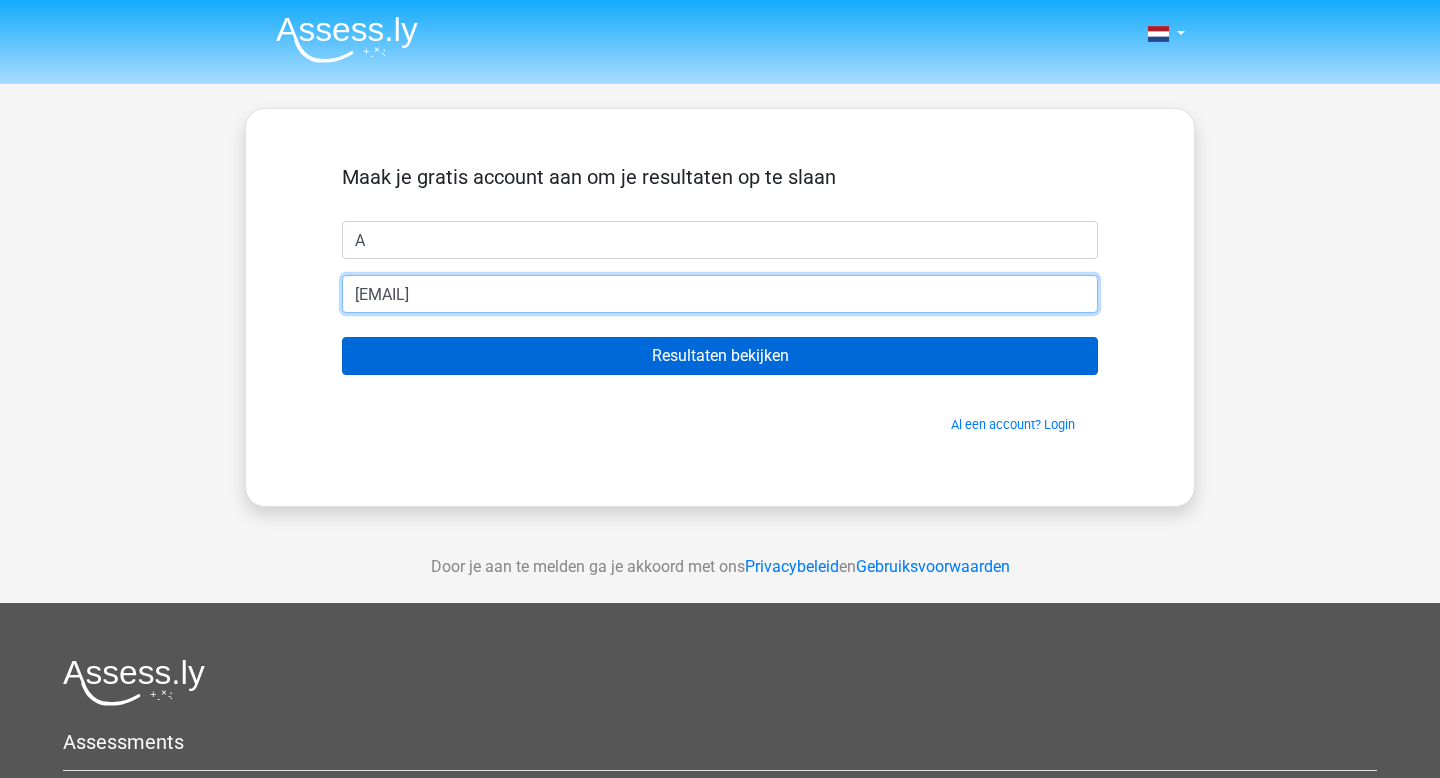 type on "[EMAIL]" 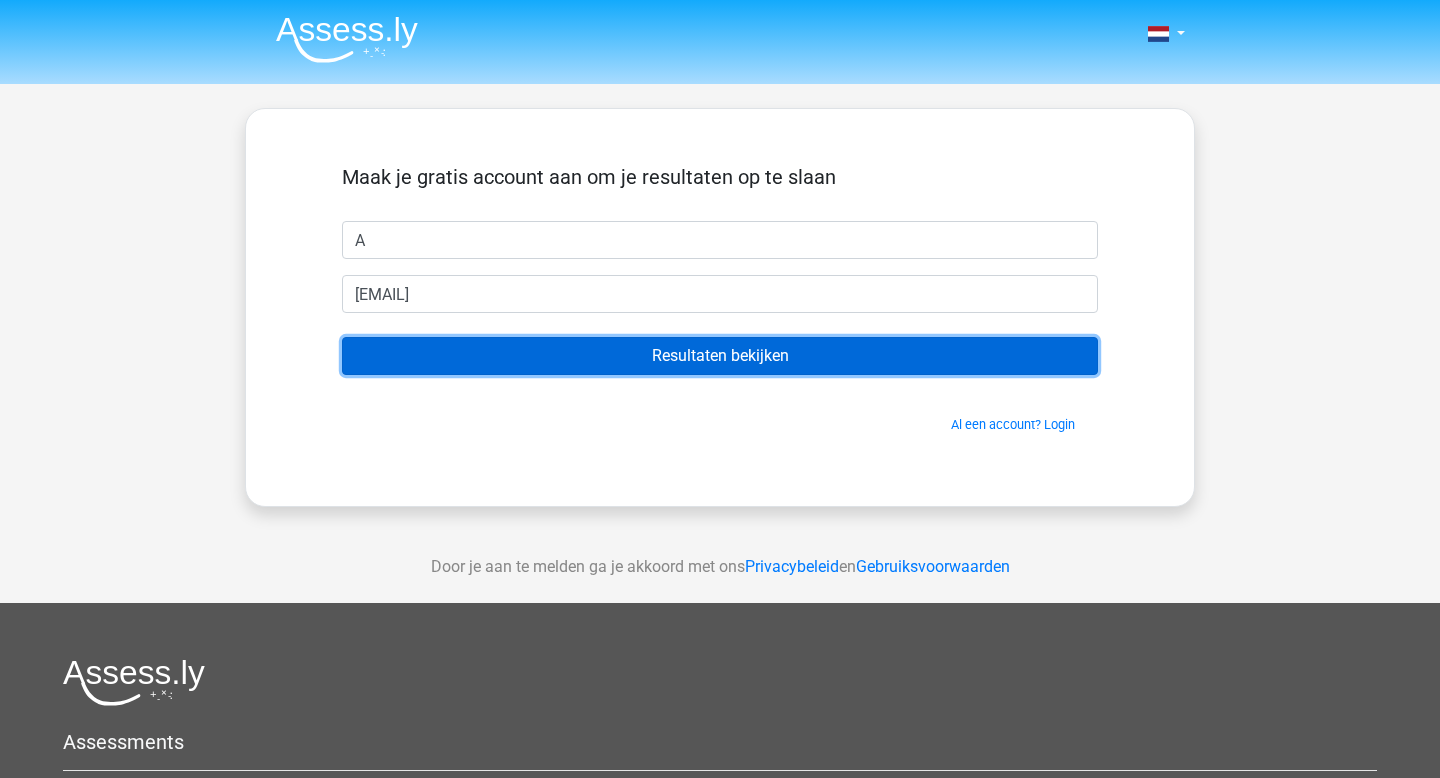 click on "Resultaten bekijken" at bounding box center (720, 356) 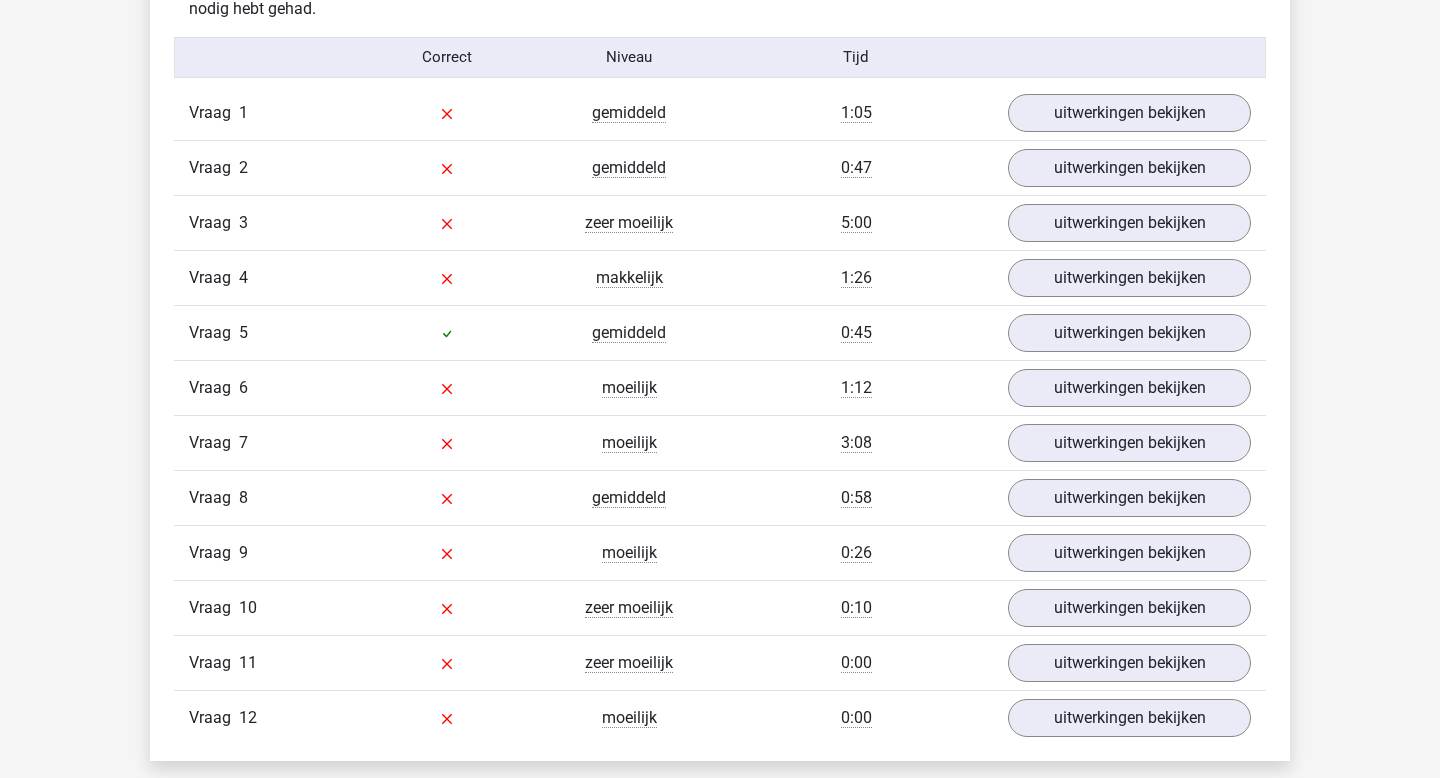 scroll, scrollTop: 2225, scrollLeft: 0, axis: vertical 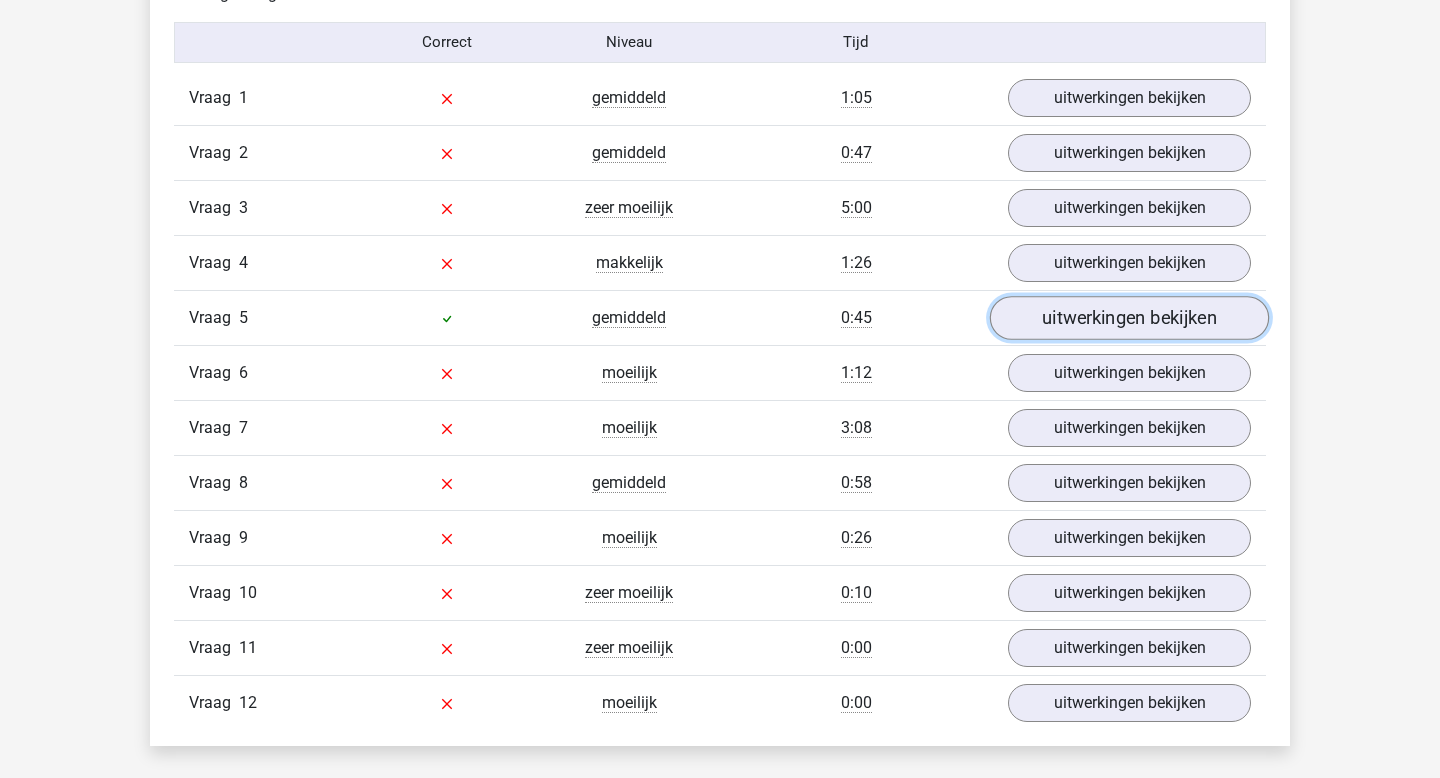 click on "uitwerkingen bekijken" at bounding box center (1129, 318) 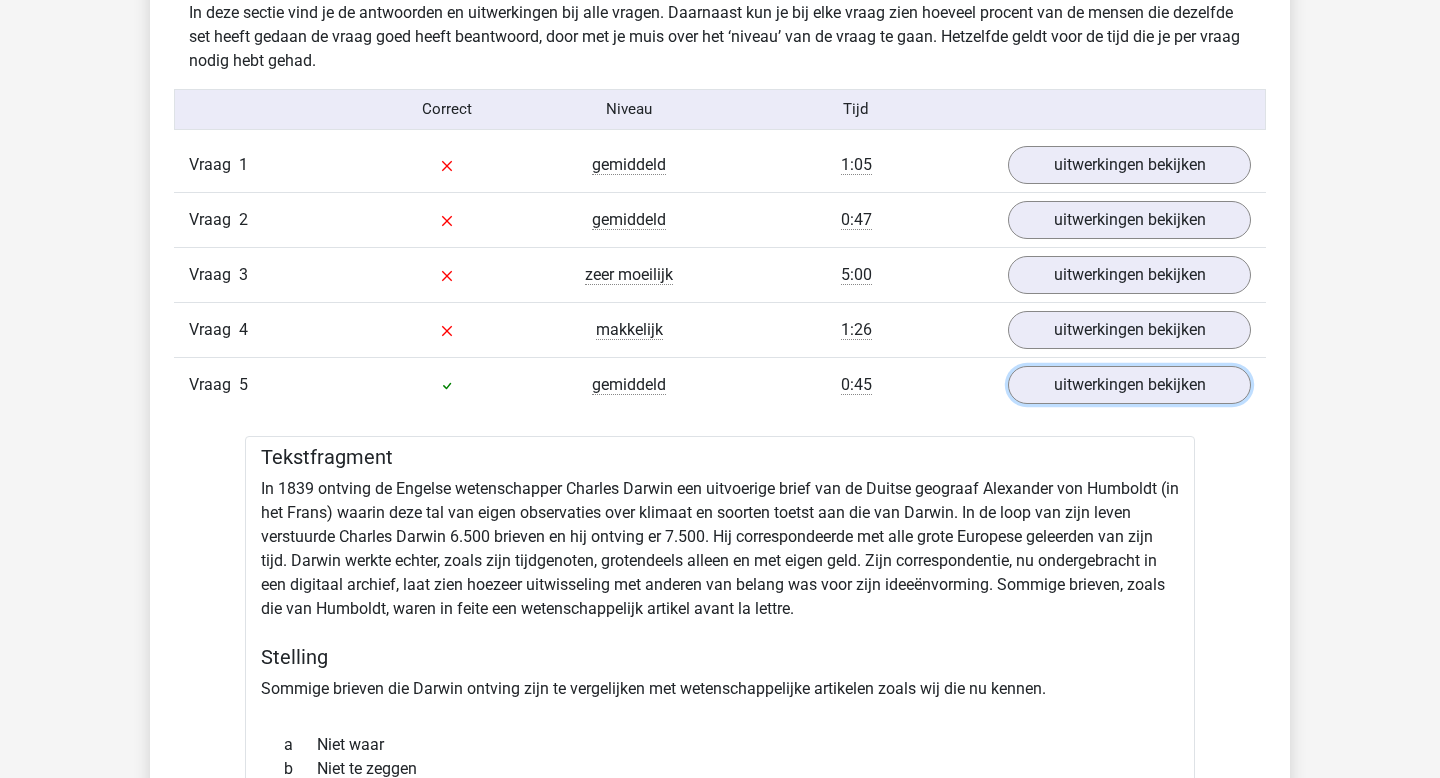 scroll, scrollTop: 2156, scrollLeft: 0, axis: vertical 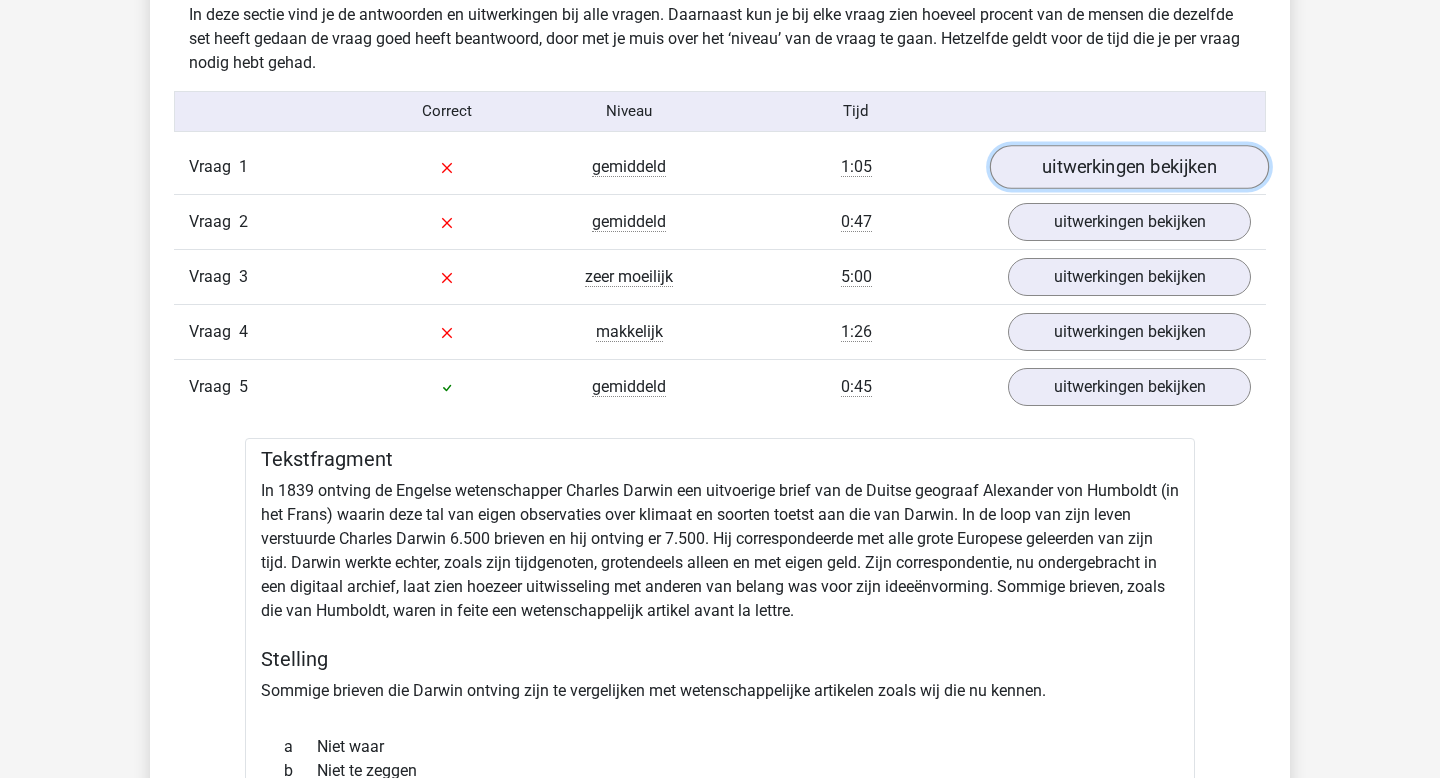click on "uitwerkingen bekijken" at bounding box center [1129, 167] 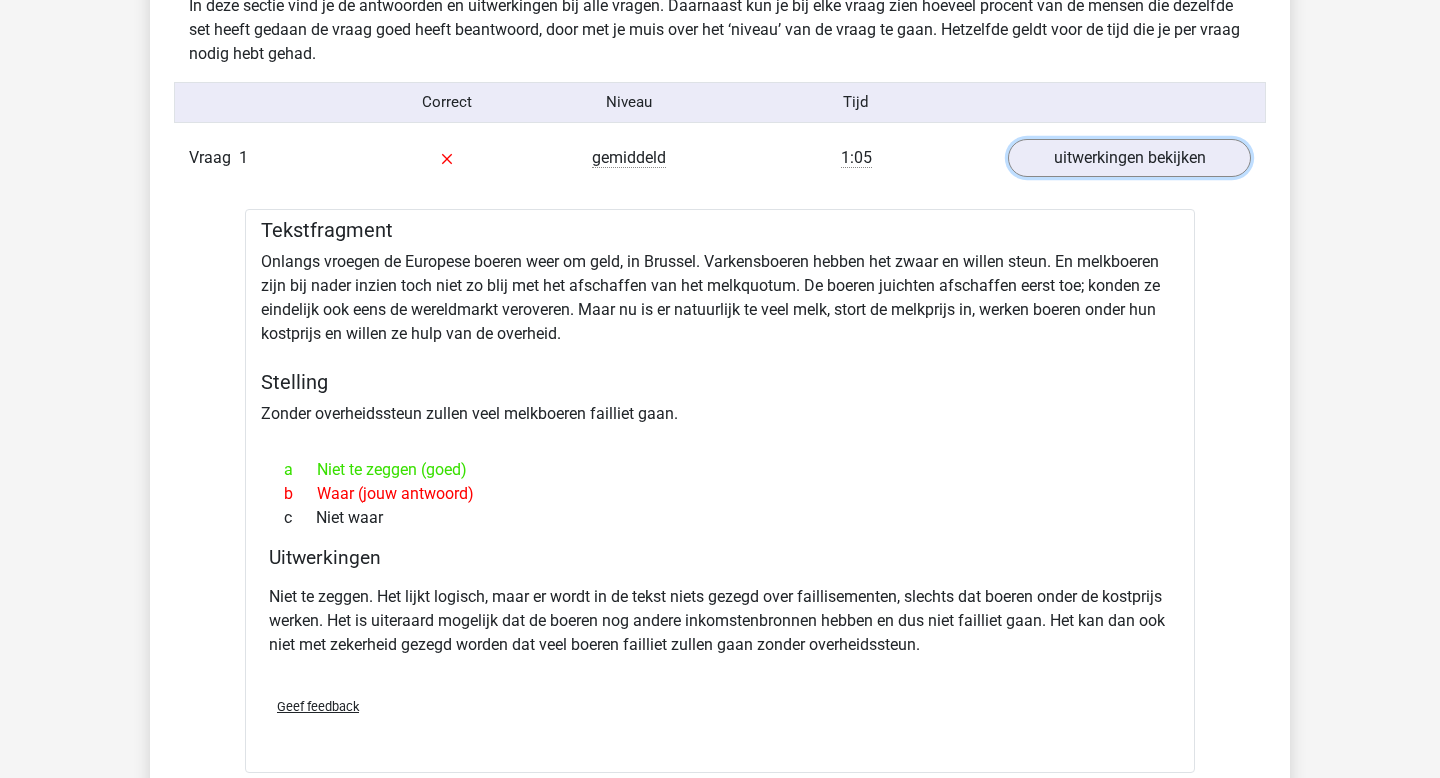 scroll, scrollTop: 2158, scrollLeft: 0, axis: vertical 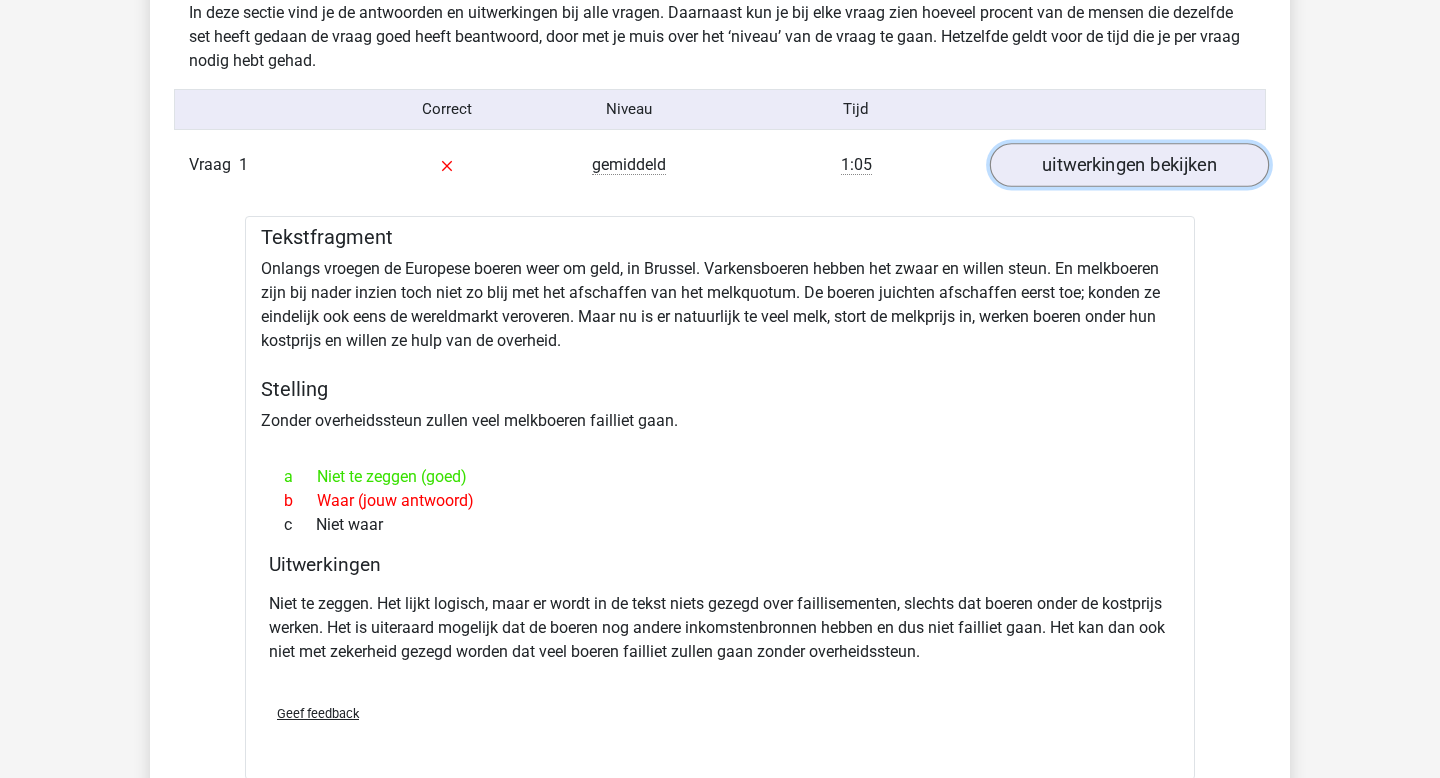 click on "uitwerkingen bekijken" at bounding box center [1129, 165] 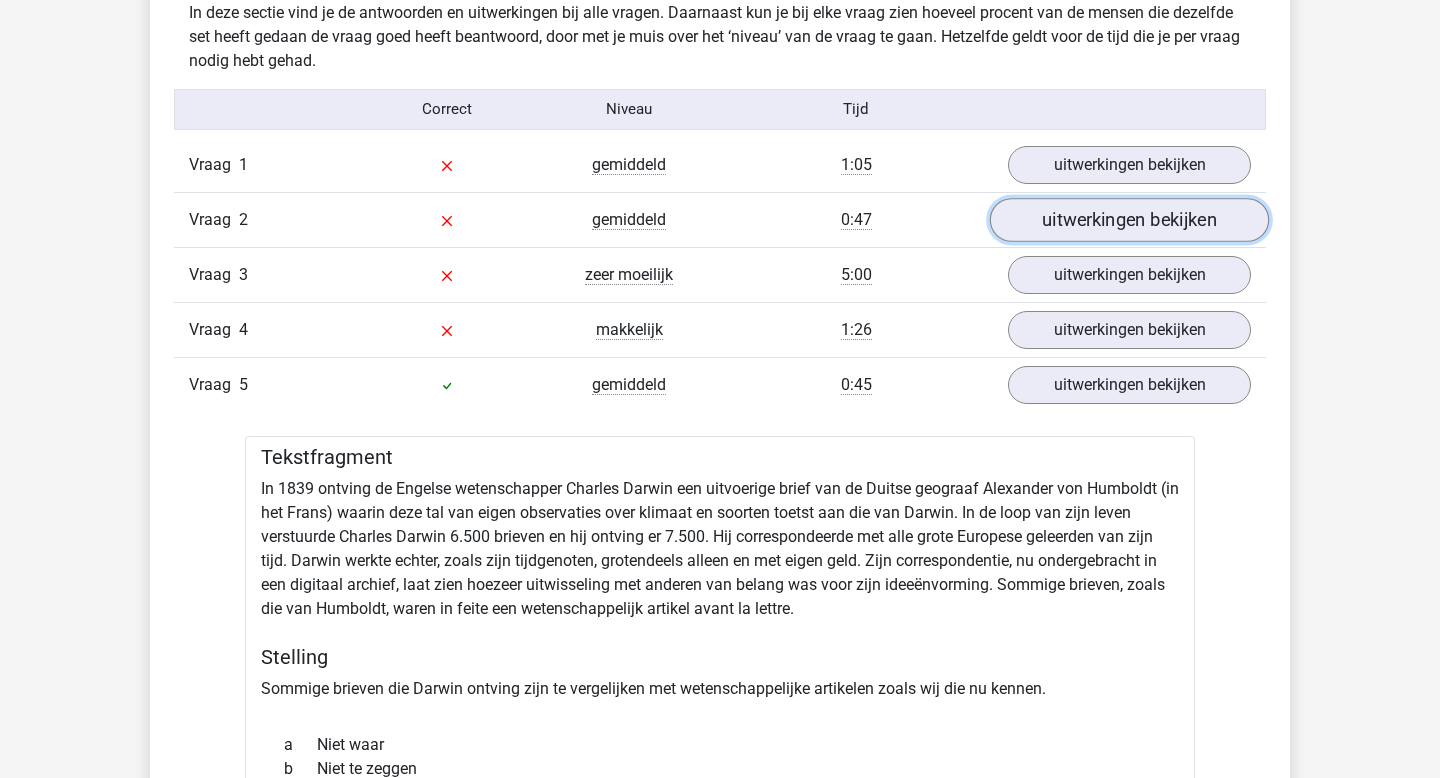 click on "uitwerkingen bekijken" at bounding box center [1129, 220] 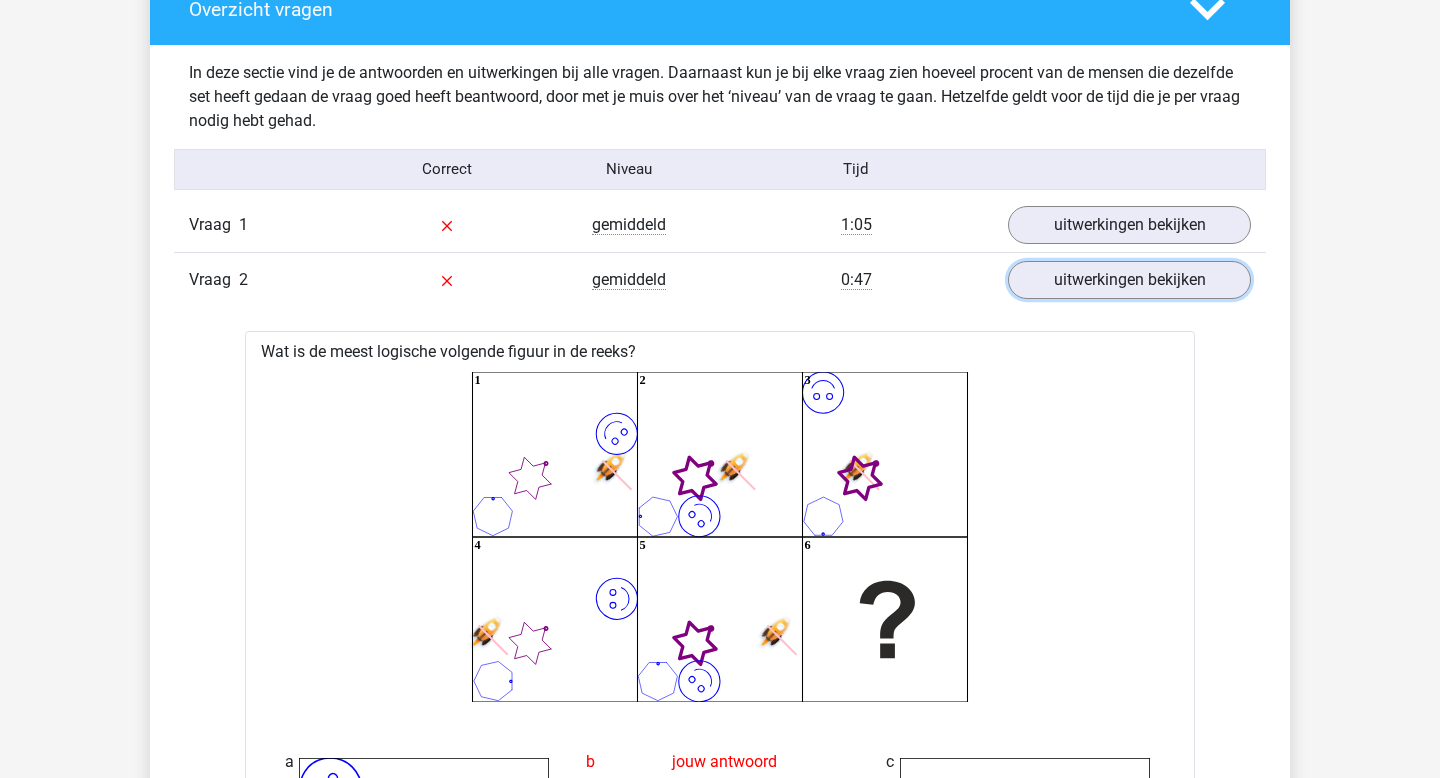 scroll, scrollTop: 2087, scrollLeft: 0, axis: vertical 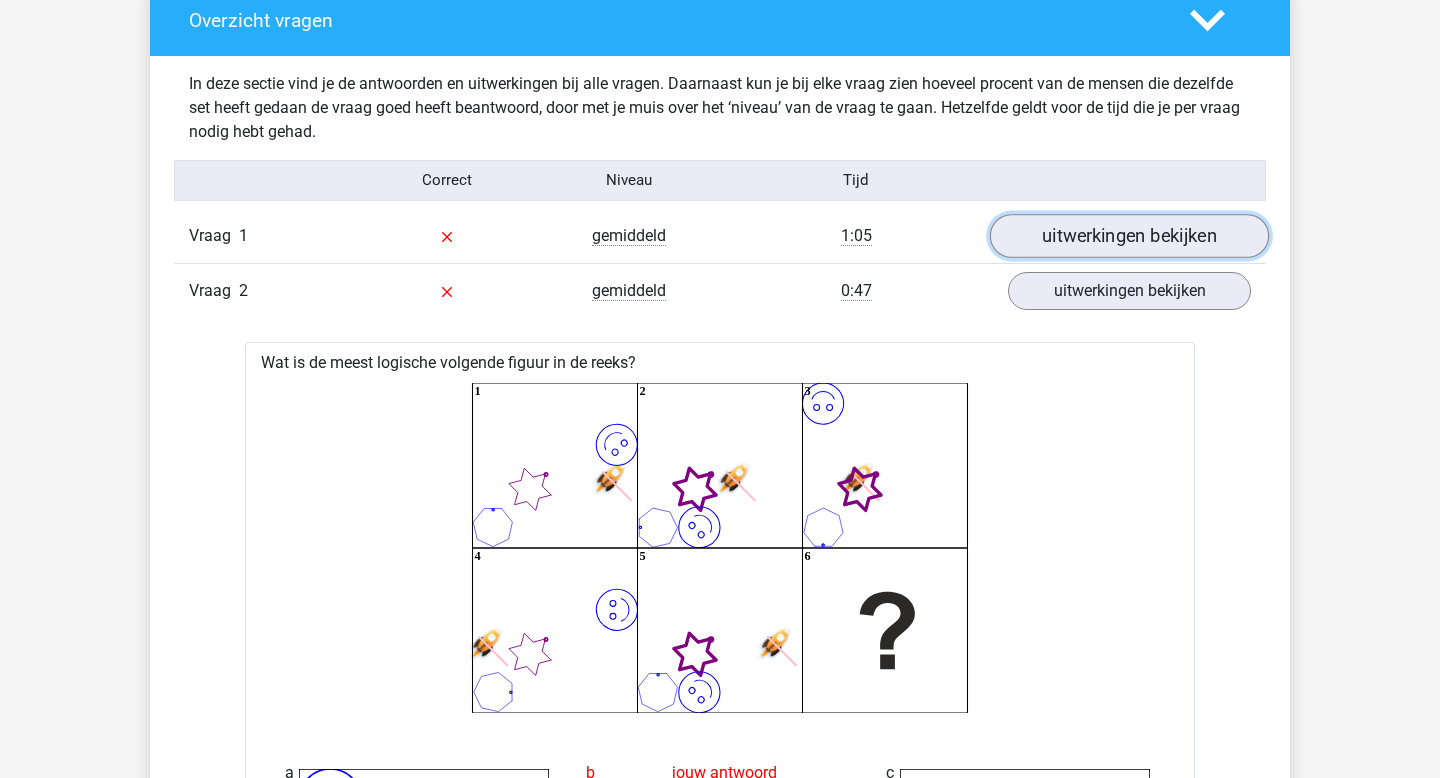 click on "uitwerkingen bekijken" at bounding box center (1129, 236) 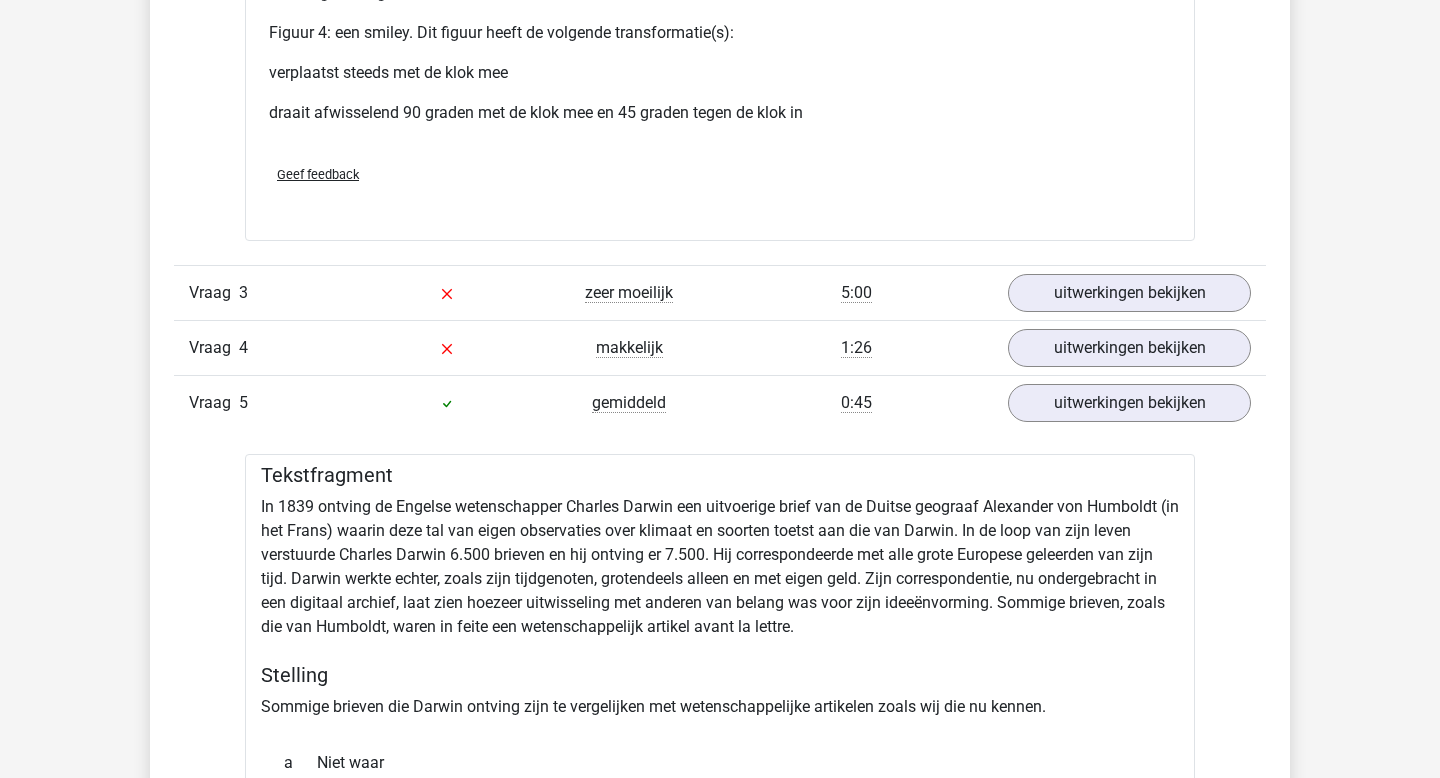 scroll, scrollTop: 4445, scrollLeft: 0, axis: vertical 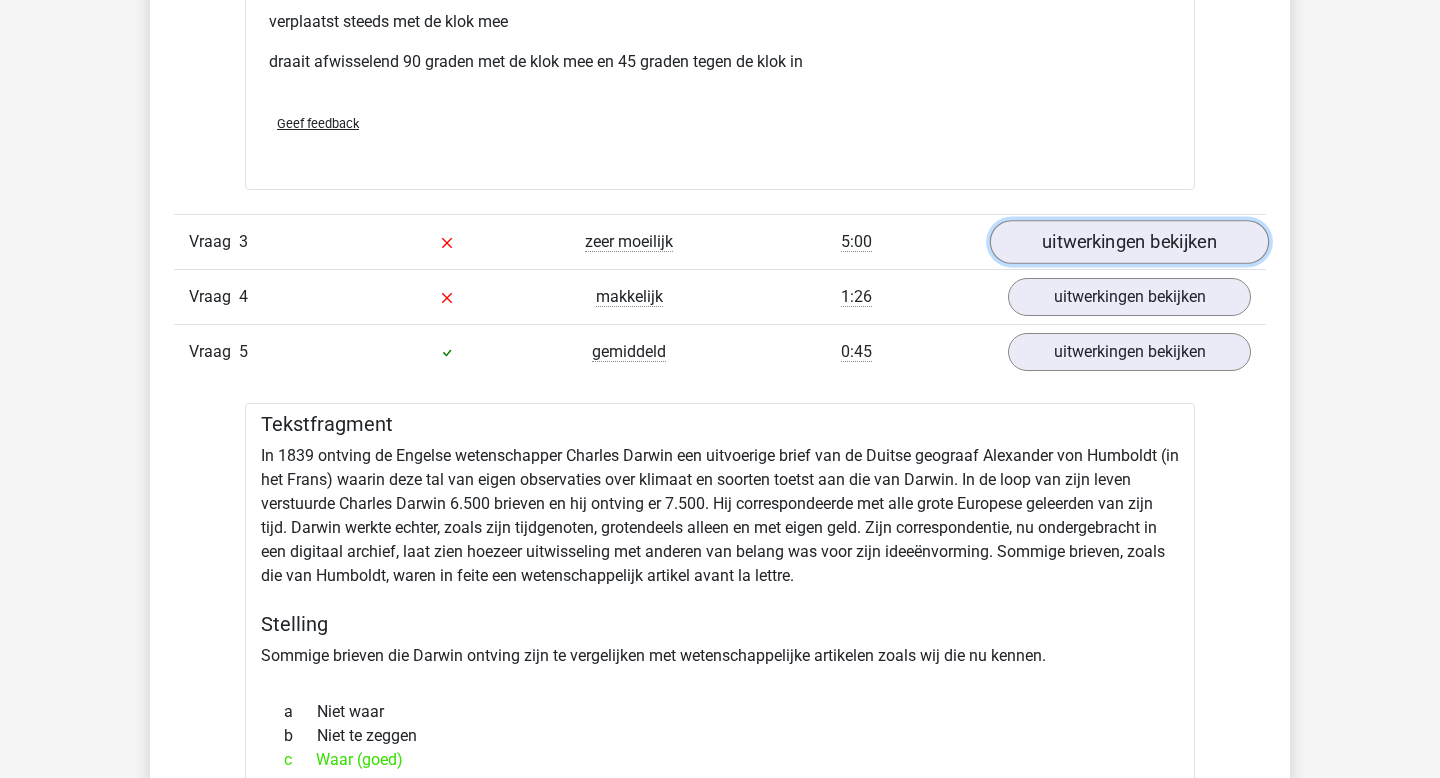 click on "uitwerkingen bekijken" at bounding box center (1129, 242) 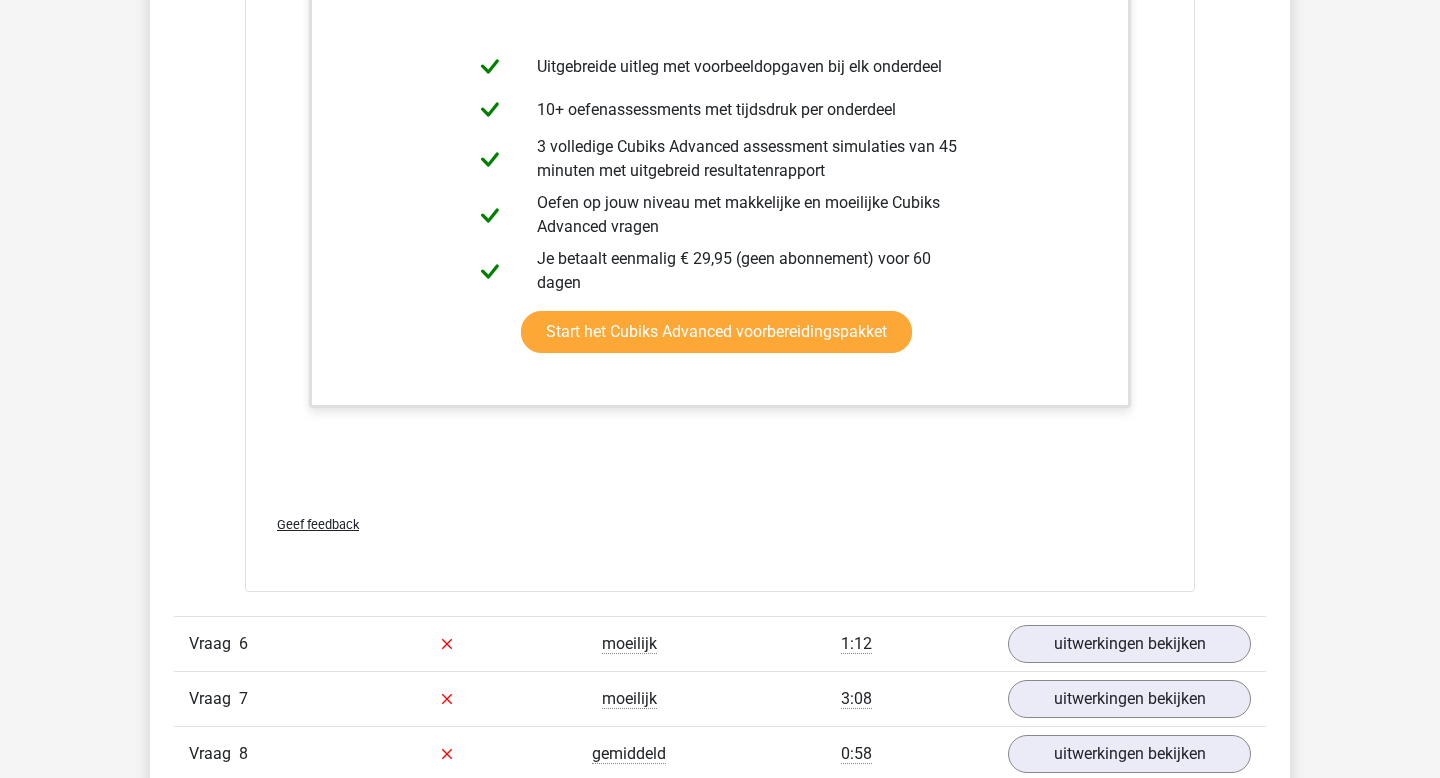 scroll, scrollTop: 7485, scrollLeft: 0, axis: vertical 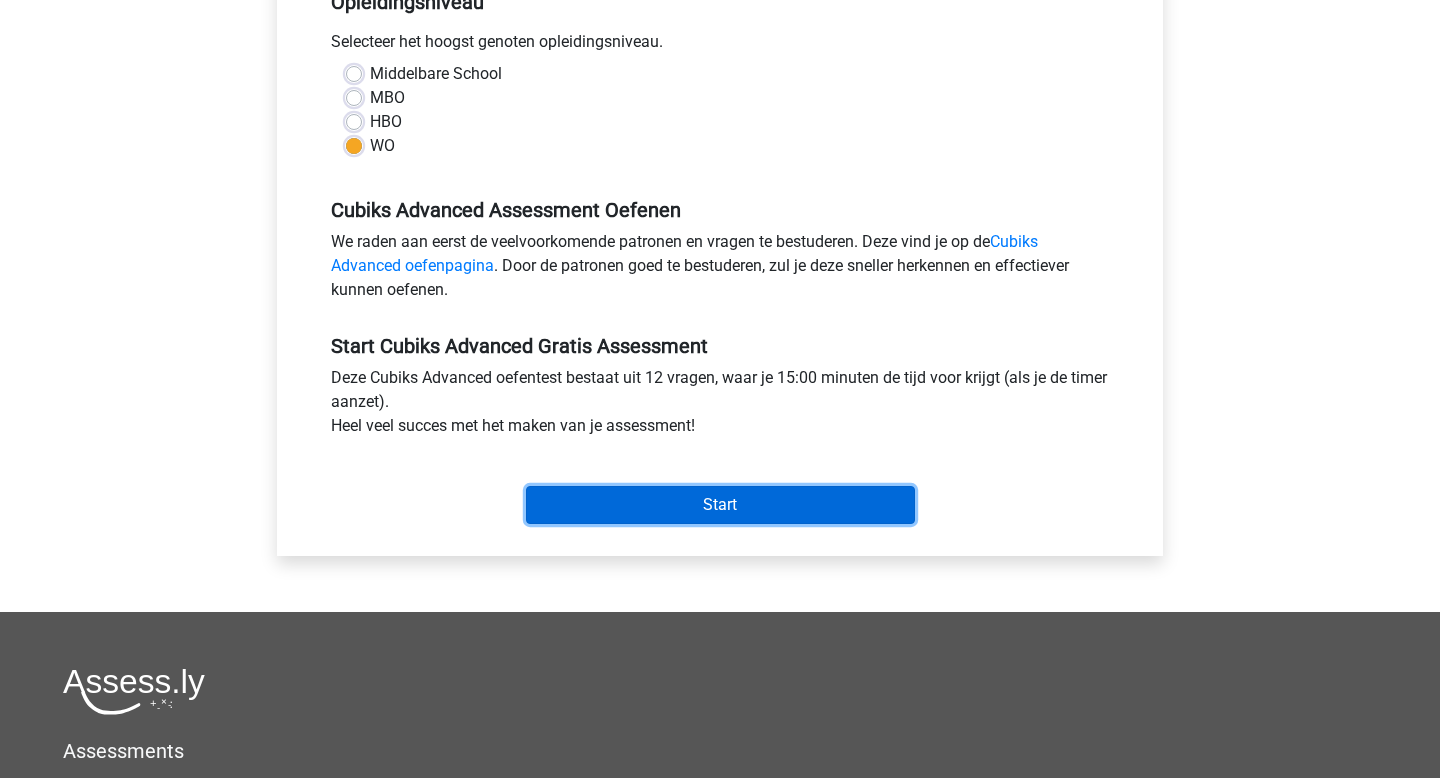 click on "Start" at bounding box center [720, 505] 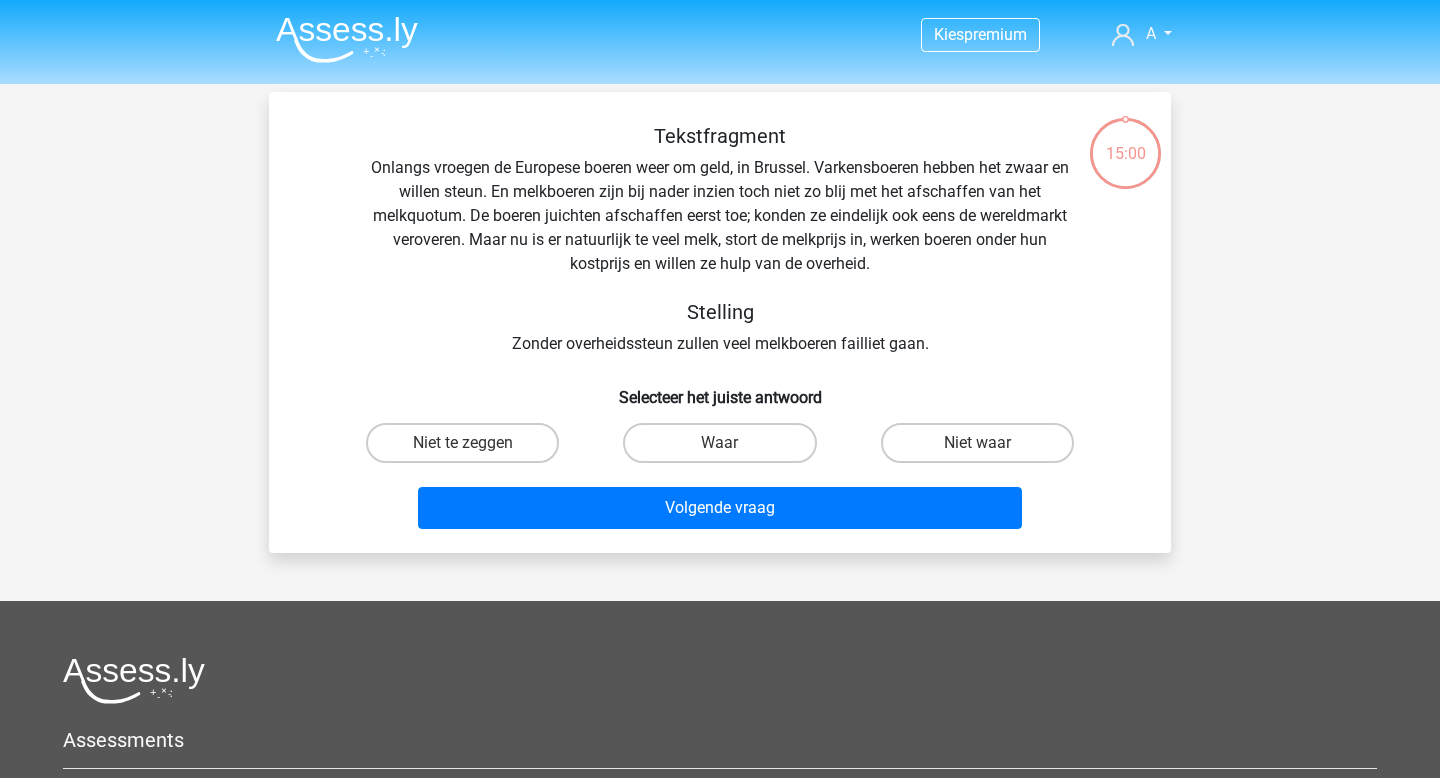 scroll, scrollTop: 0, scrollLeft: 0, axis: both 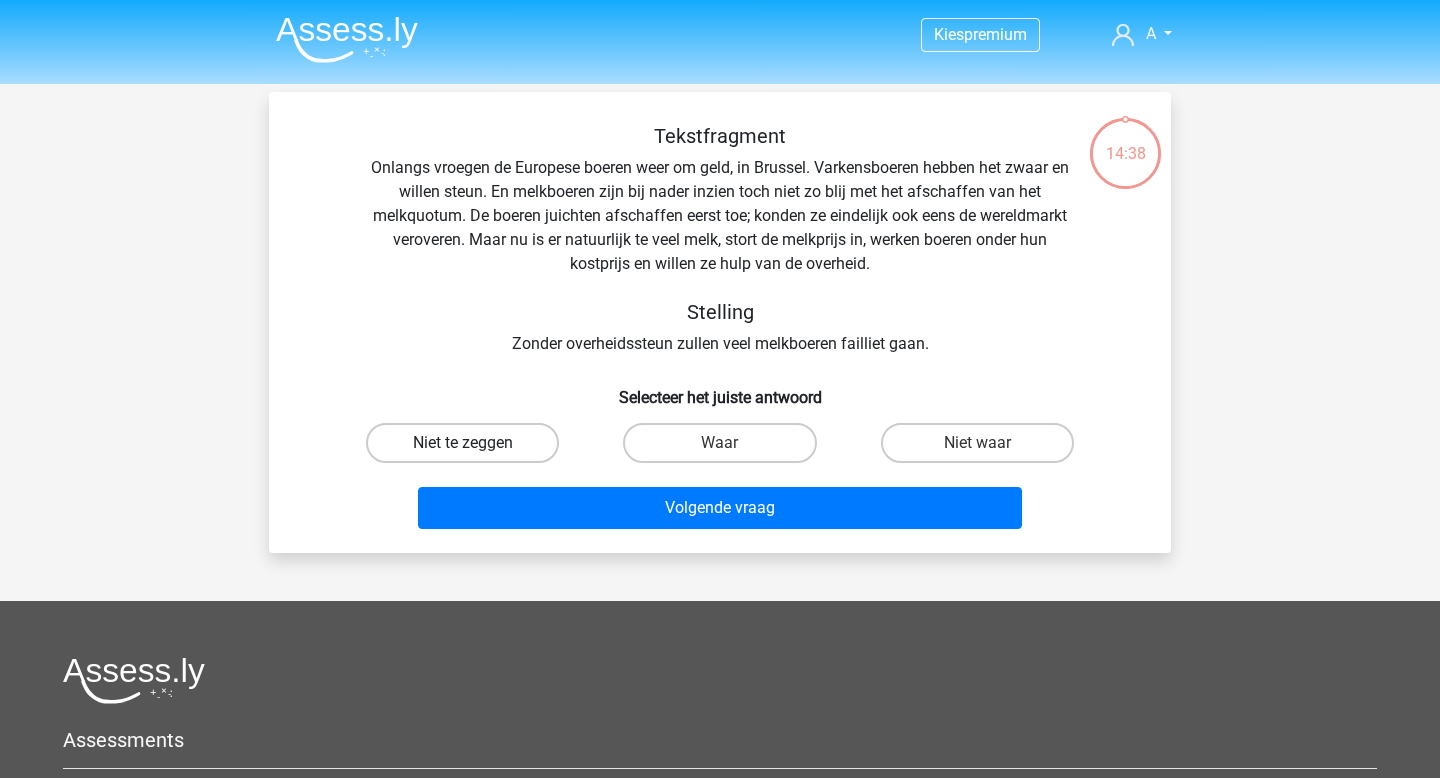 click on "Niet te zeggen" at bounding box center (462, 443) 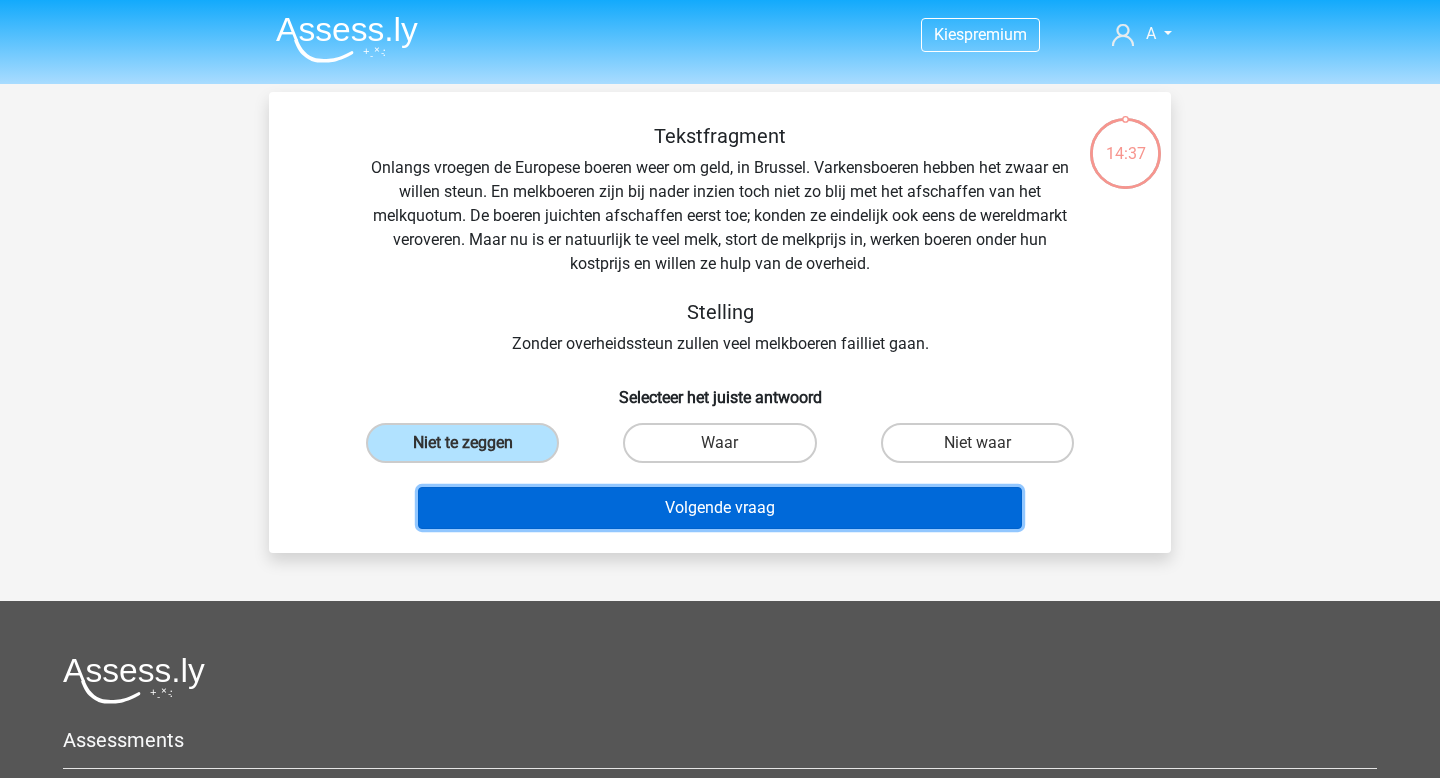 click on "Volgende vraag" at bounding box center [720, 508] 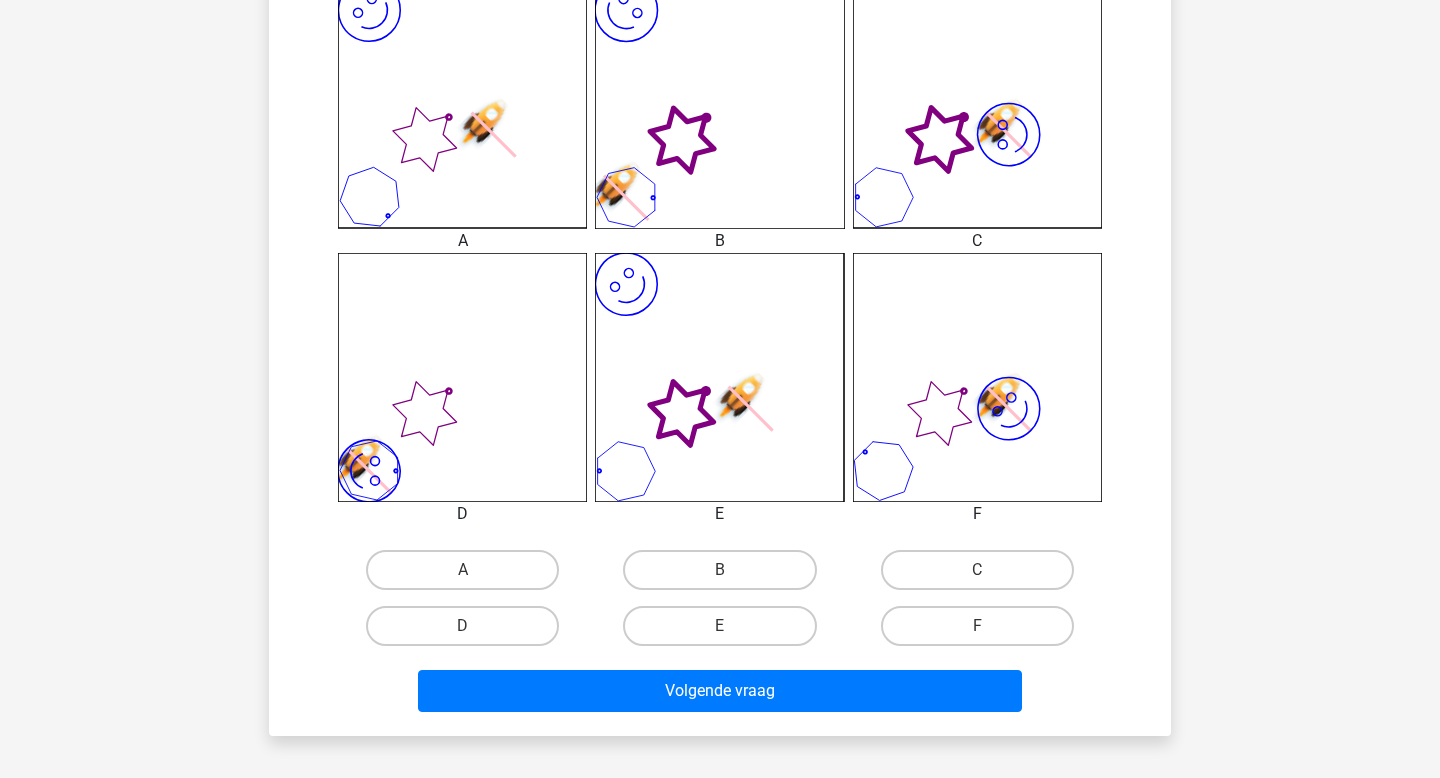 scroll, scrollTop: 594, scrollLeft: 0, axis: vertical 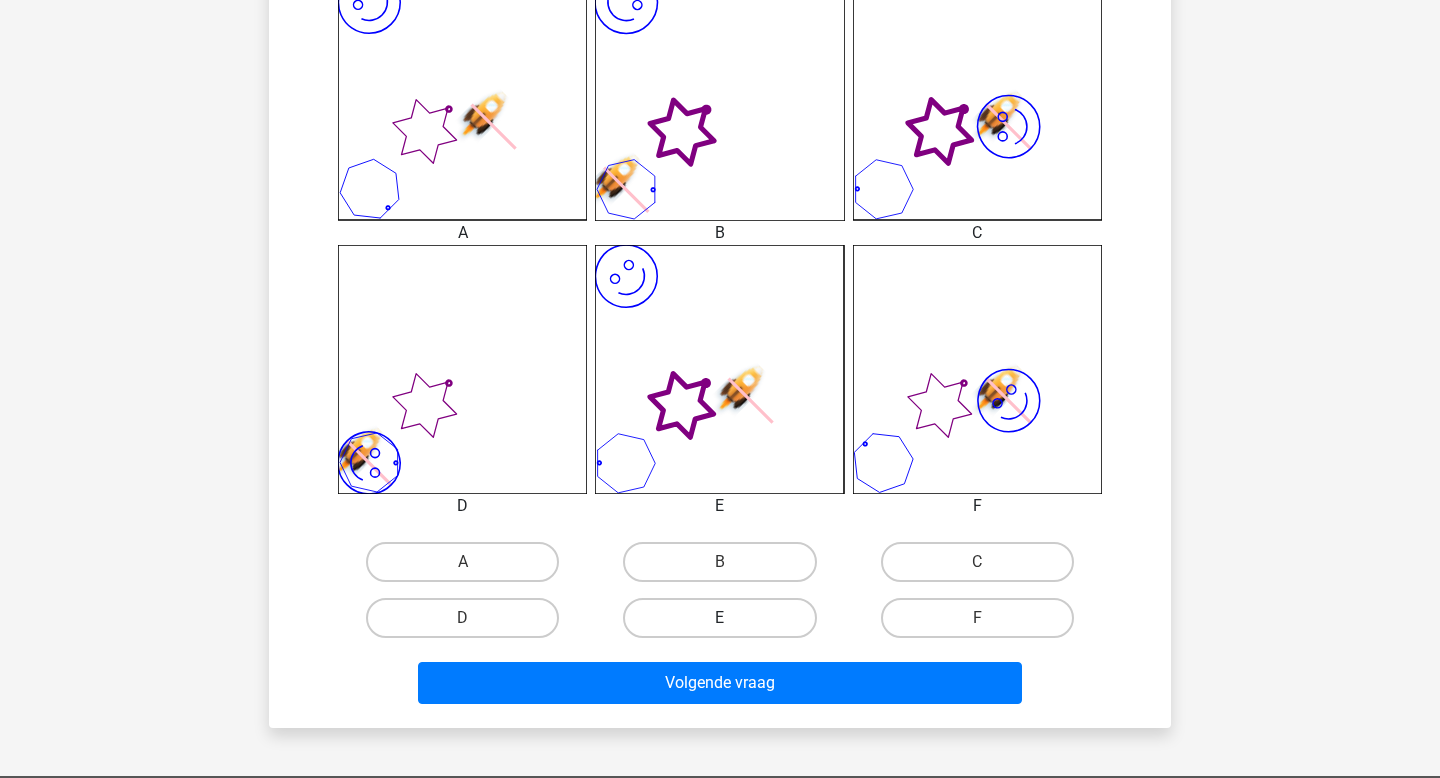 click on "E" at bounding box center (719, 618) 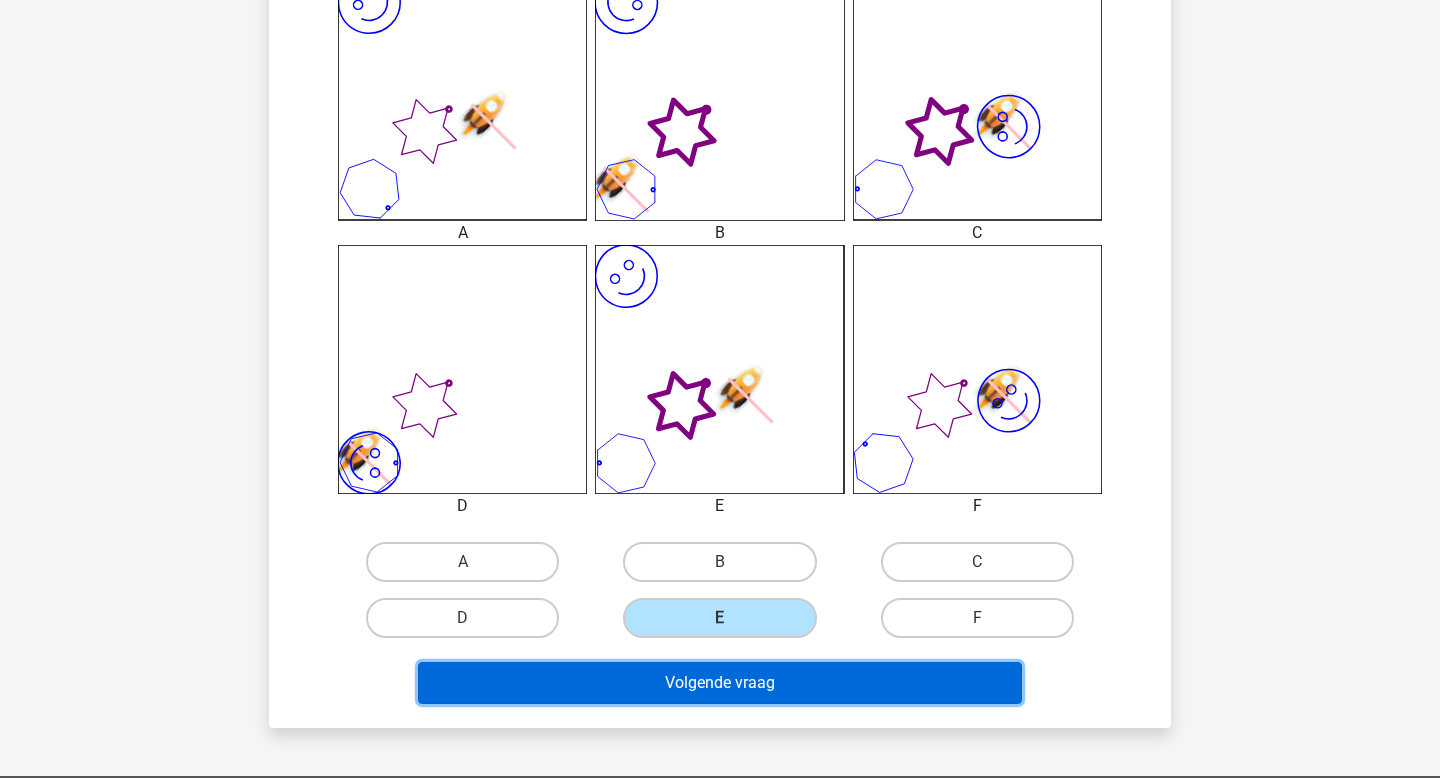 click on "Volgende vraag" at bounding box center (720, 683) 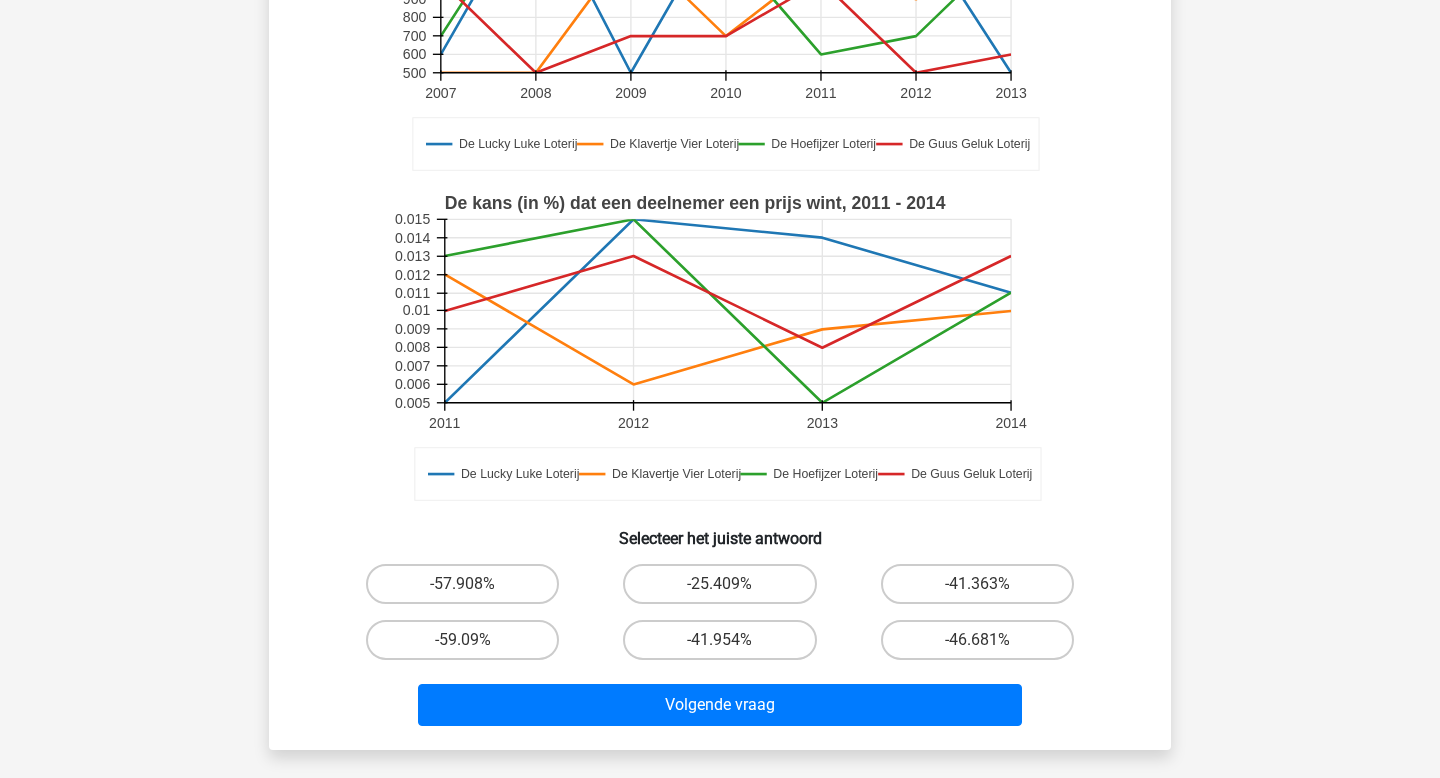 scroll, scrollTop: 531, scrollLeft: 0, axis: vertical 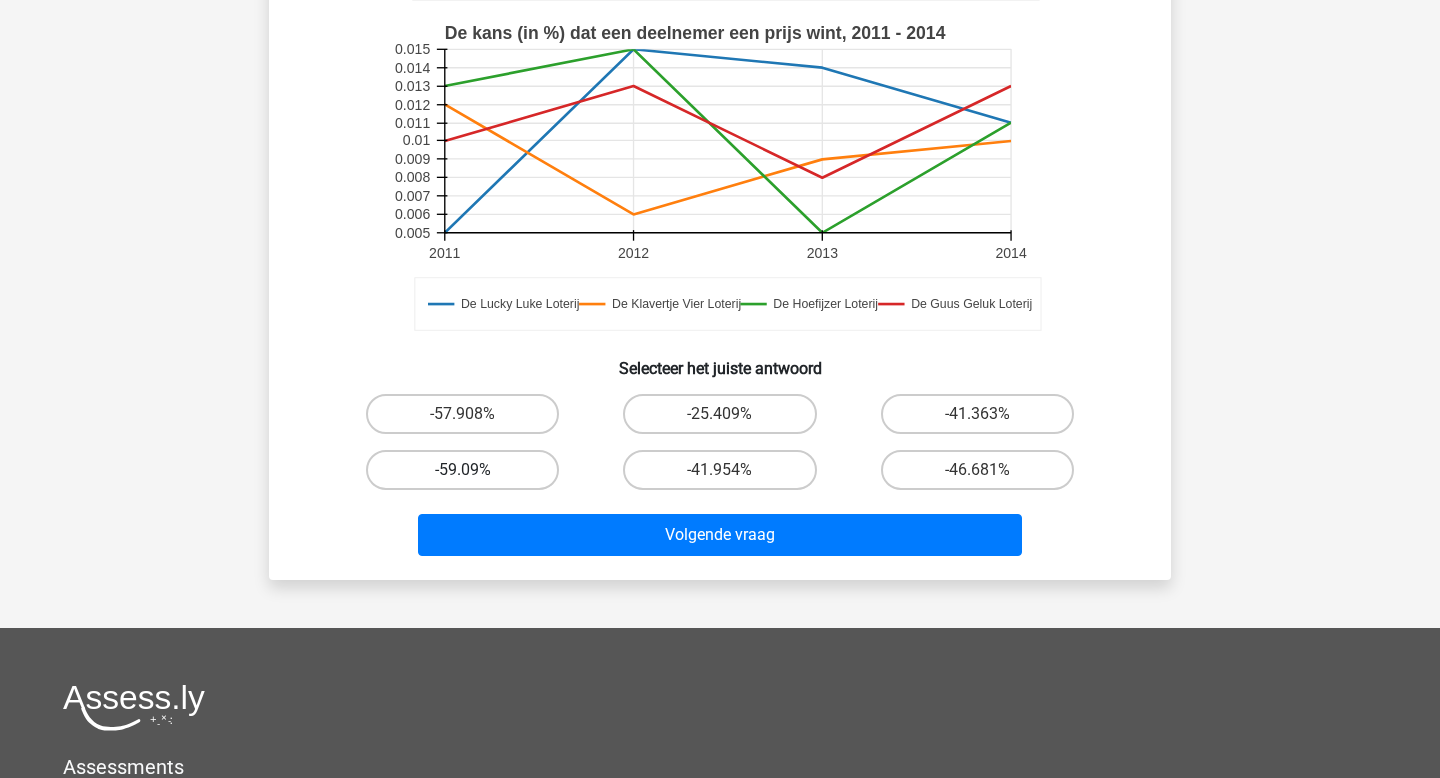 click on "-59.09%" at bounding box center (462, 470) 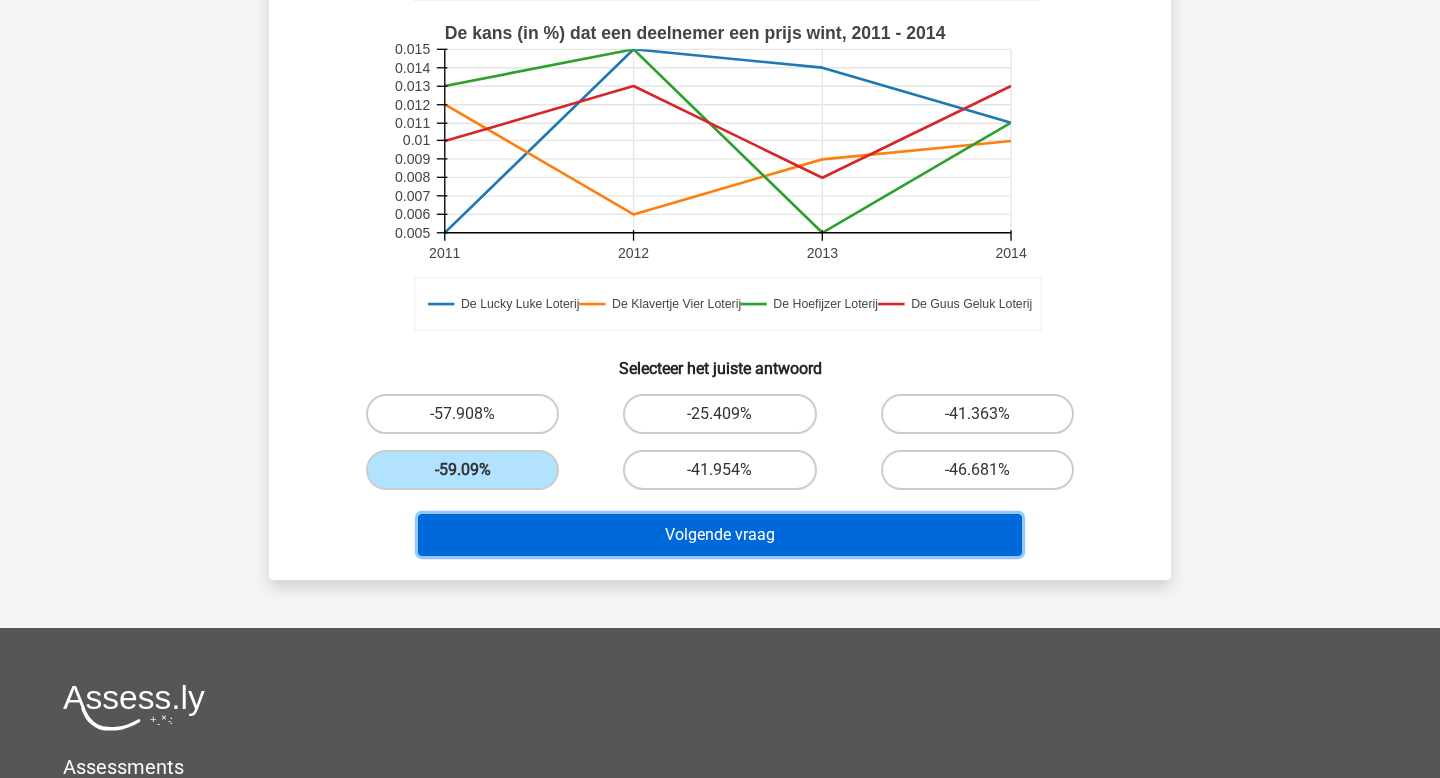 click on "Volgende vraag" at bounding box center (720, 535) 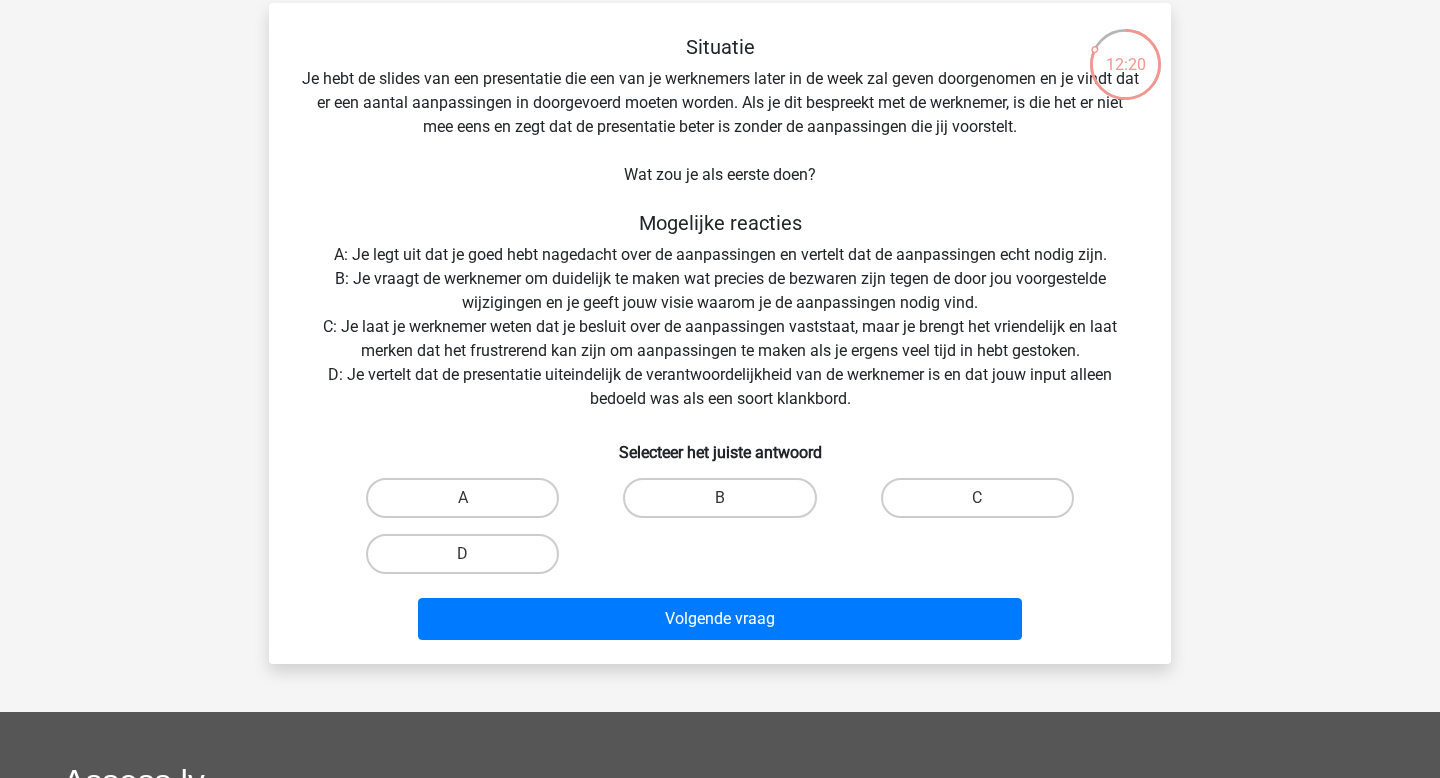 scroll, scrollTop: 92, scrollLeft: 0, axis: vertical 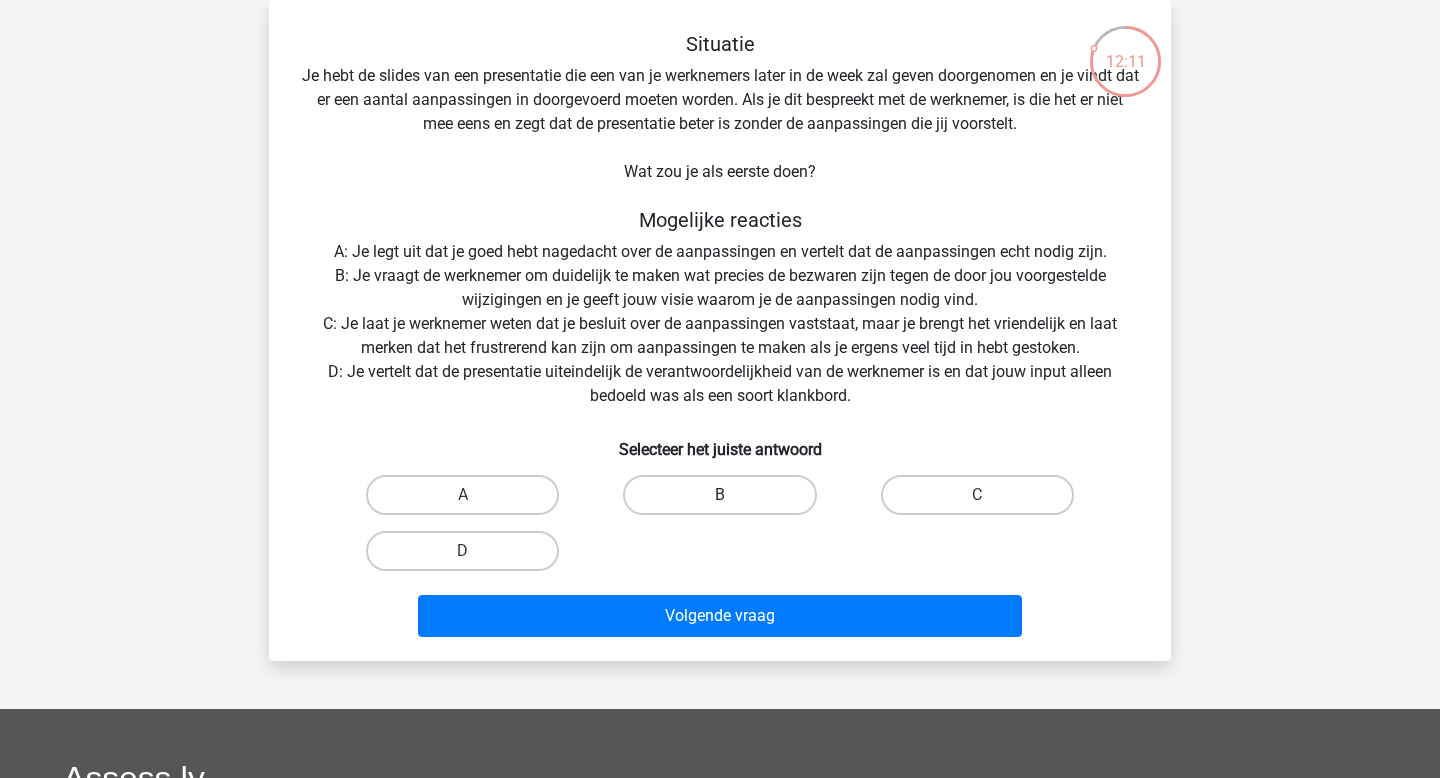 click on "B" at bounding box center [719, 495] 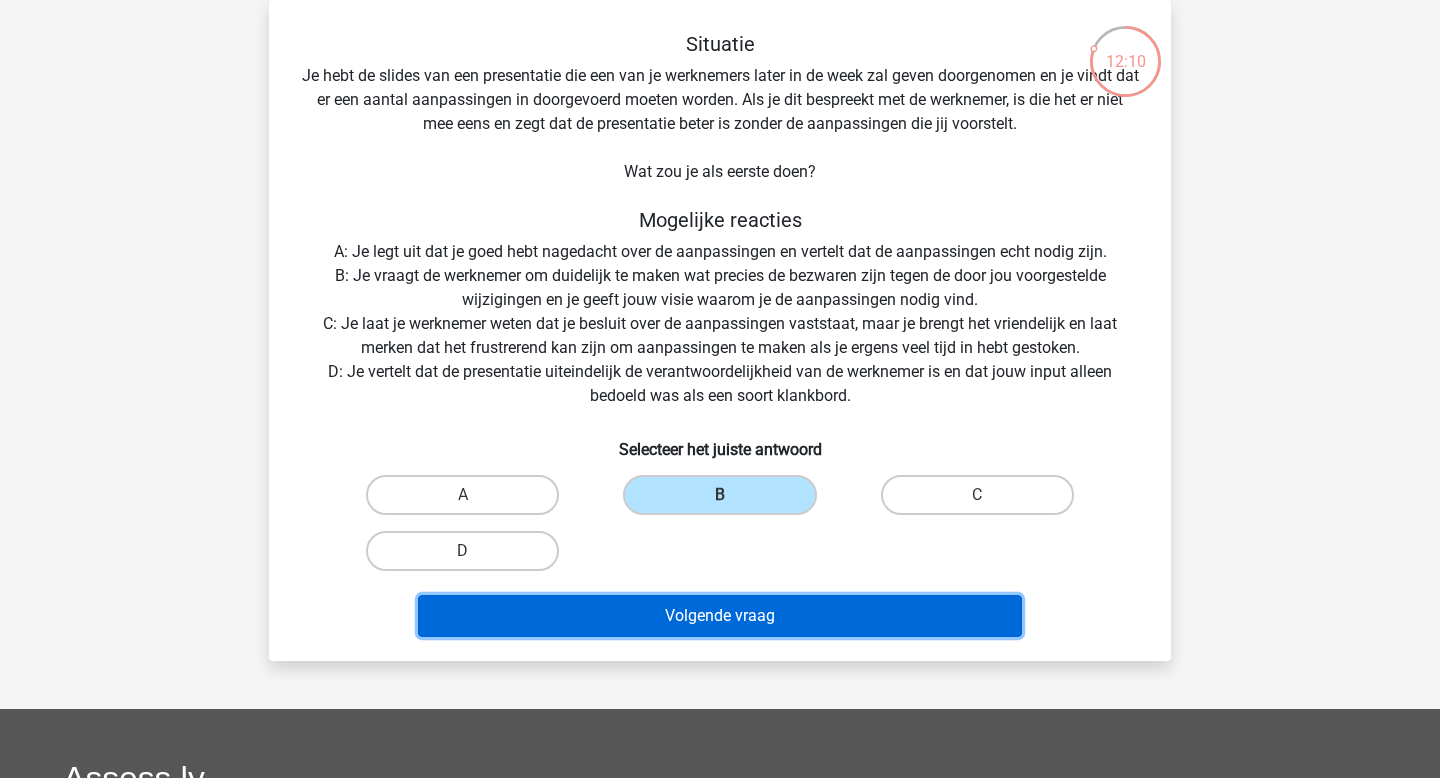 click on "Volgende vraag" at bounding box center (720, 616) 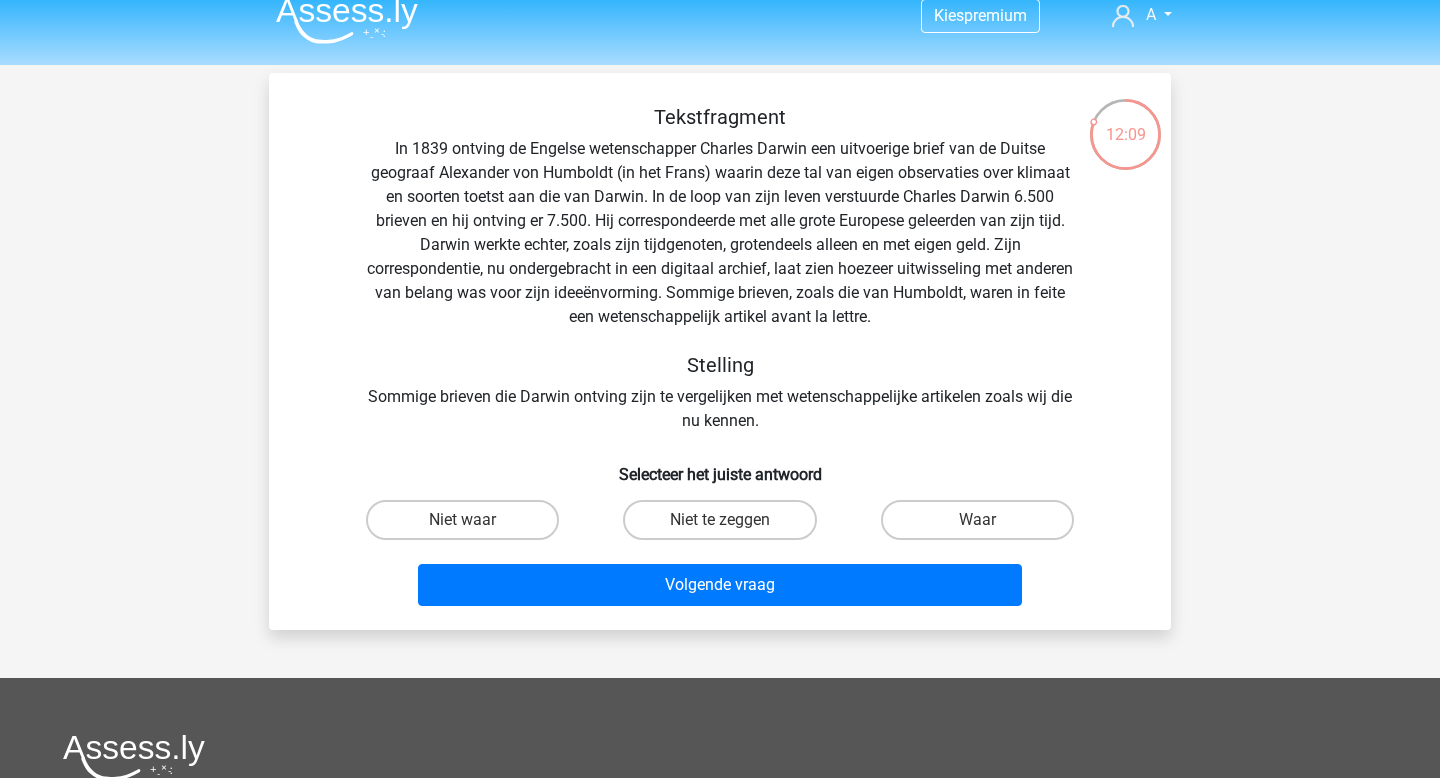 scroll, scrollTop: 20, scrollLeft: 0, axis: vertical 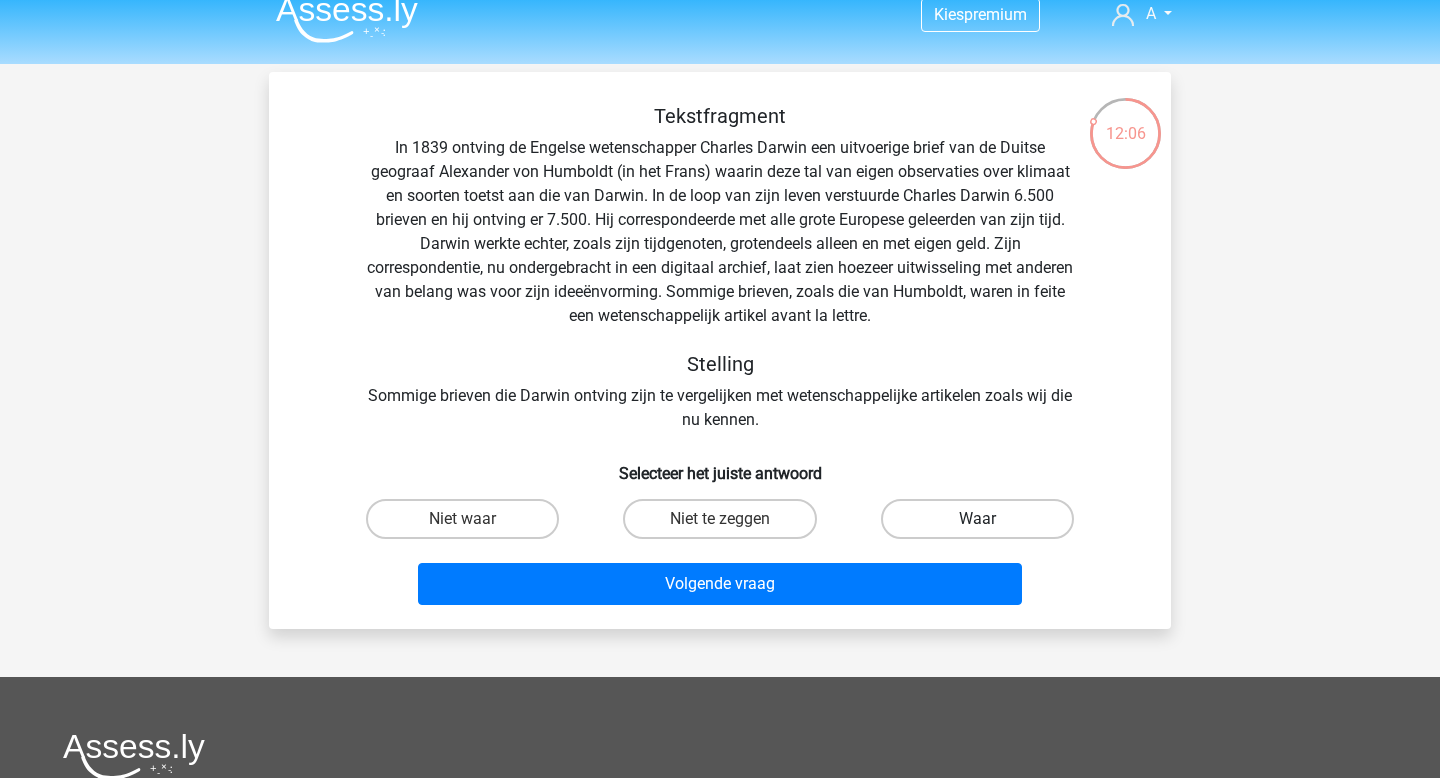 click on "Waar" at bounding box center (977, 519) 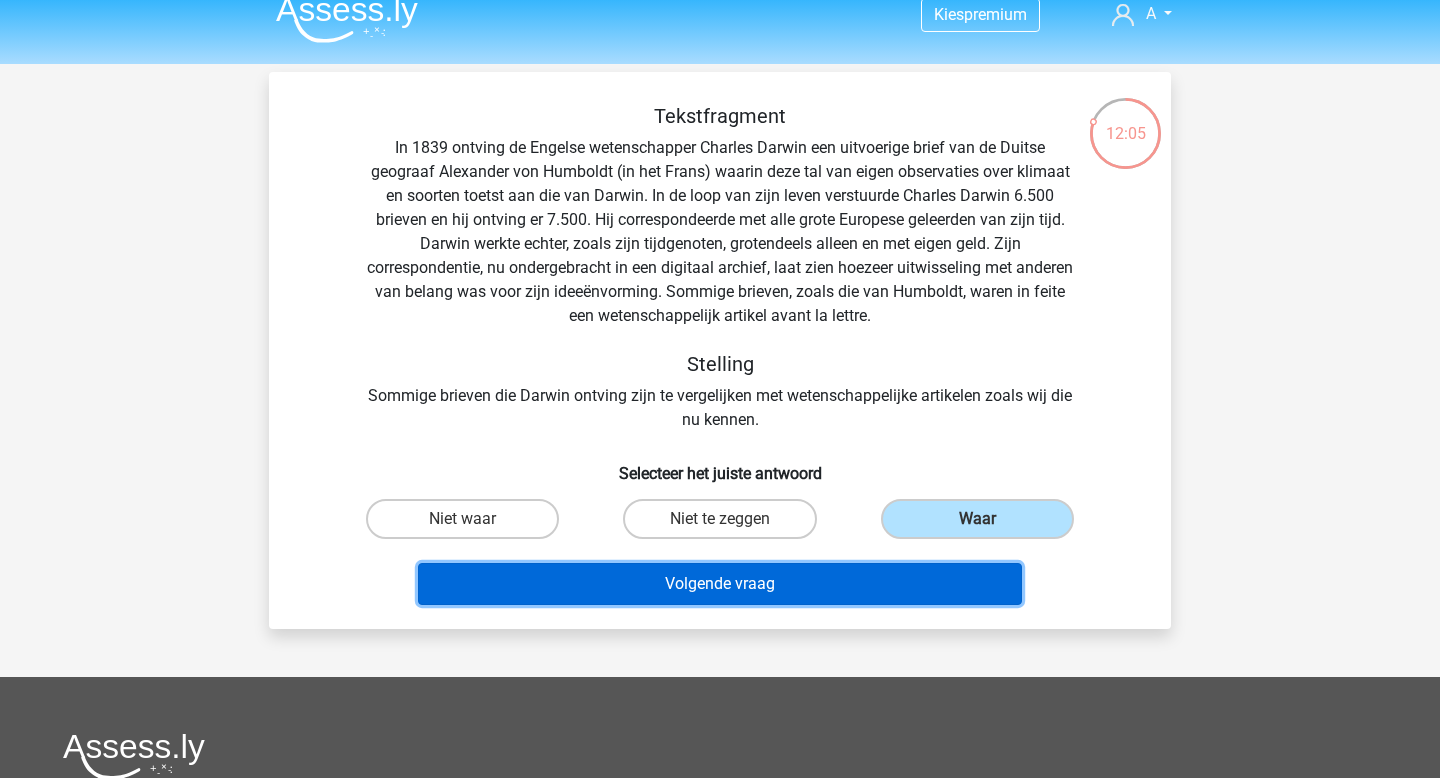 click on "Volgende vraag" at bounding box center [720, 584] 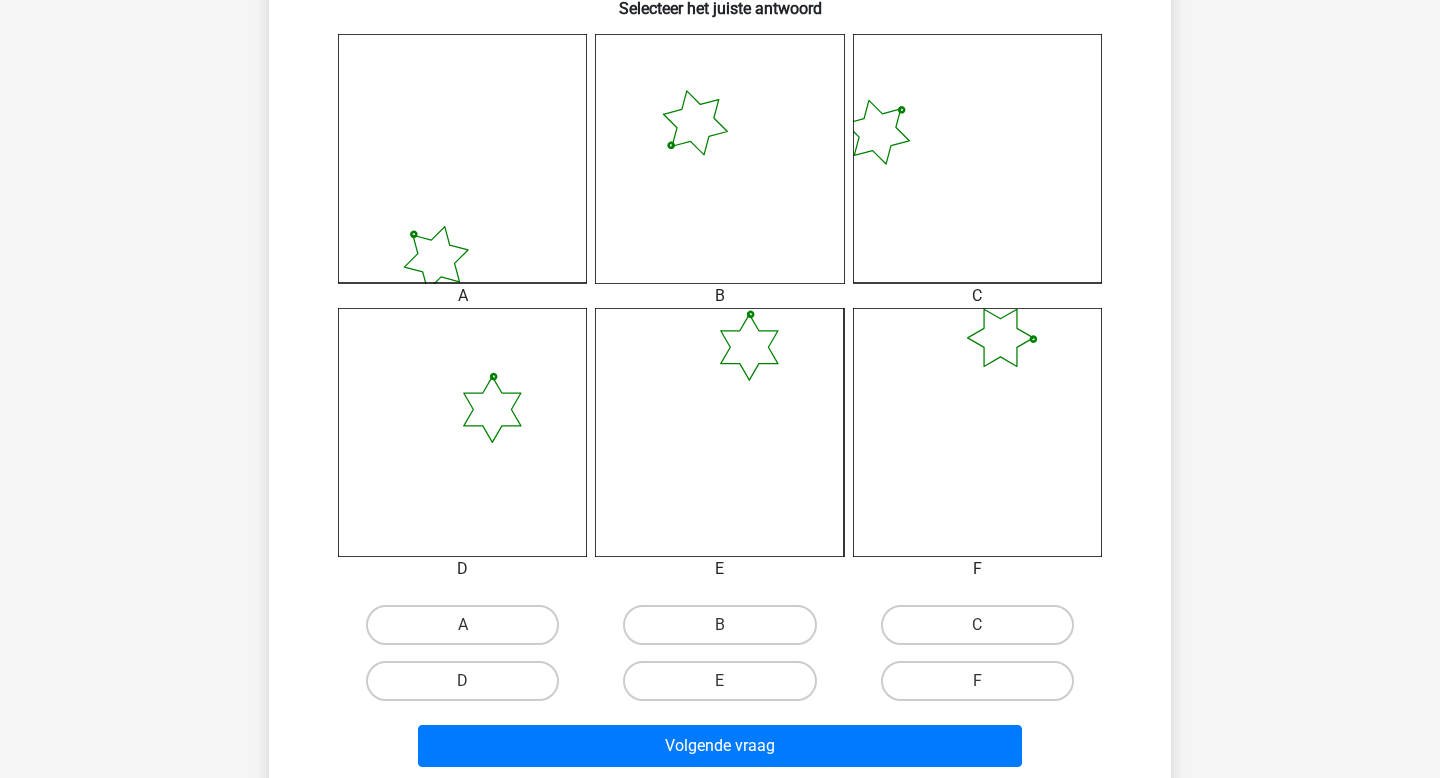 scroll, scrollTop: 540, scrollLeft: 0, axis: vertical 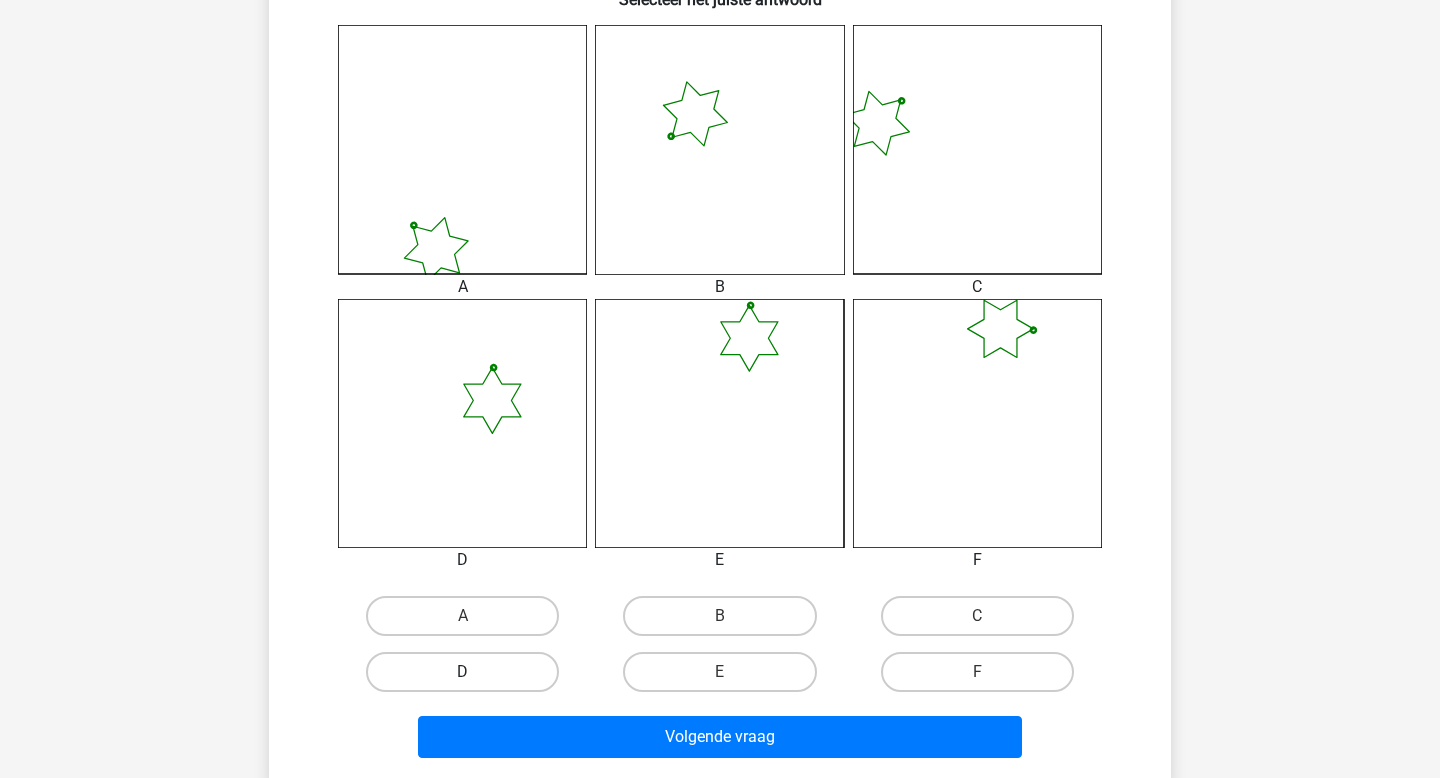 click on "D" at bounding box center [462, 672] 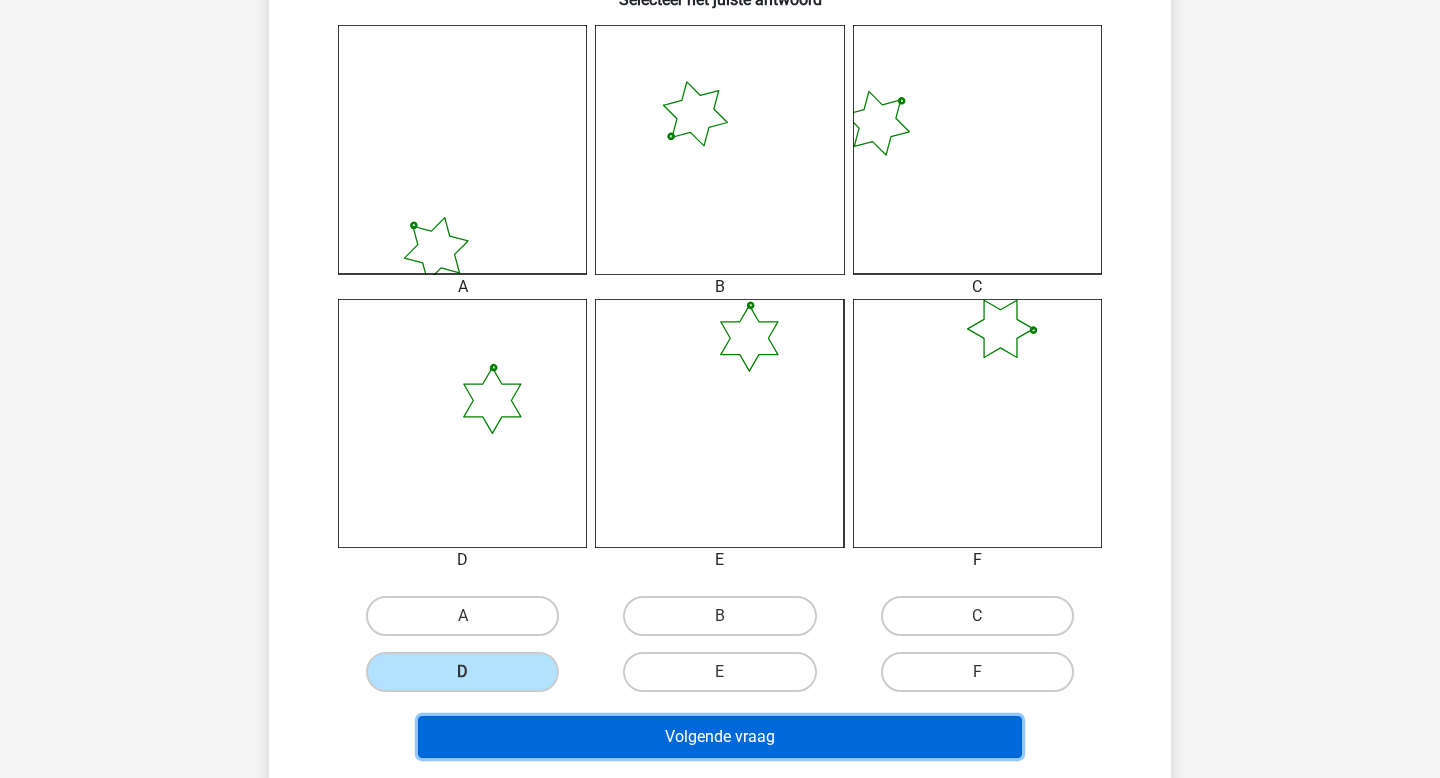 click on "Volgende vraag" at bounding box center (720, 737) 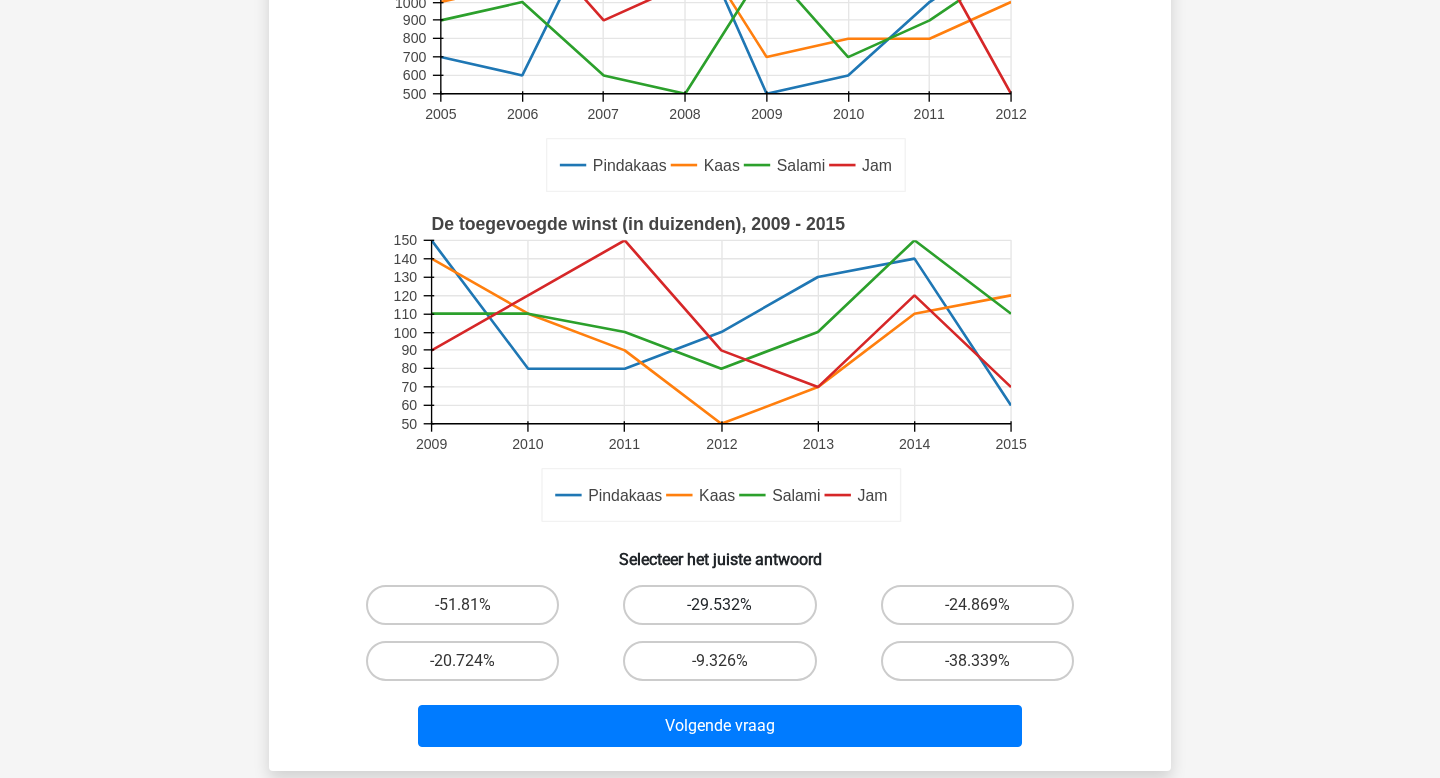 scroll, scrollTop: 341, scrollLeft: 0, axis: vertical 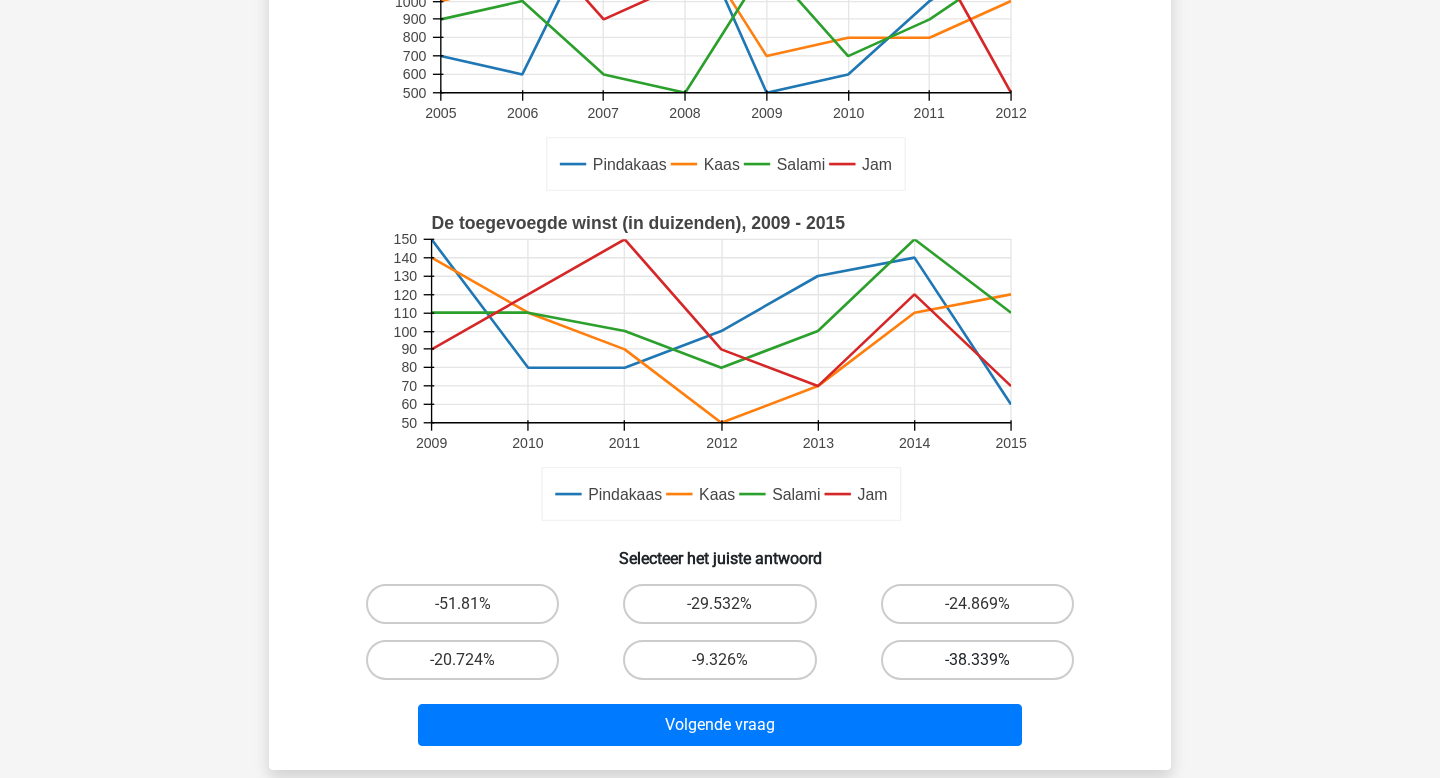 click on "-38.339%" at bounding box center [977, 660] 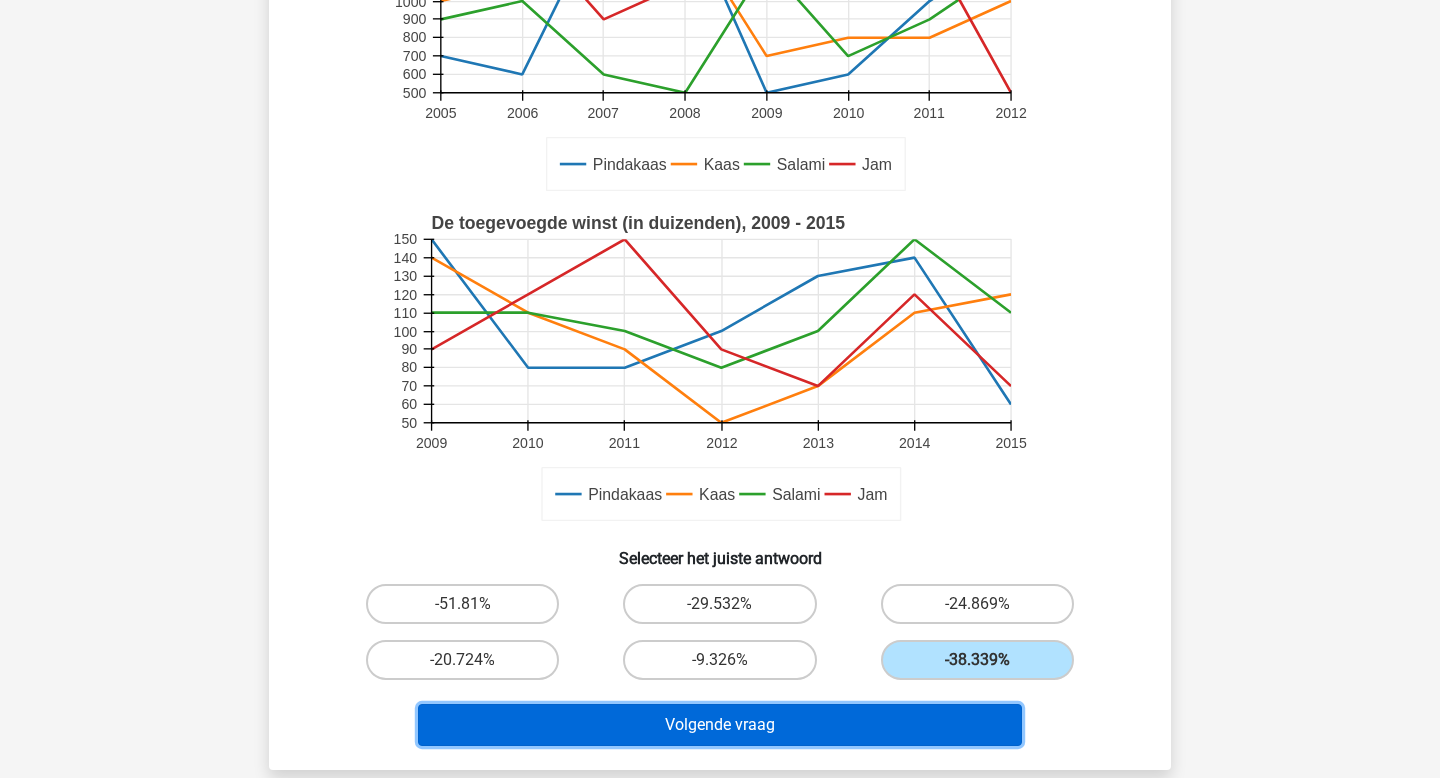 click on "Volgende vraag" at bounding box center [720, 725] 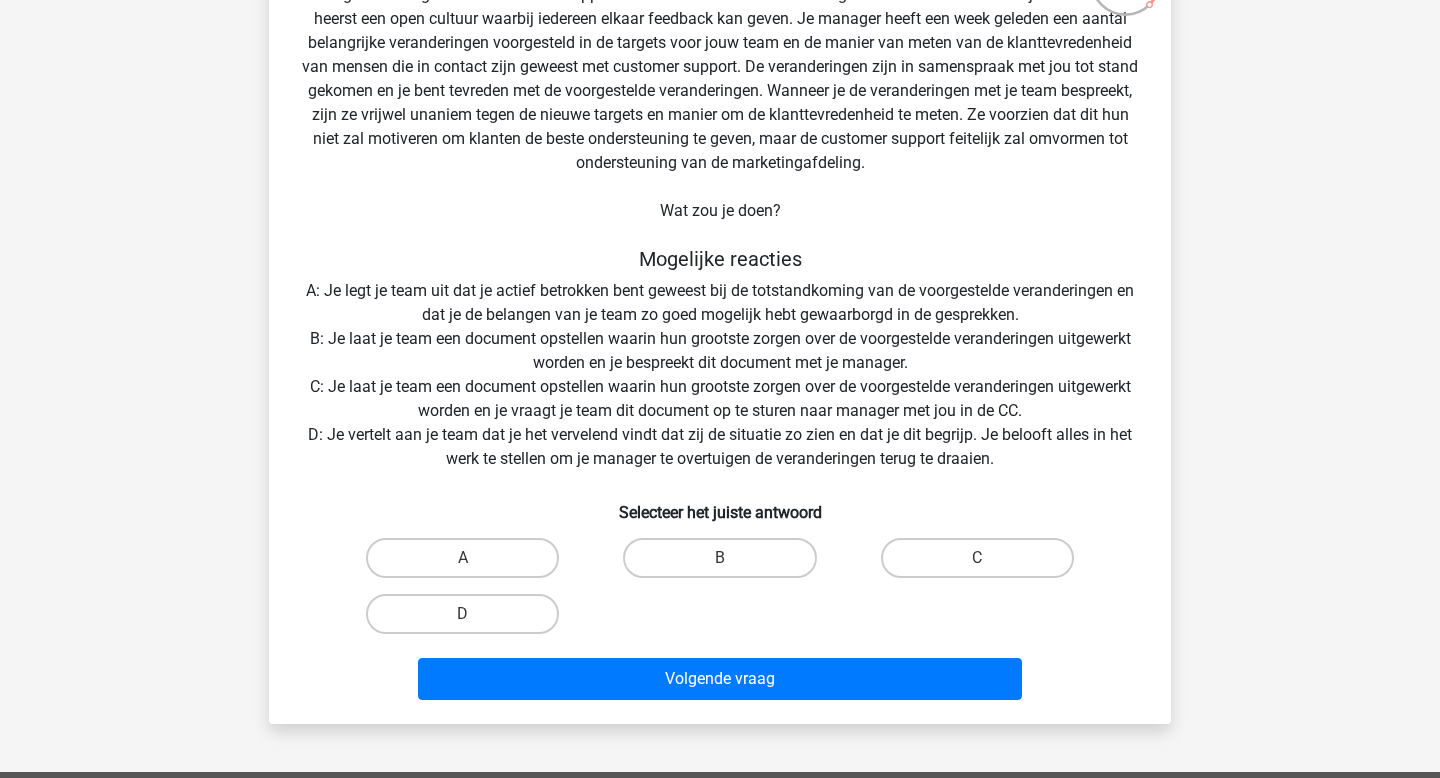 scroll, scrollTop: 170, scrollLeft: 0, axis: vertical 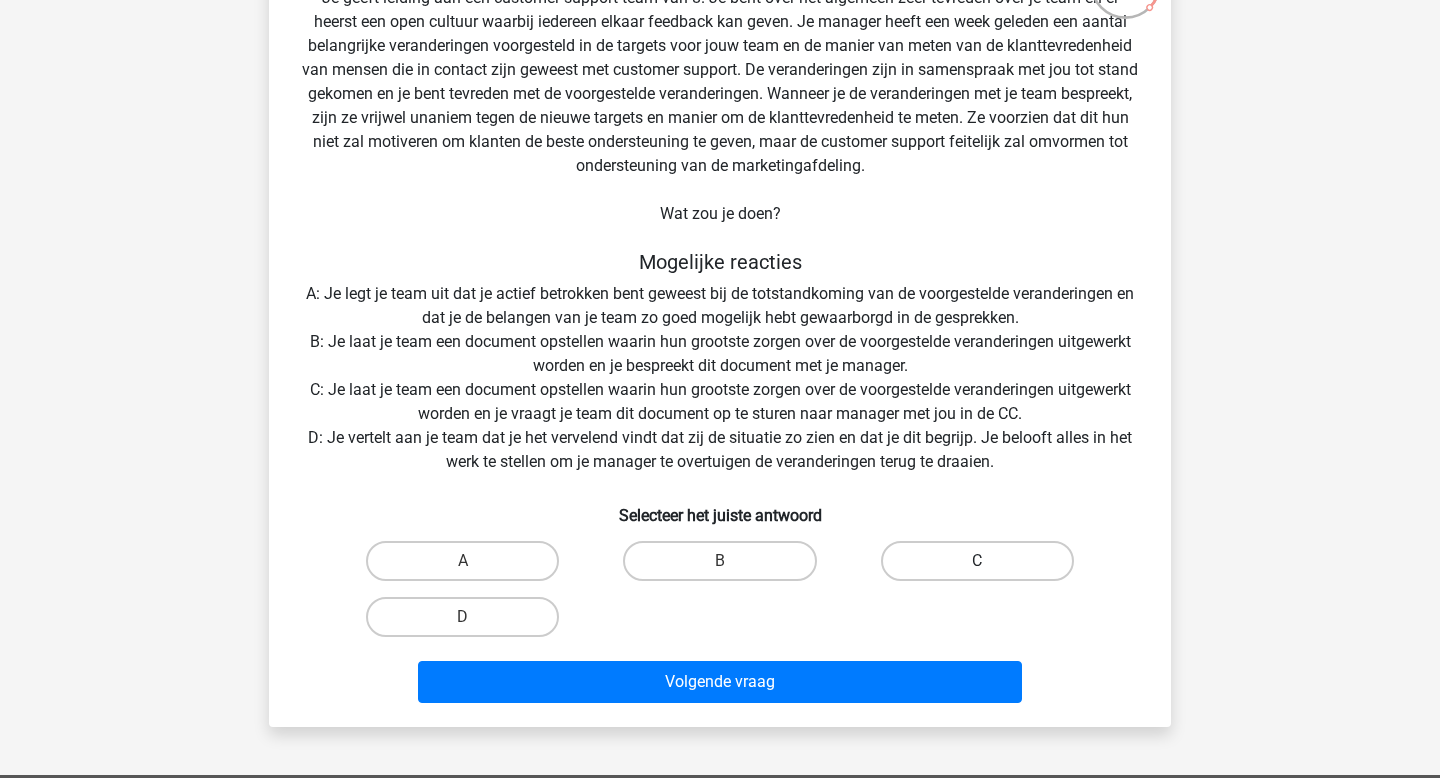click on "C" at bounding box center [977, 561] 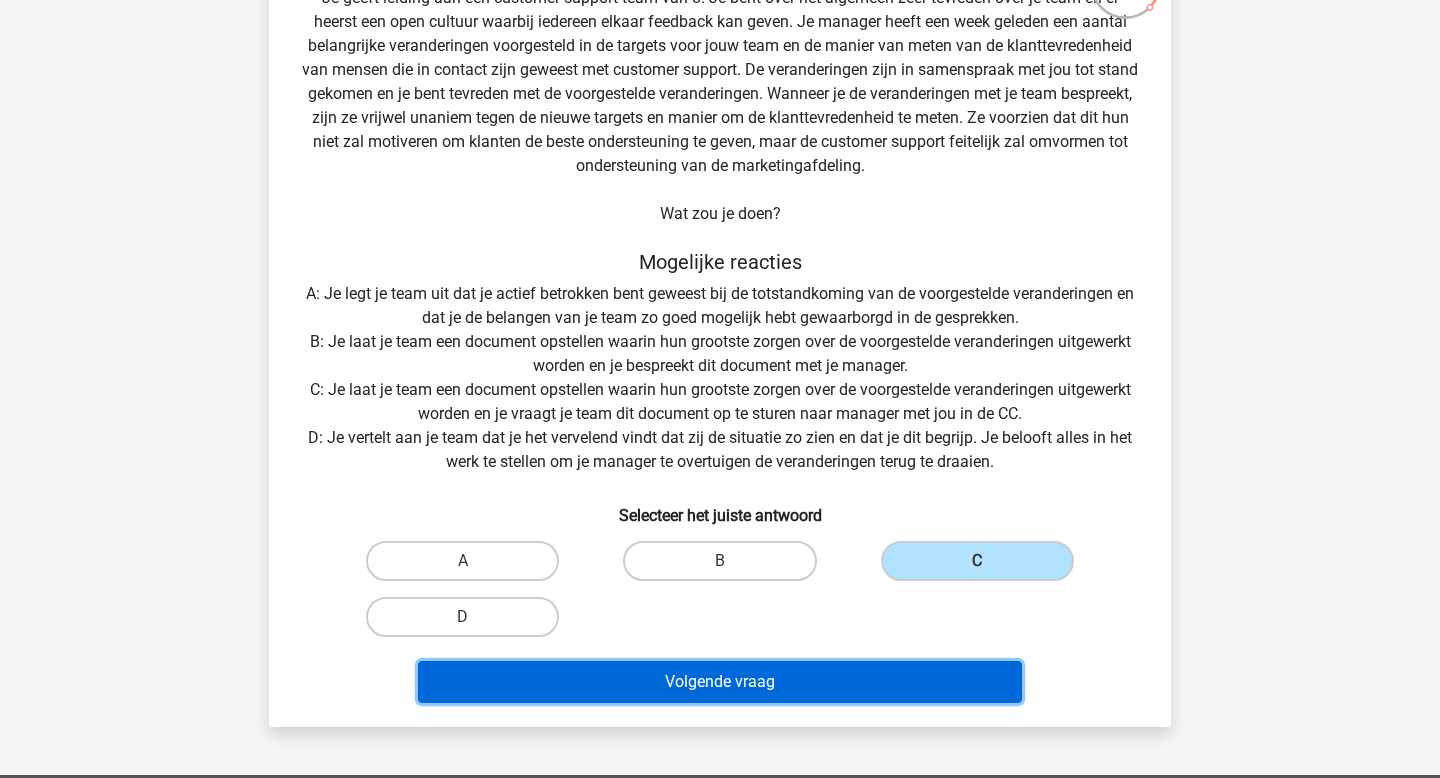 click on "Volgende vraag" at bounding box center (720, 682) 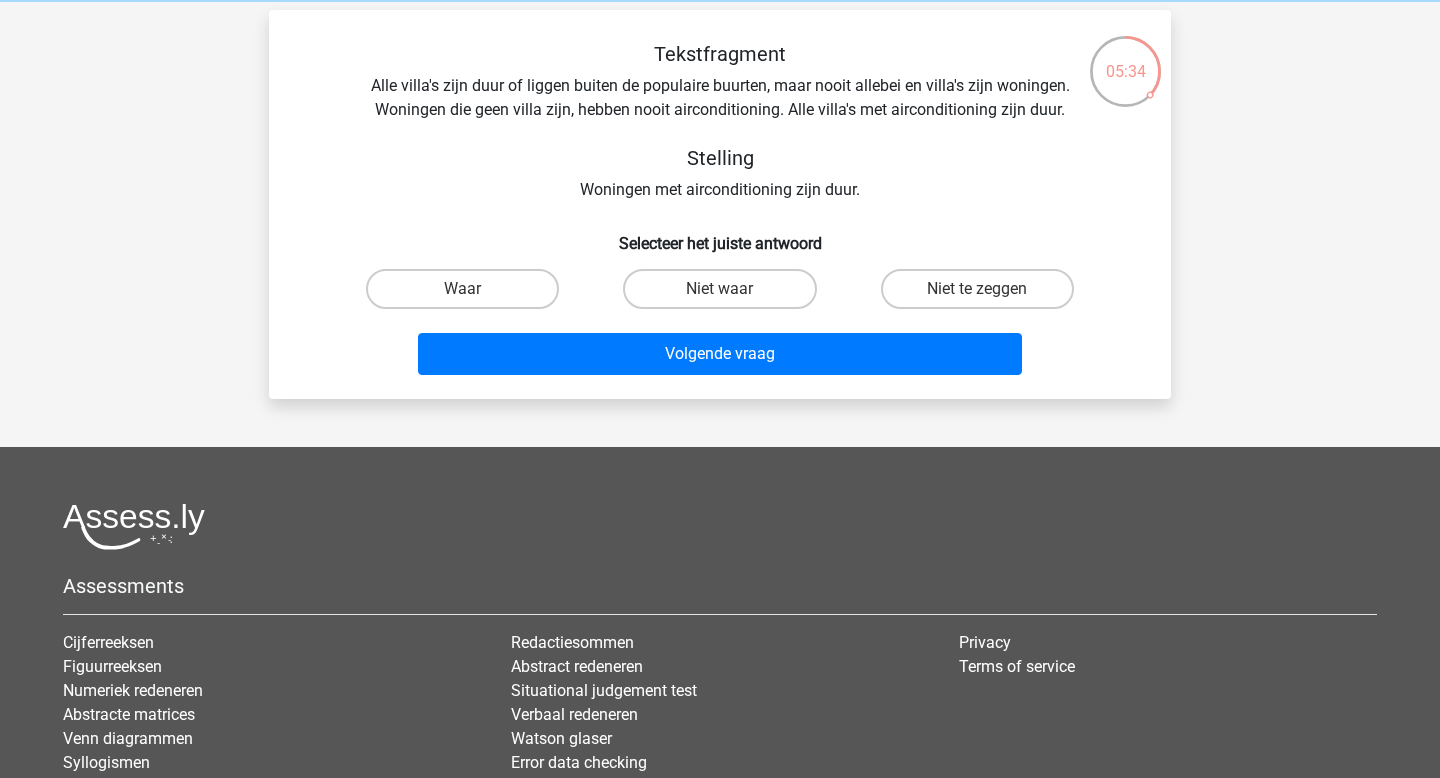 scroll, scrollTop: 80, scrollLeft: 0, axis: vertical 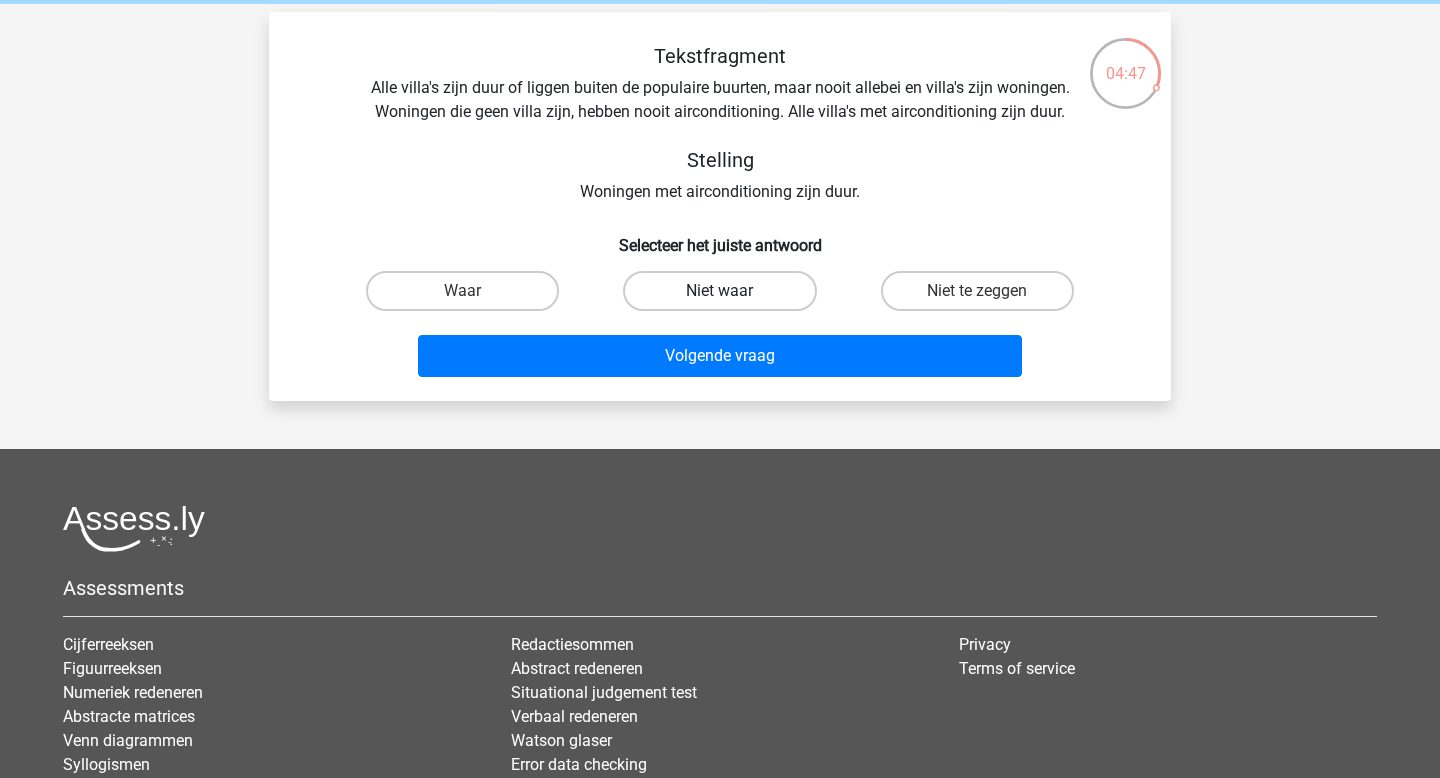 click on "Niet waar" at bounding box center [719, 291] 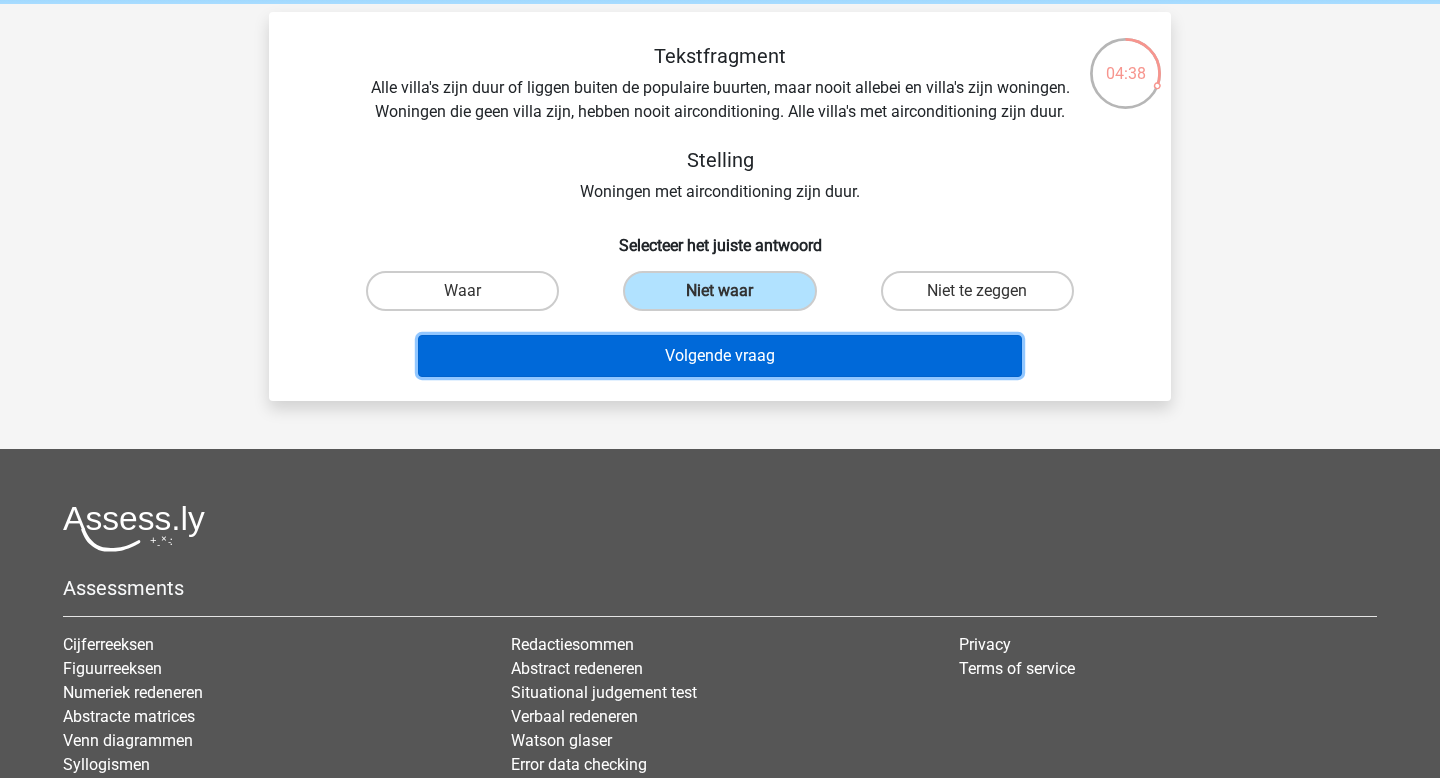 click on "Volgende vraag" at bounding box center (720, 356) 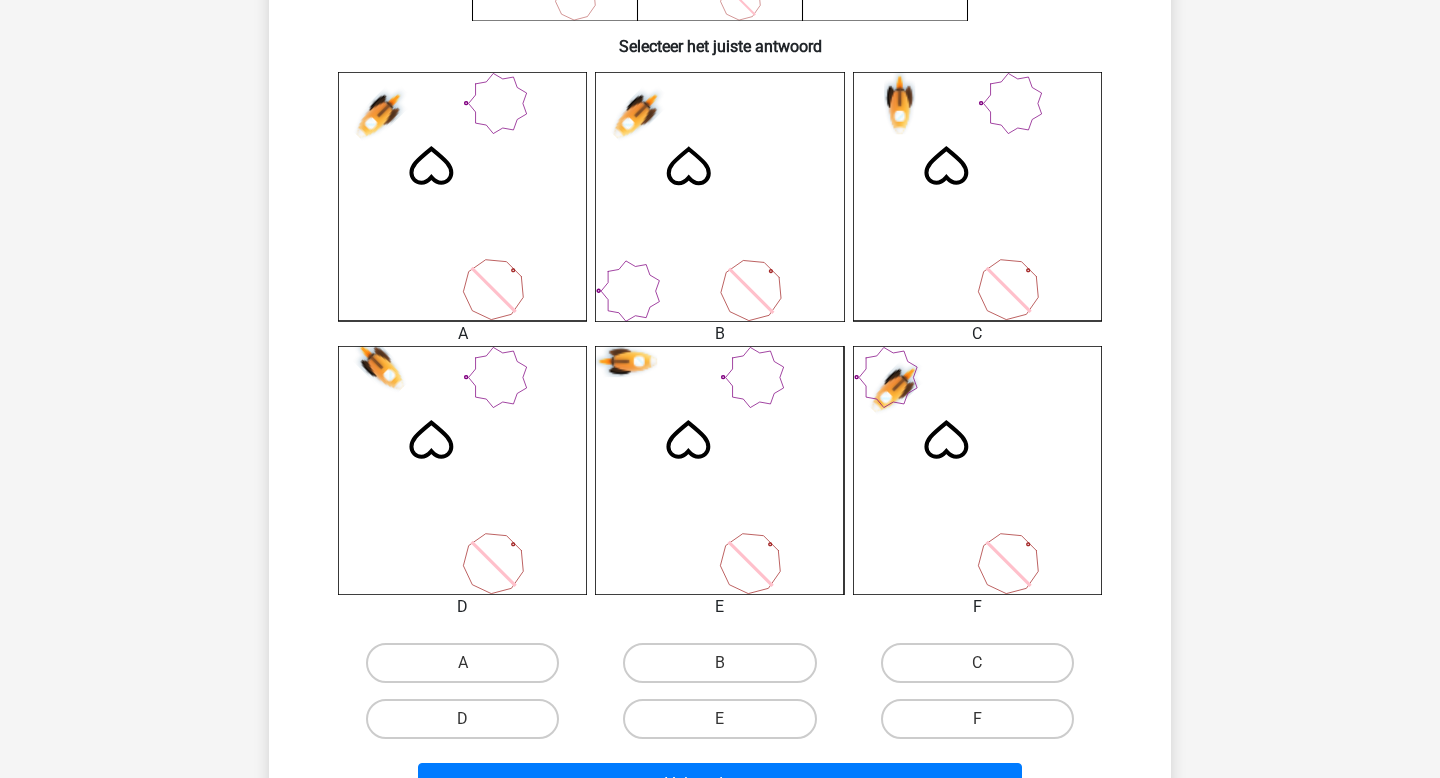 scroll, scrollTop: 580, scrollLeft: 0, axis: vertical 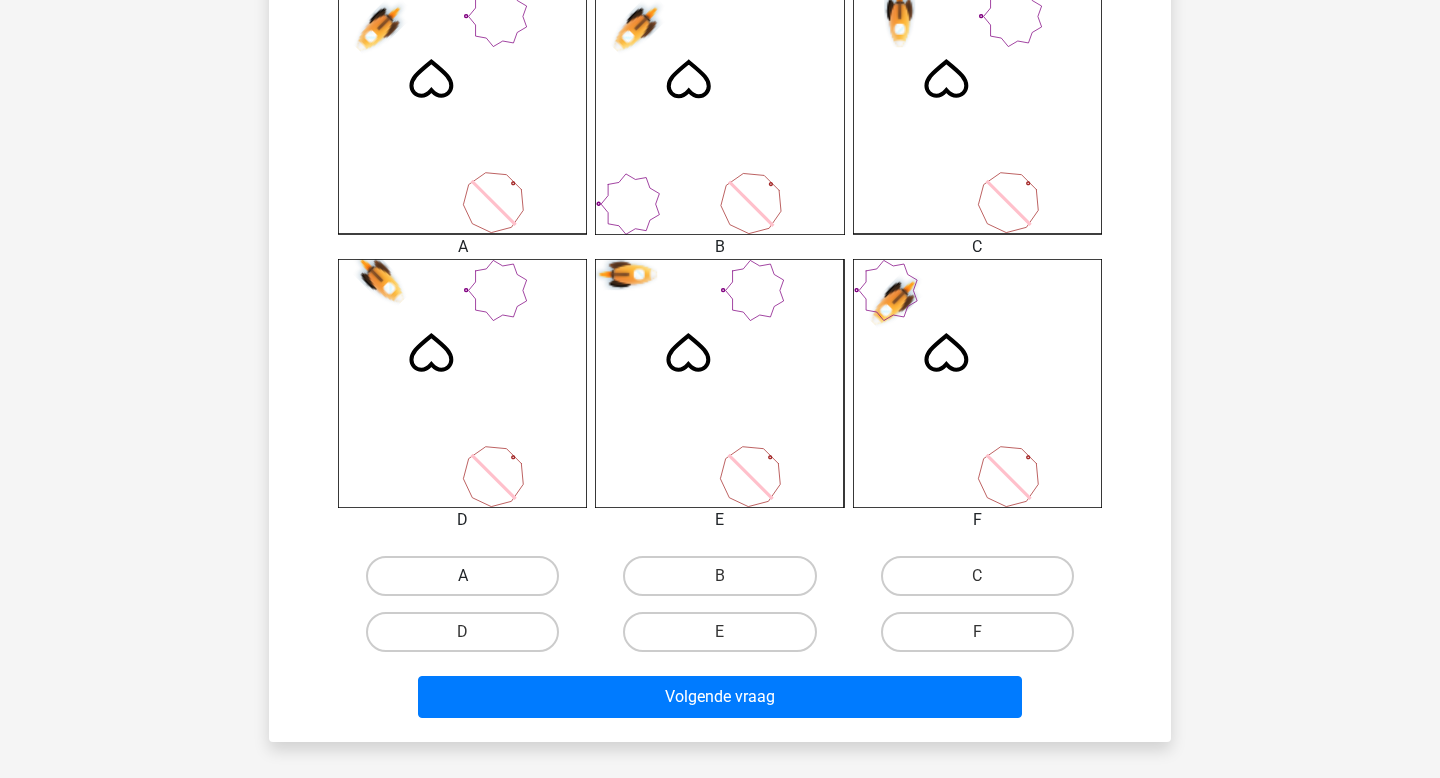 click on "A" at bounding box center [462, 576] 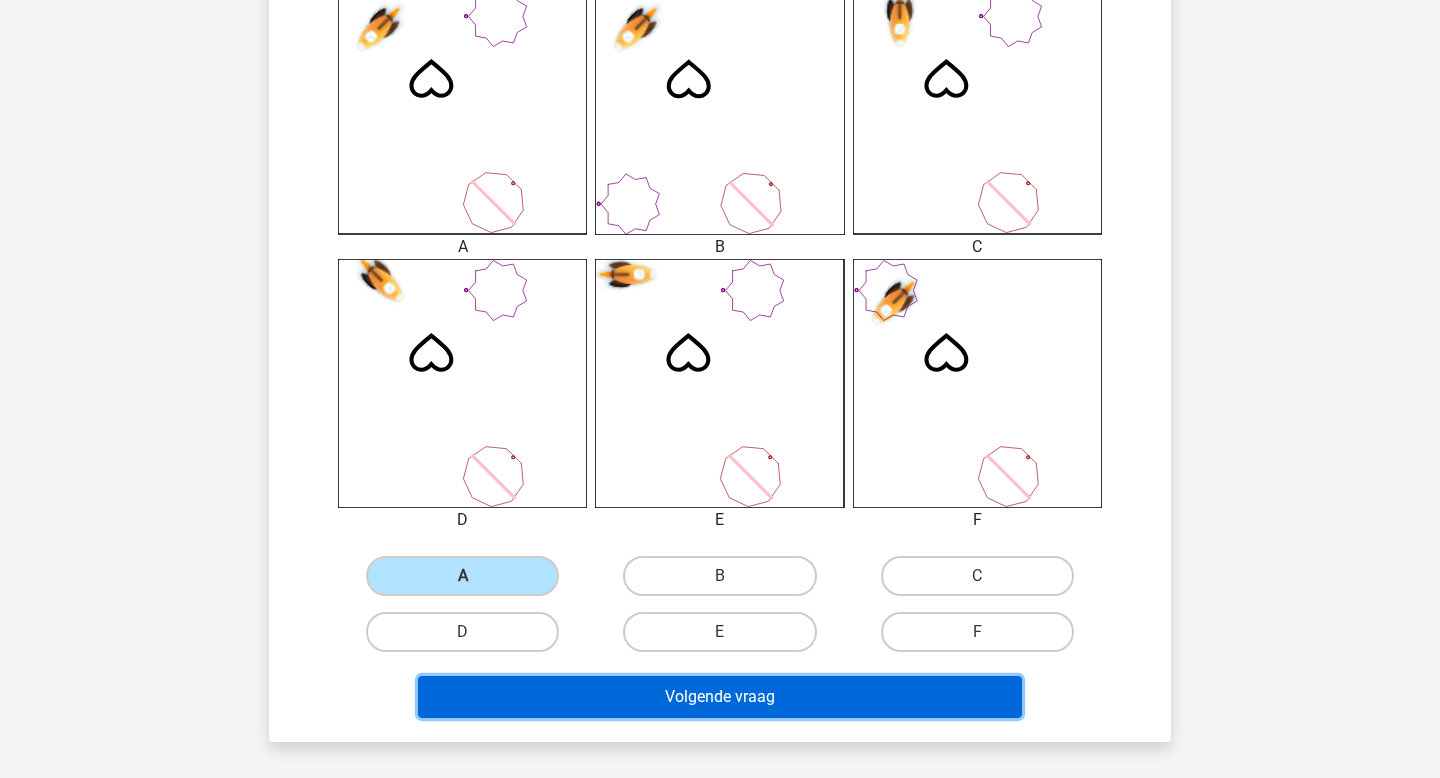 click on "Volgende vraag" at bounding box center [720, 697] 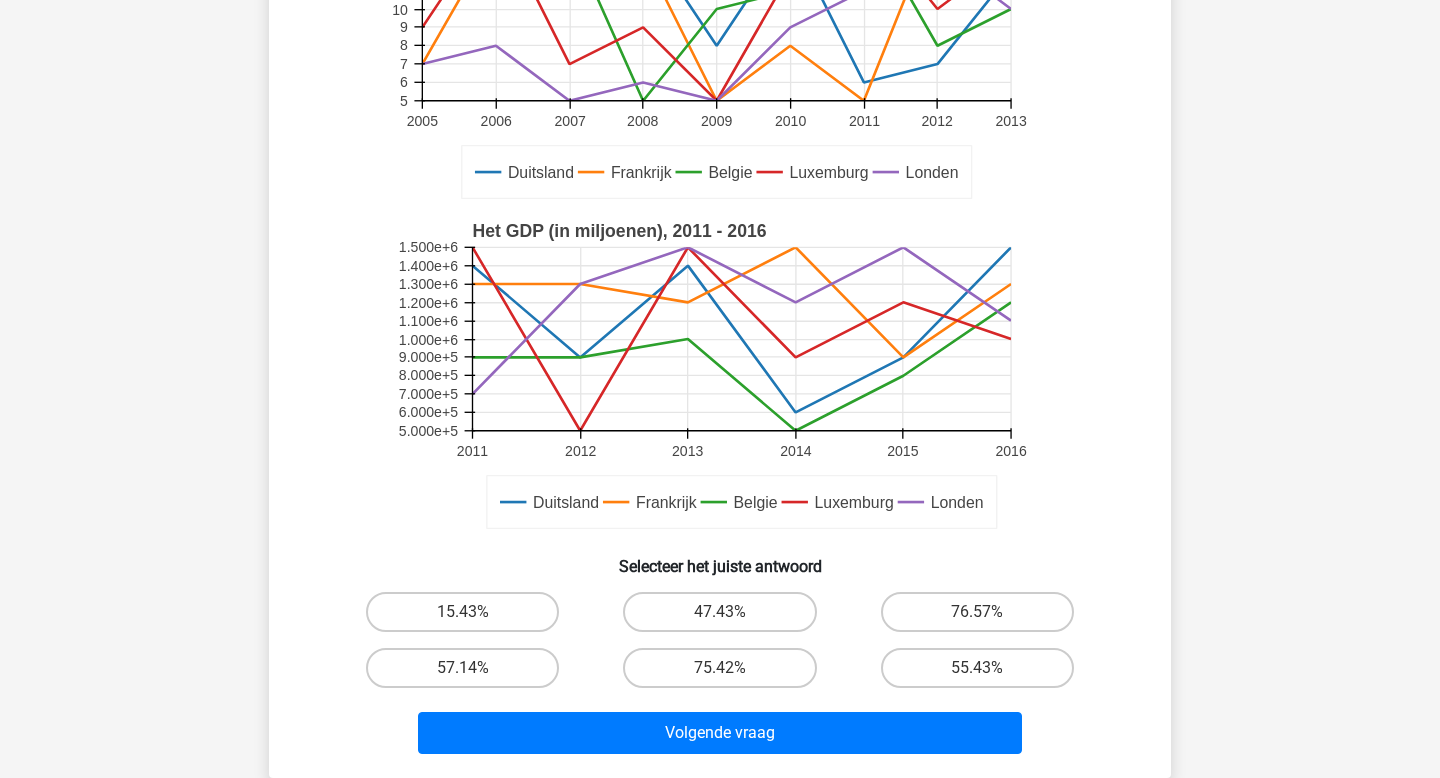 scroll, scrollTop: 306, scrollLeft: 0, axis: vertical 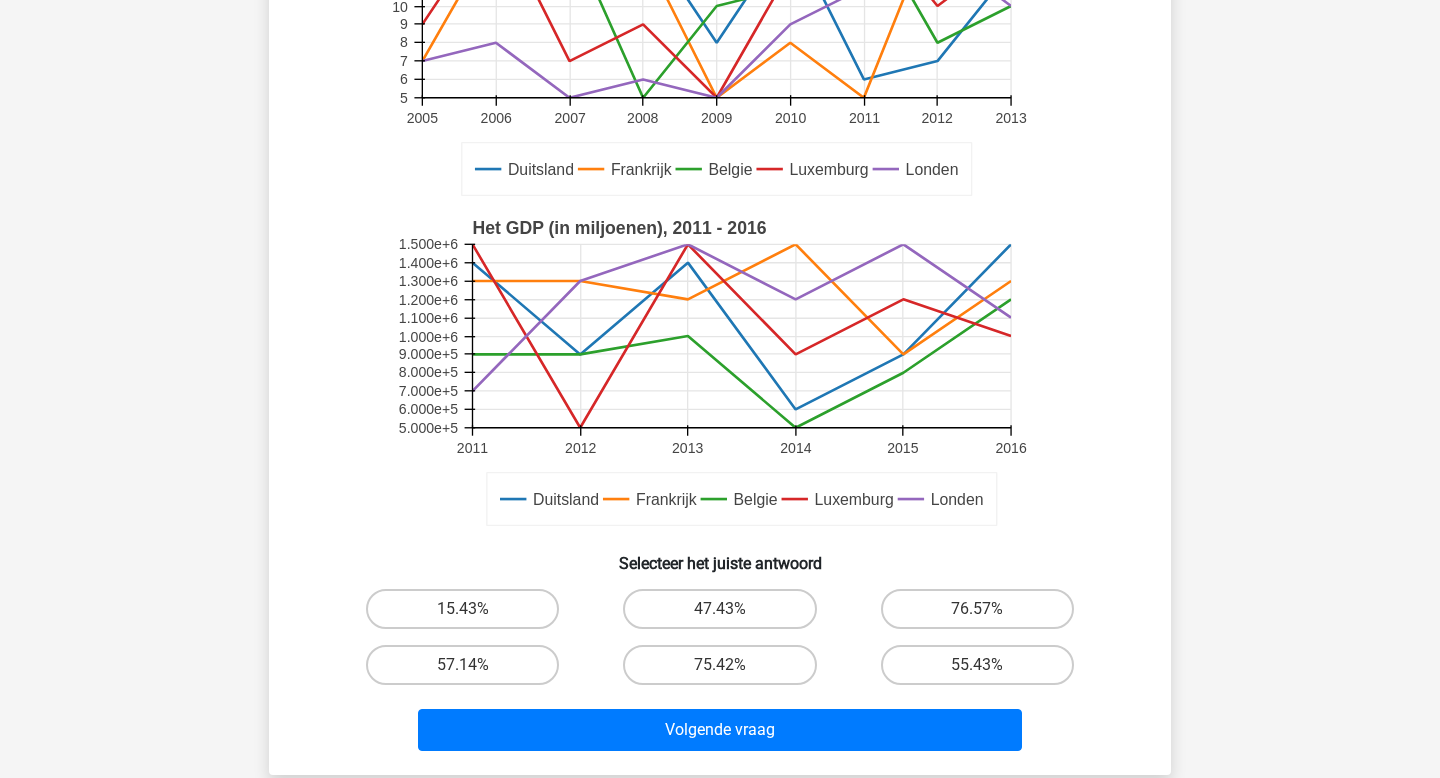 click on "57.14%" at bounding box center (469, 671) 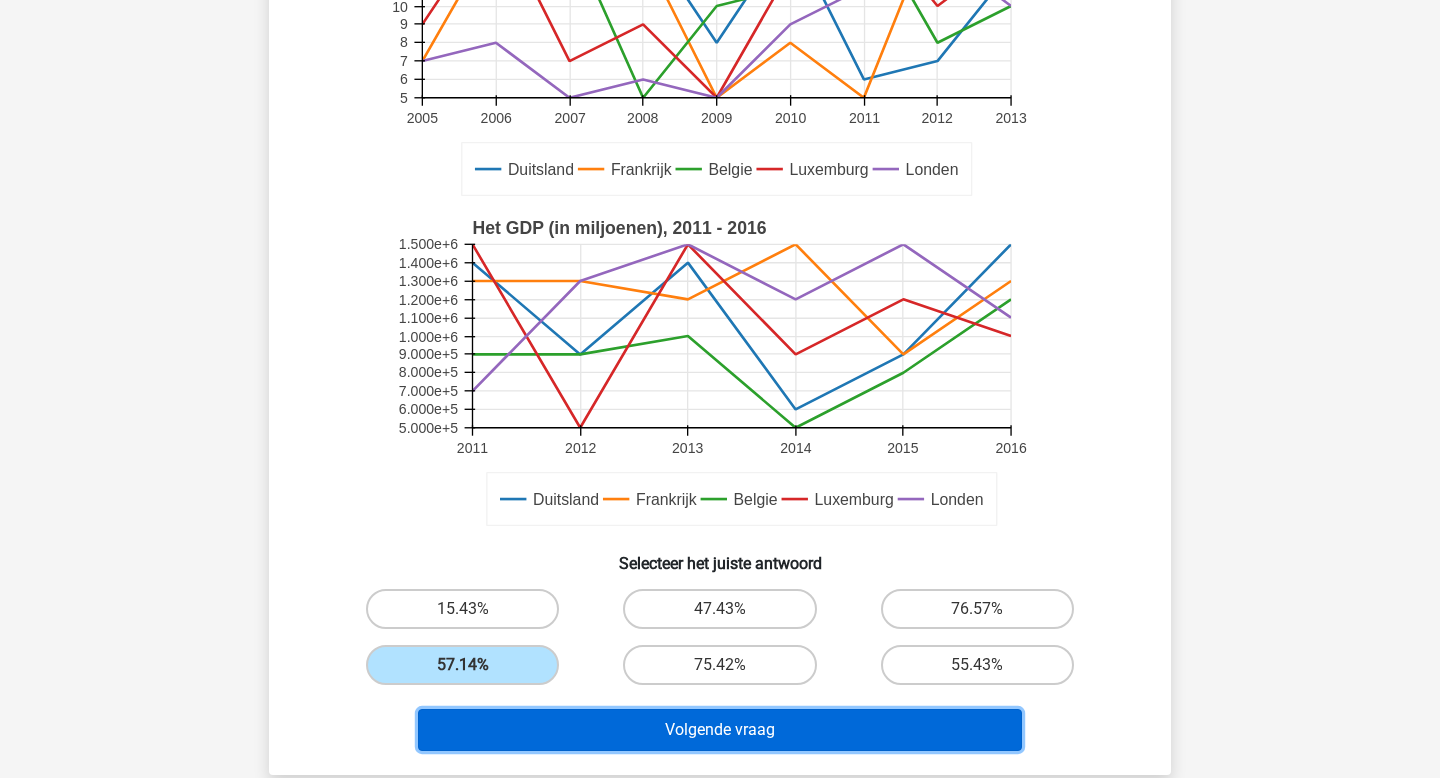 click on "Volgende vraag" at bounding box center [720, 730] 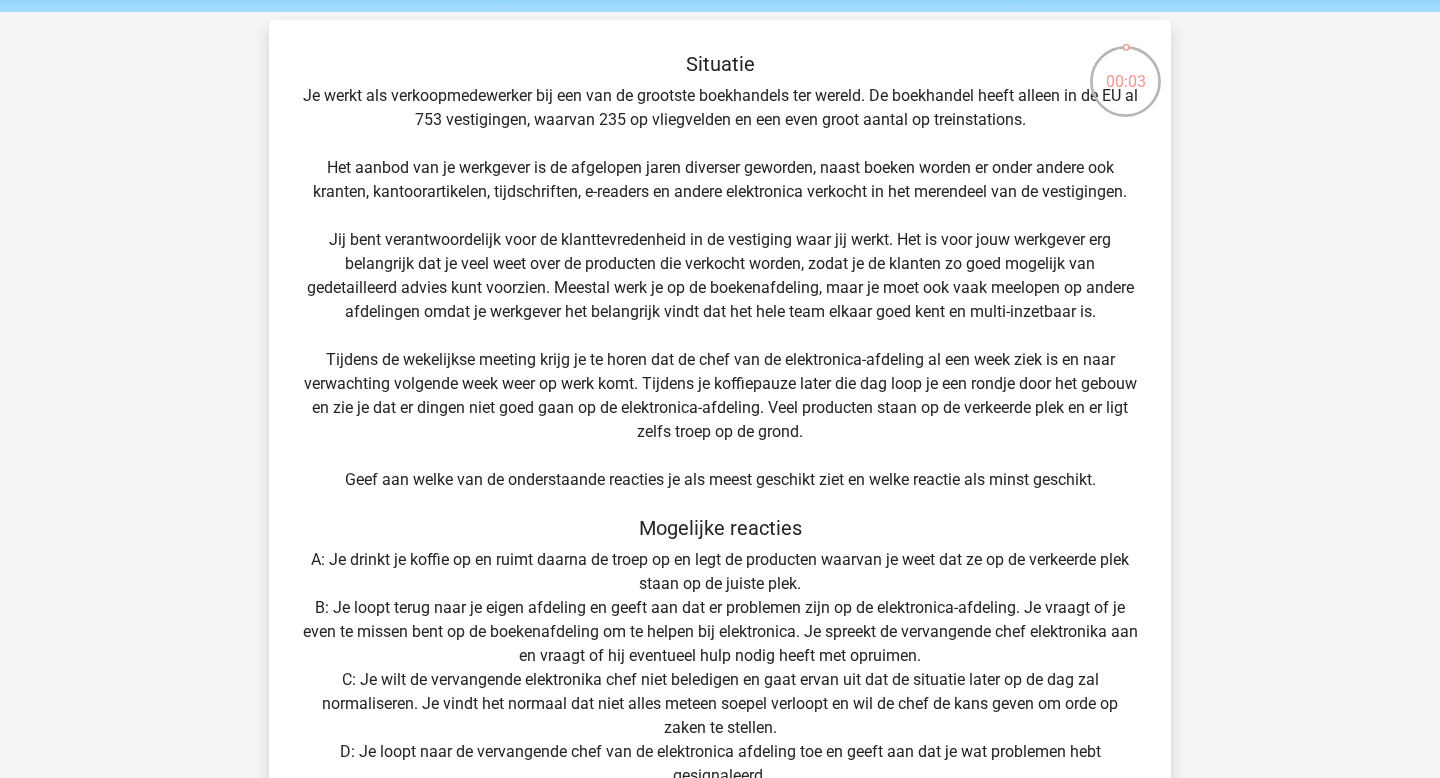 scroll, scrollTop: 73, scrollLeft: 0, axis: vertical 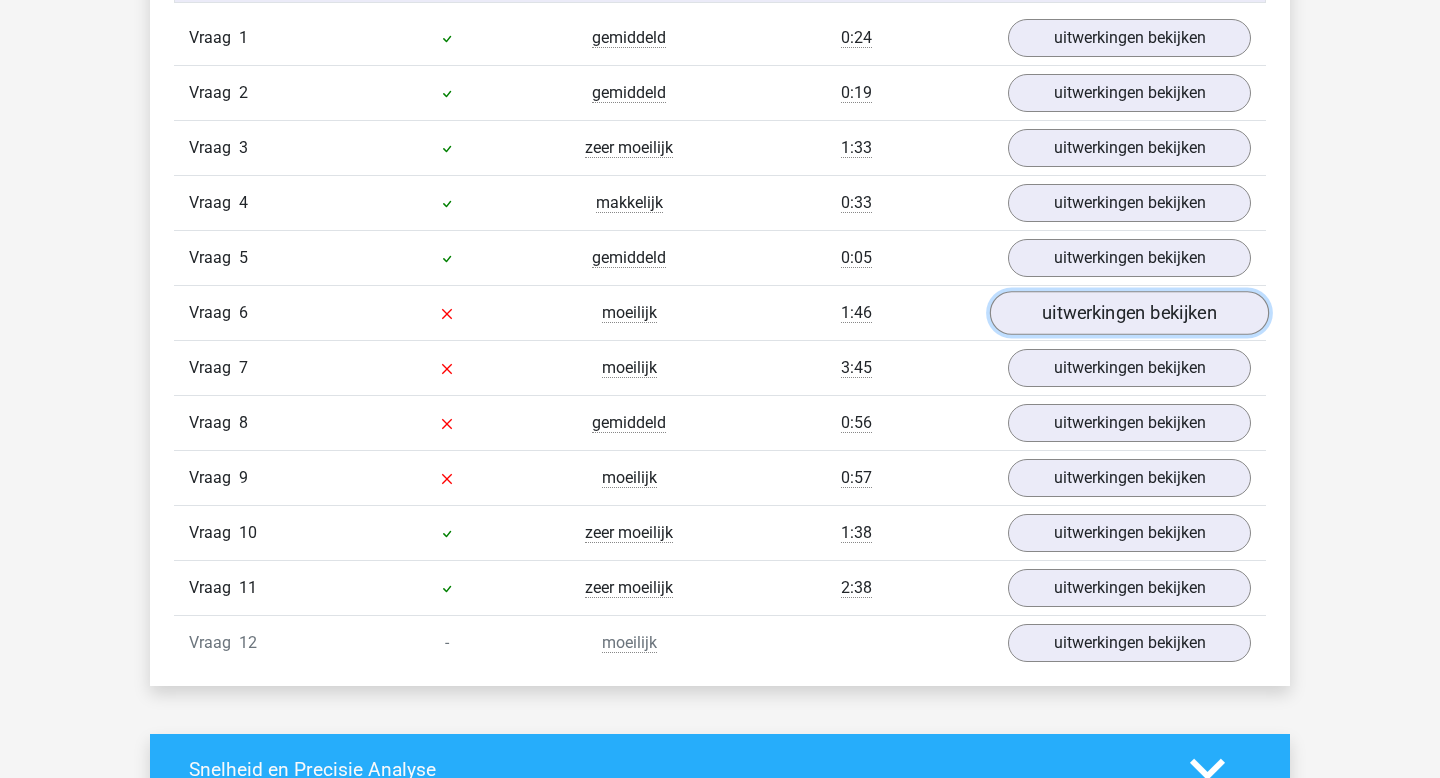 click on "uitwerkingen bekijken" at bounding box center (1129, 313) 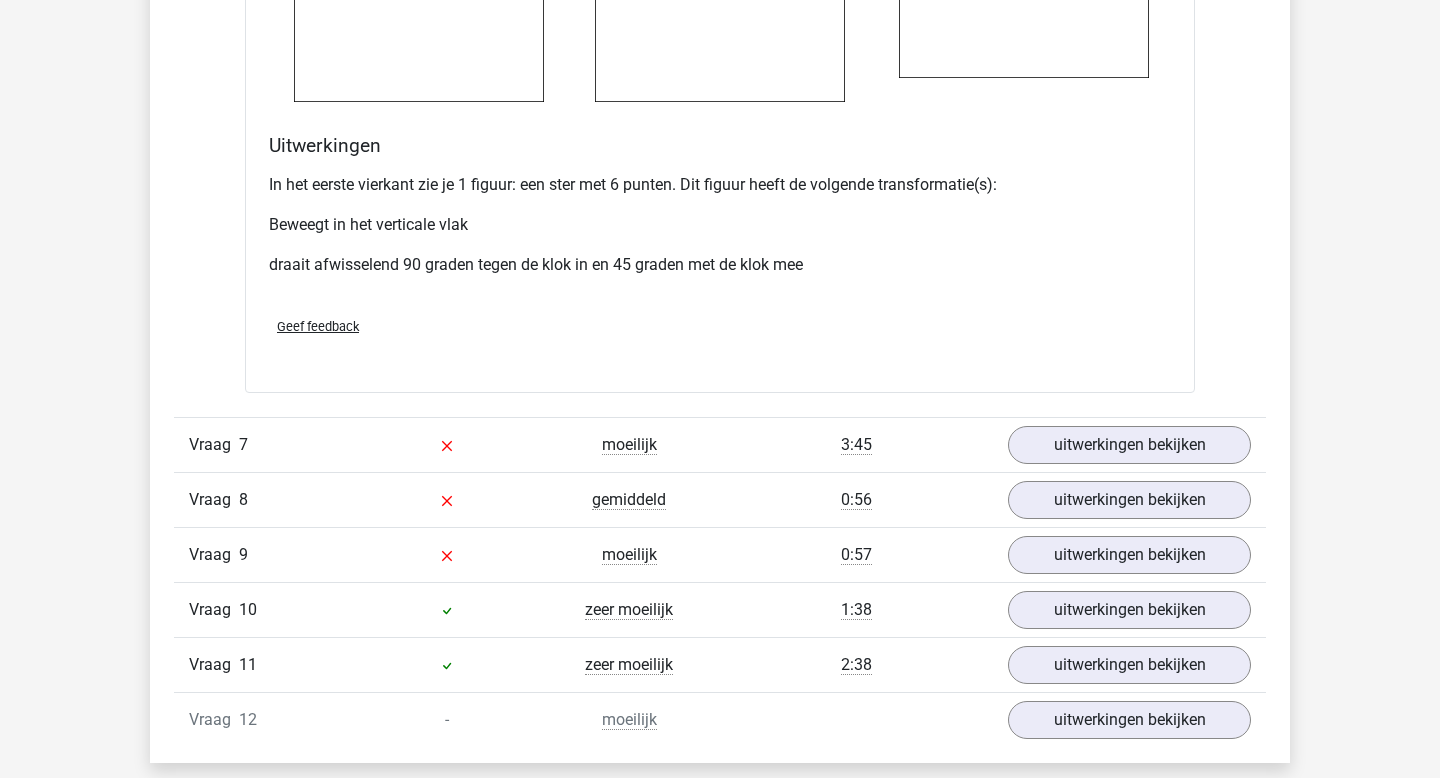 scroll, scrollTop: 3653, scrollLeft: 0, axis: vertical 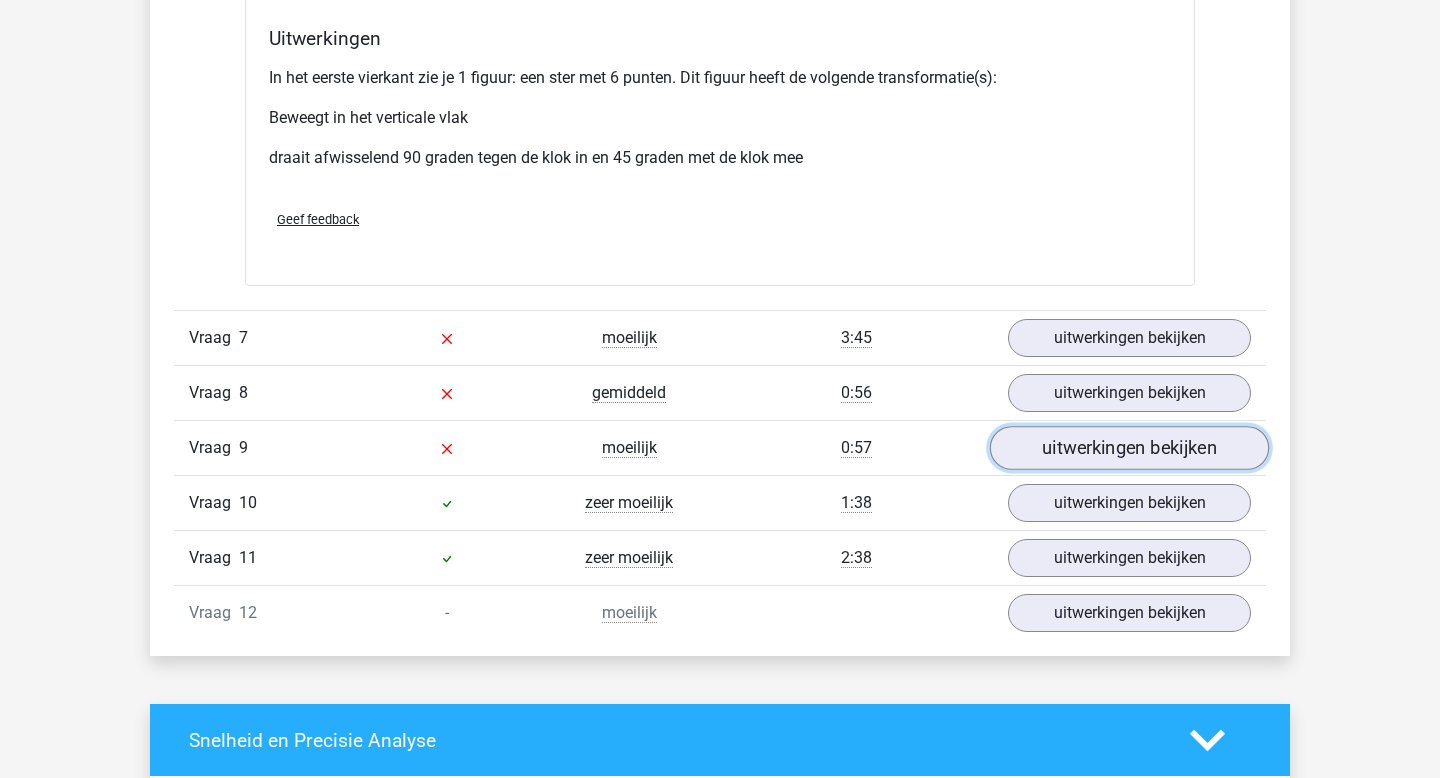 click on "uitwerkingen bekijken" at bounding box center [1129, 448] 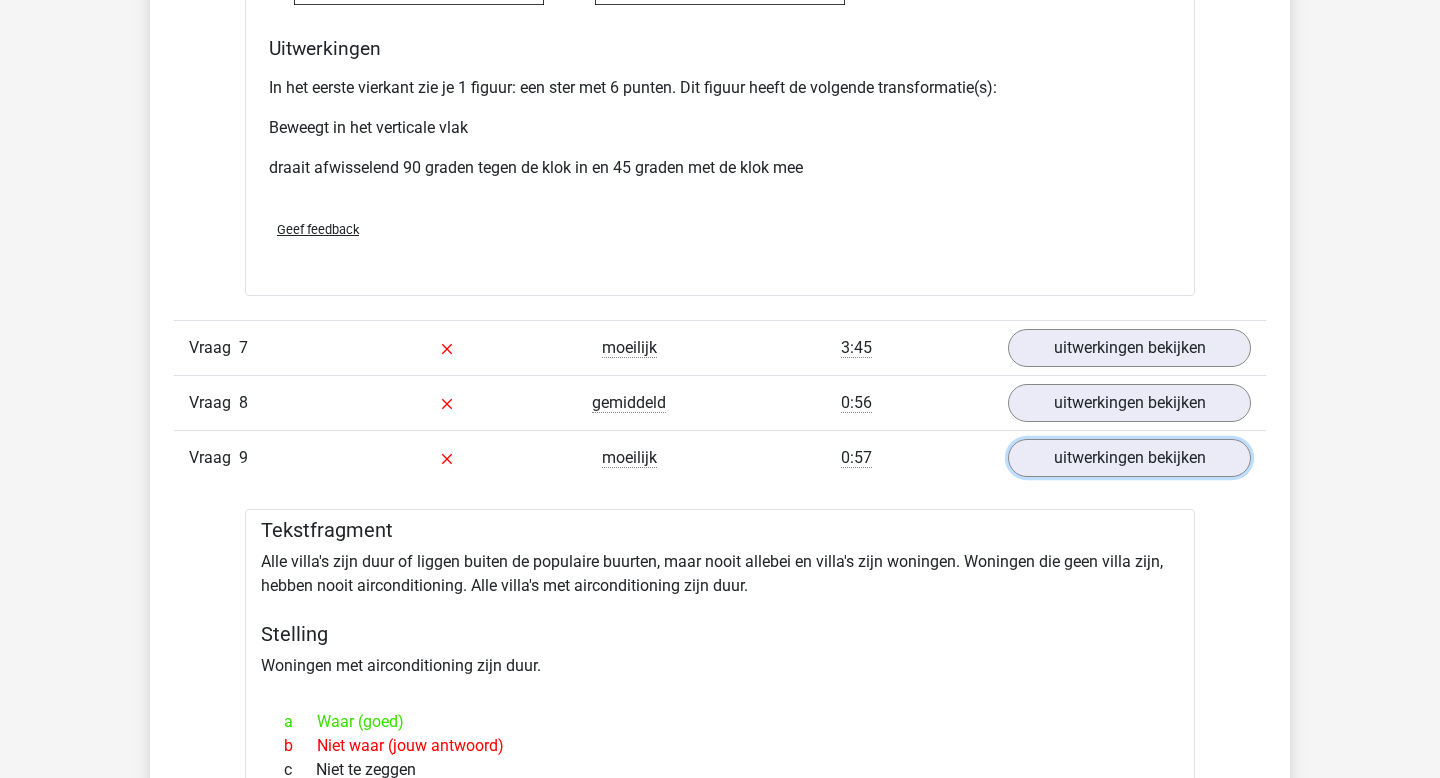 scroll, scrollTop: 3641, scrollLeft: 0, axis: vertical 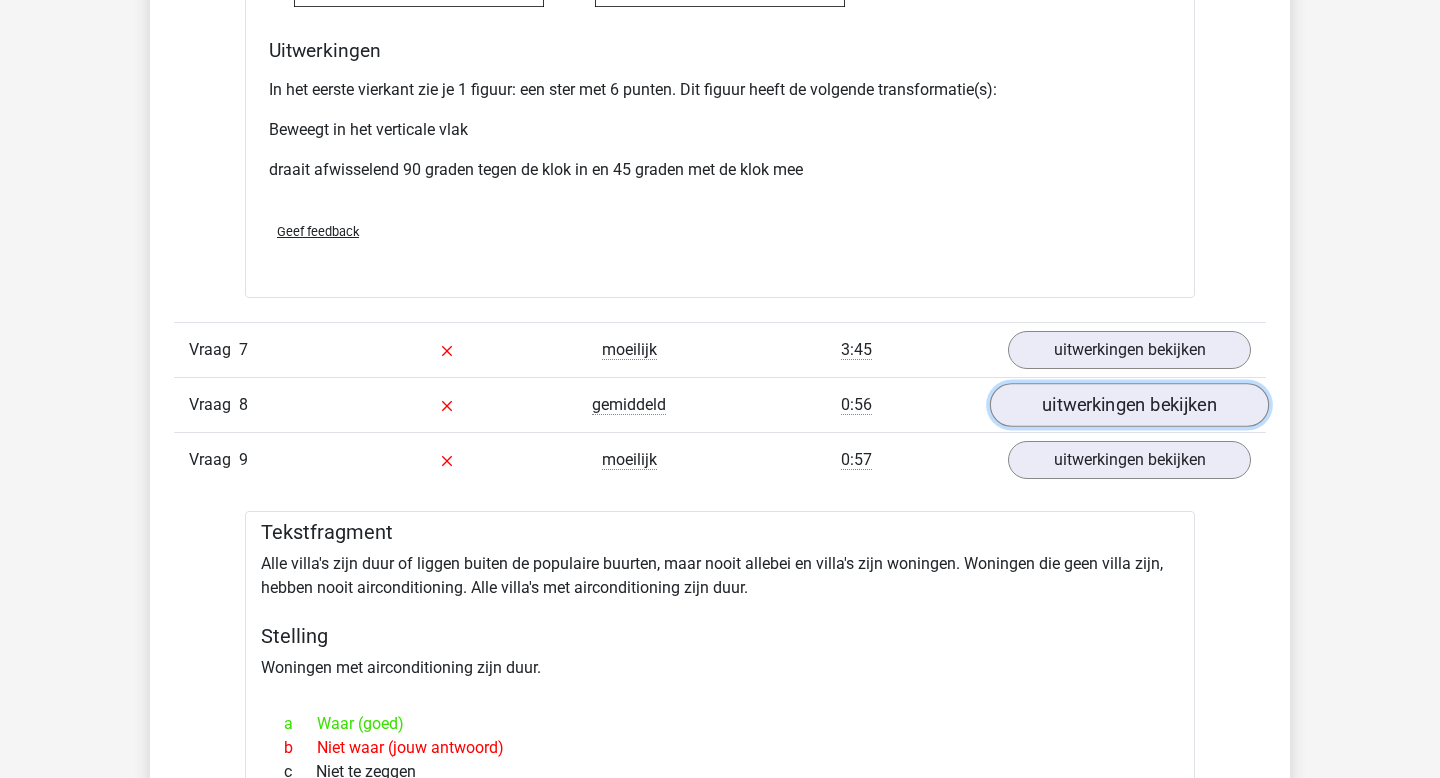 click on "uitwerkingen bekijken" at bounding box center [1129, 405] 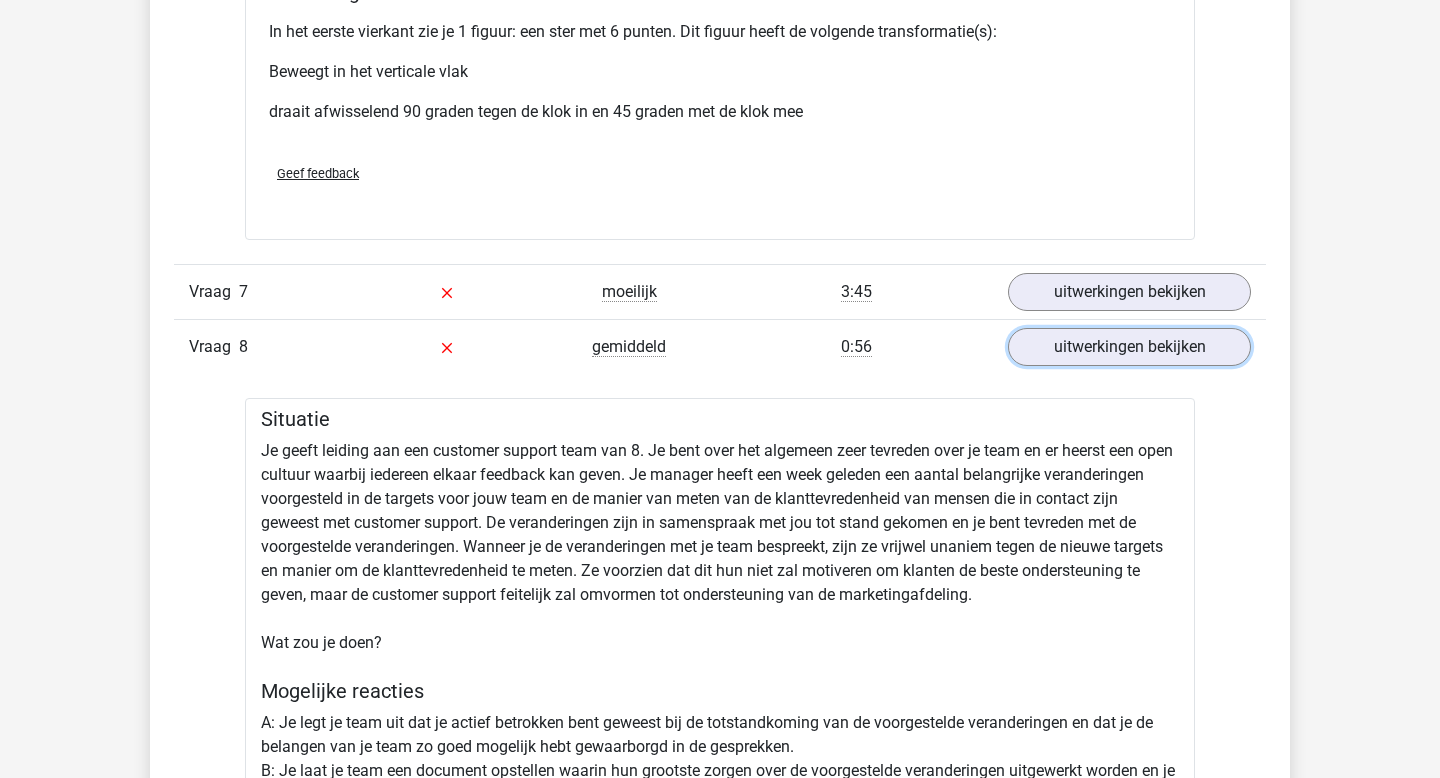 scroll, scrollTop: 3694, scrollLeft: 0, axis: vertical 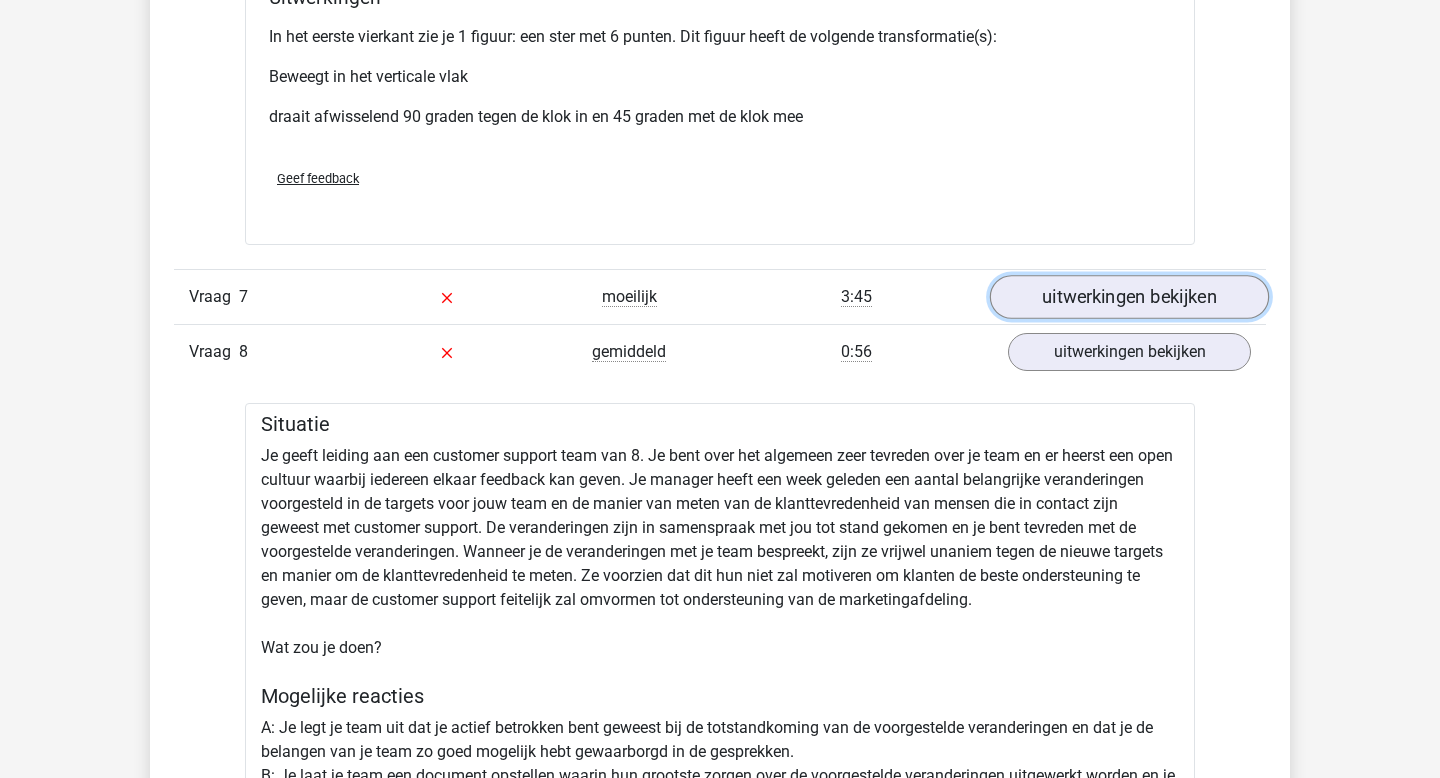 click on "uitwerkingen bekijken" at bounding box center (1129, 297) 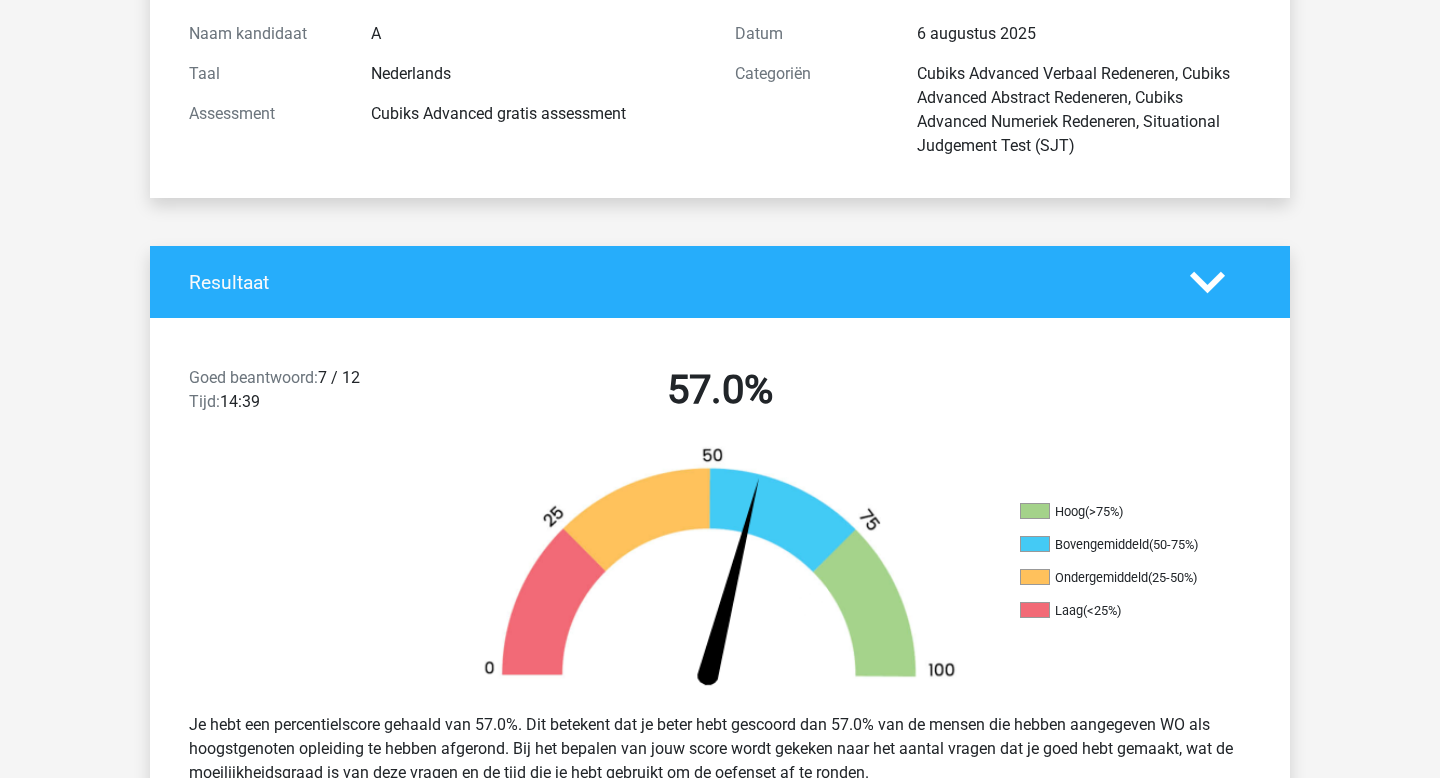 scroll, scrollTop: 0, scrollLeft: 0, axis: both 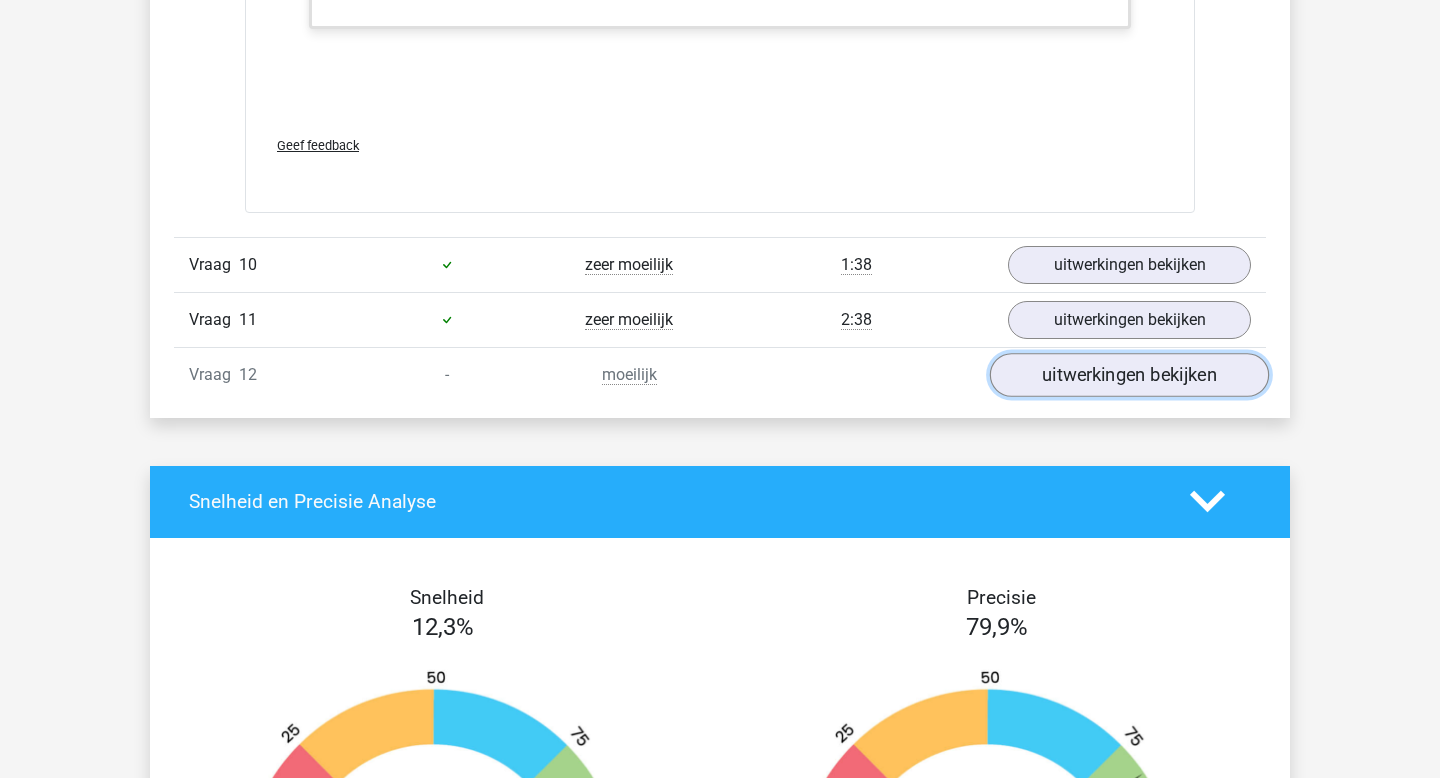 click on "uitwerkingen bekijken" at bounding box center (1129, 375) 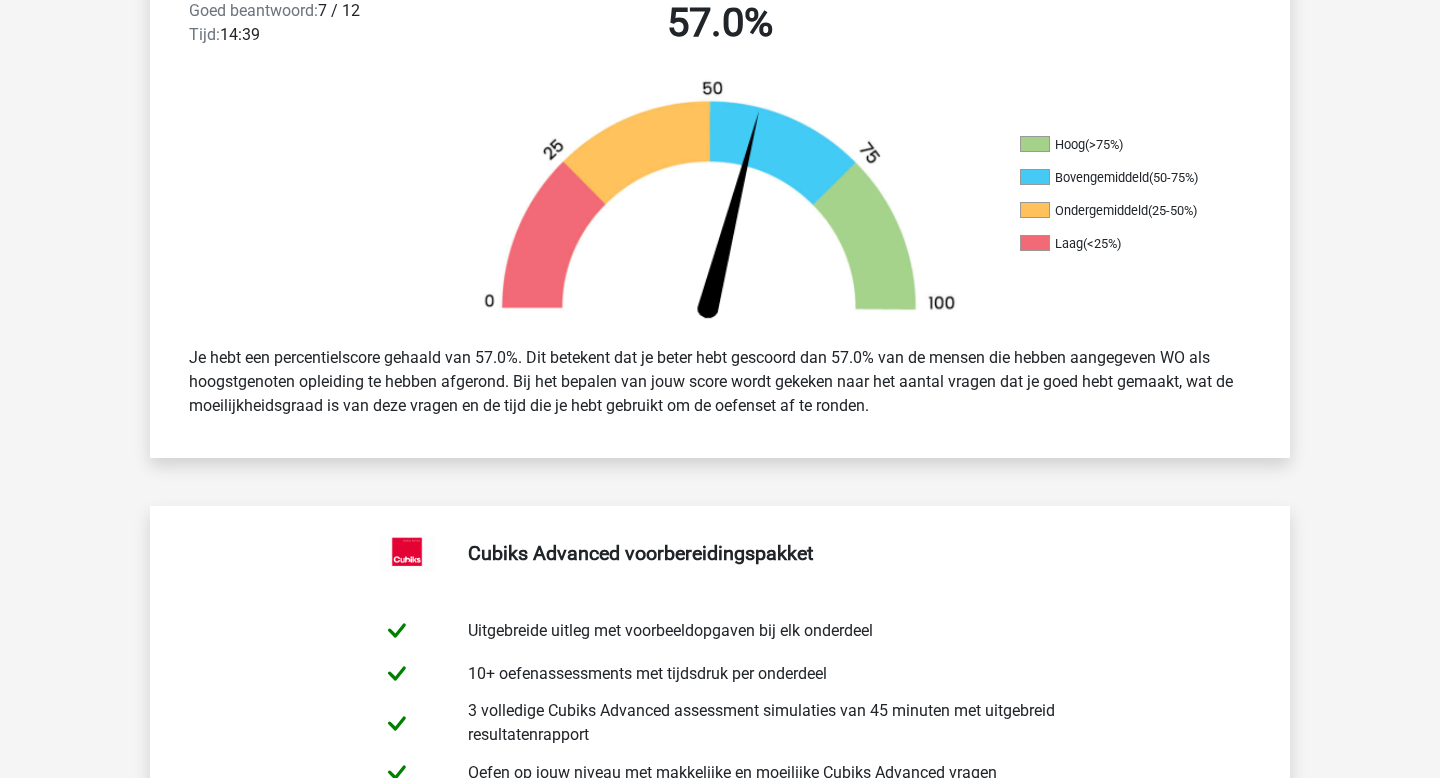scroll, scrollTop: 0, scrollLeft: 0, axis: both 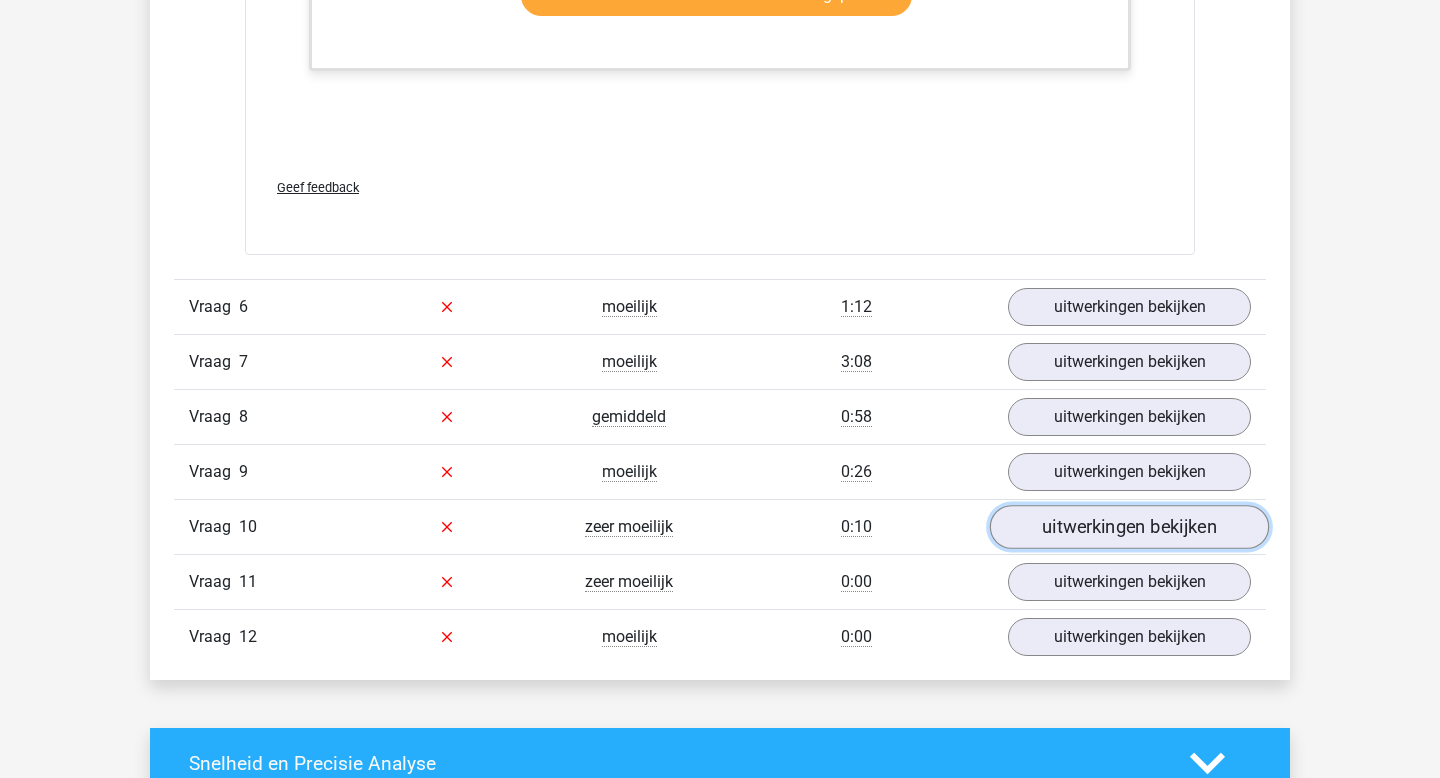 click on "uitwerkingen bekijken" at bounding box center (1129, 527) 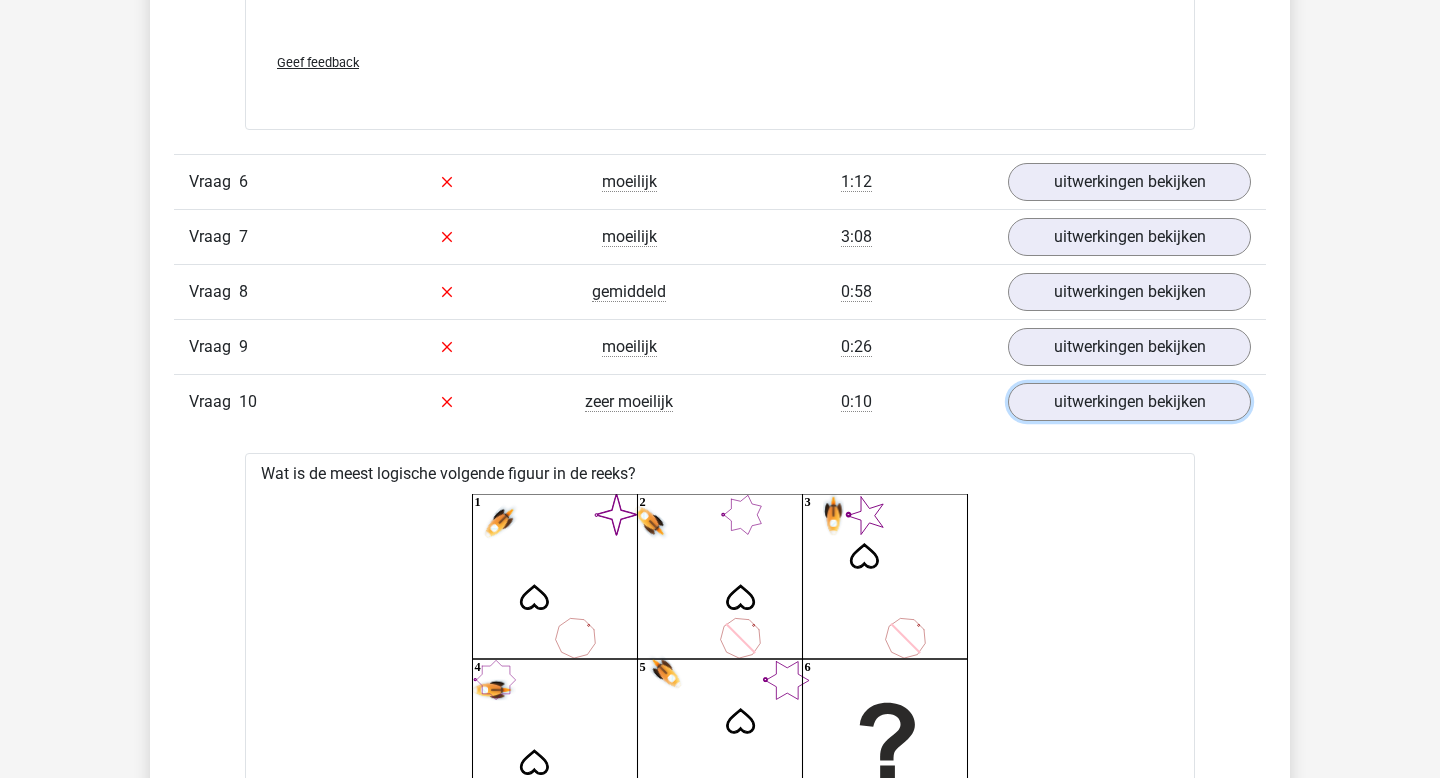 scroll, scrollTop: 7489, scrollLeft: 0, axis: vertical 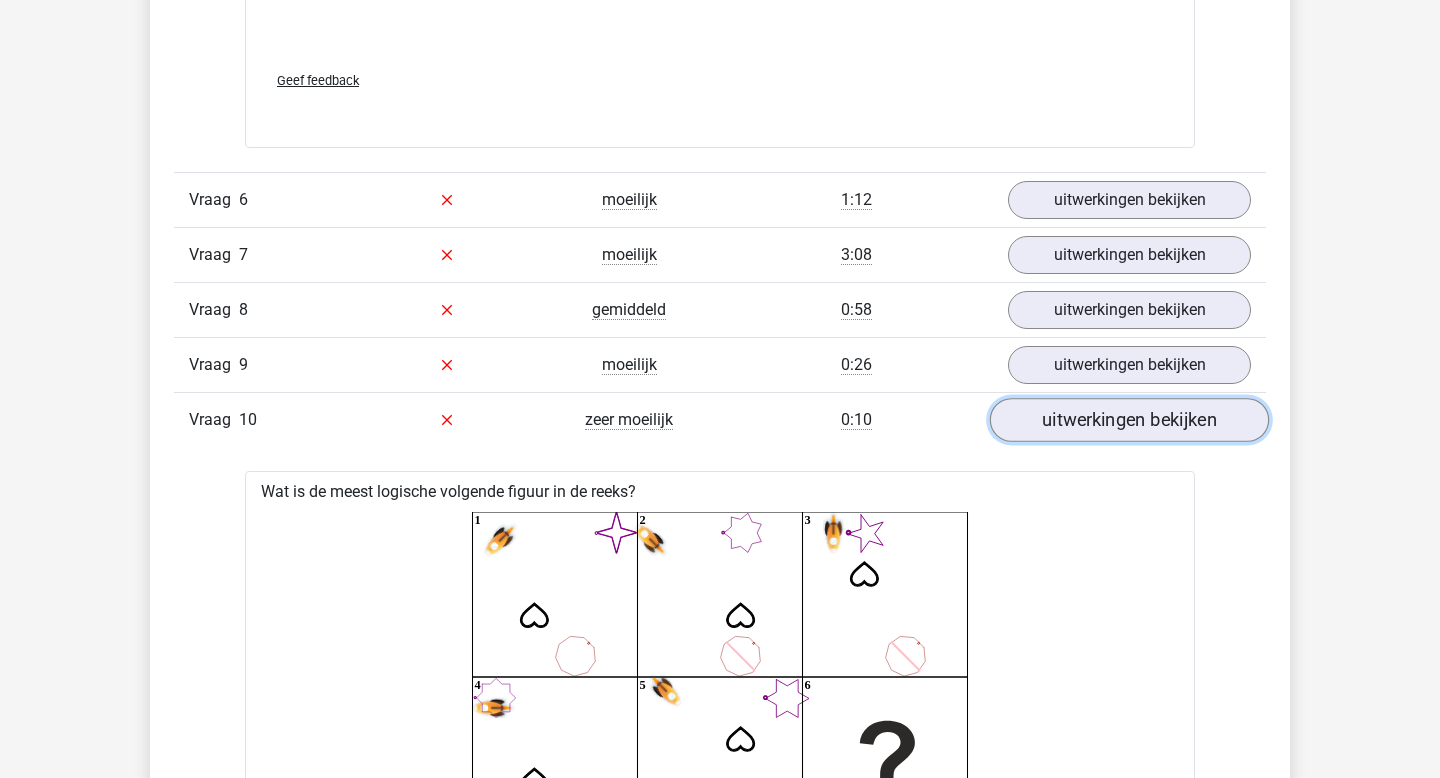 click on "uitwerkingen bekijken" at bounding box center [1129, 420] 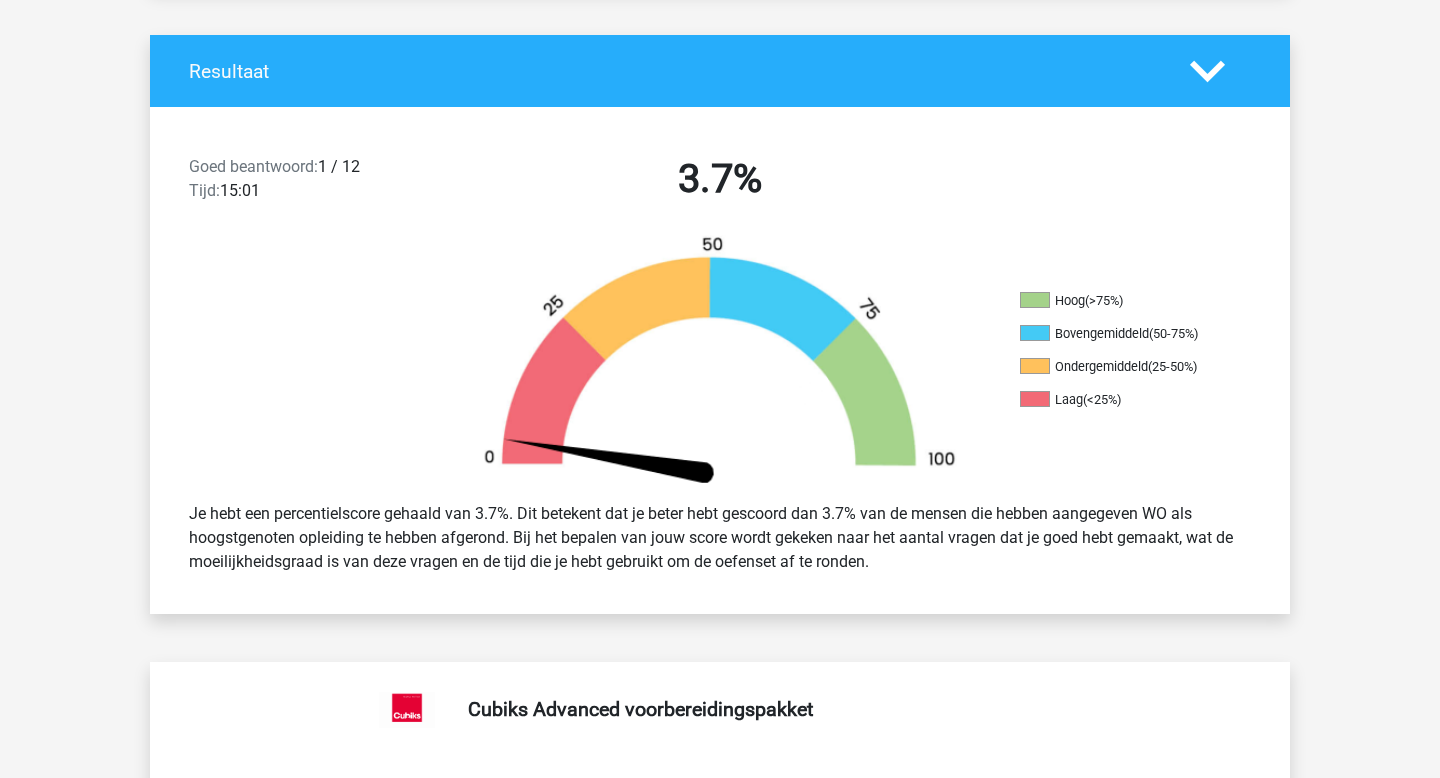 scroll, scrollTop: 264, scrollLeft: 0, axis: vertical 